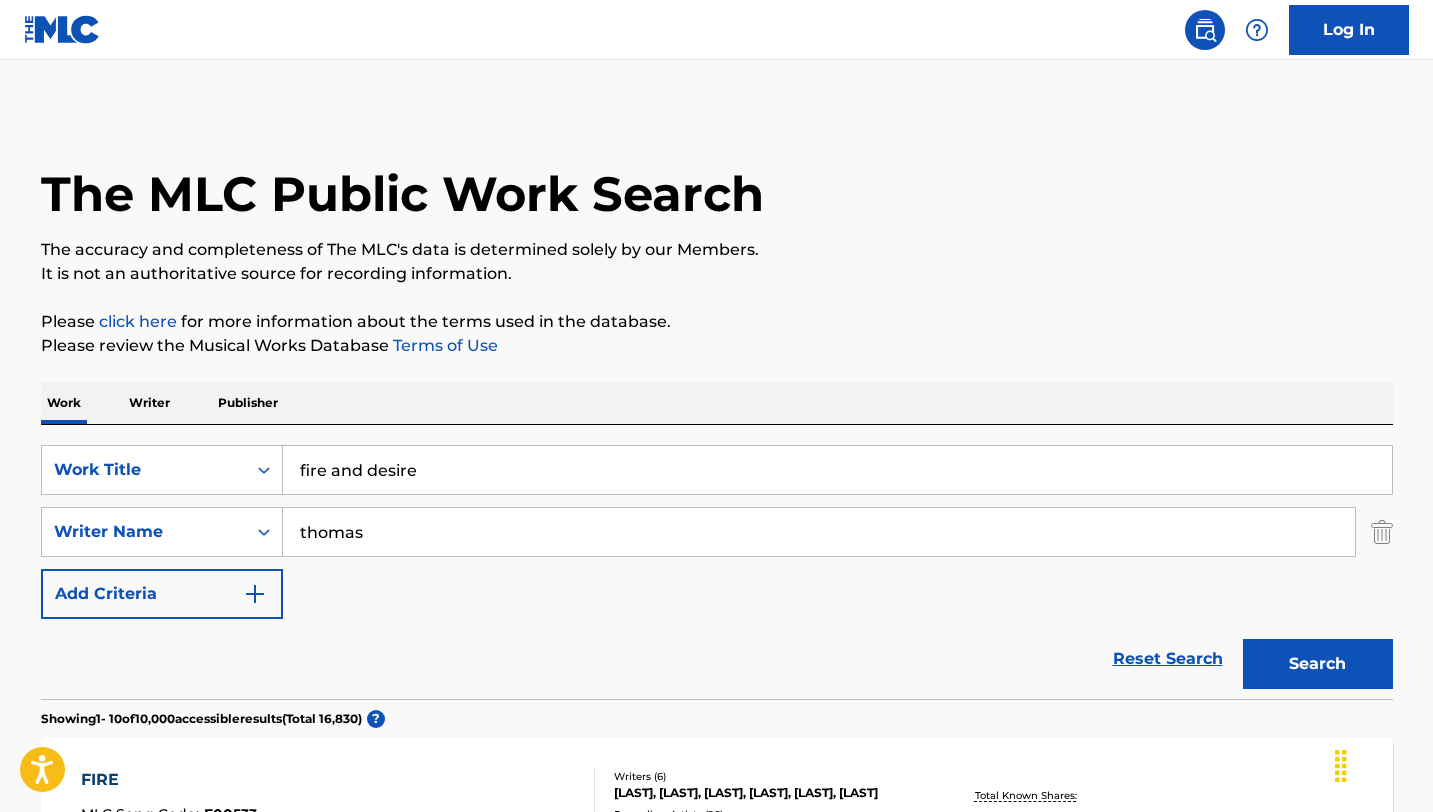 scroll, scrollTop: 118, scrollLeft: 0, axis: vertical 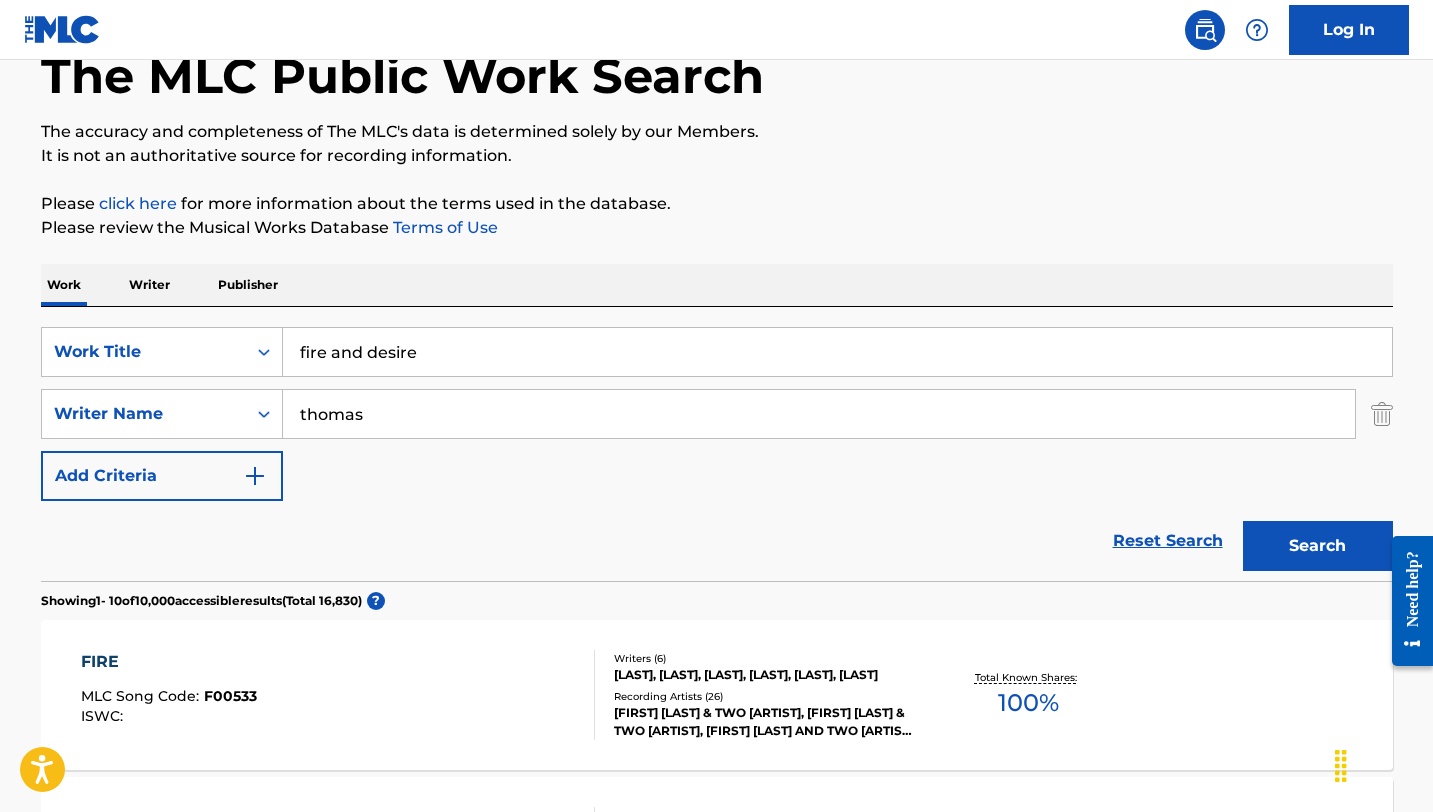 click on "fire and desire" at bounding box center (837, 352) 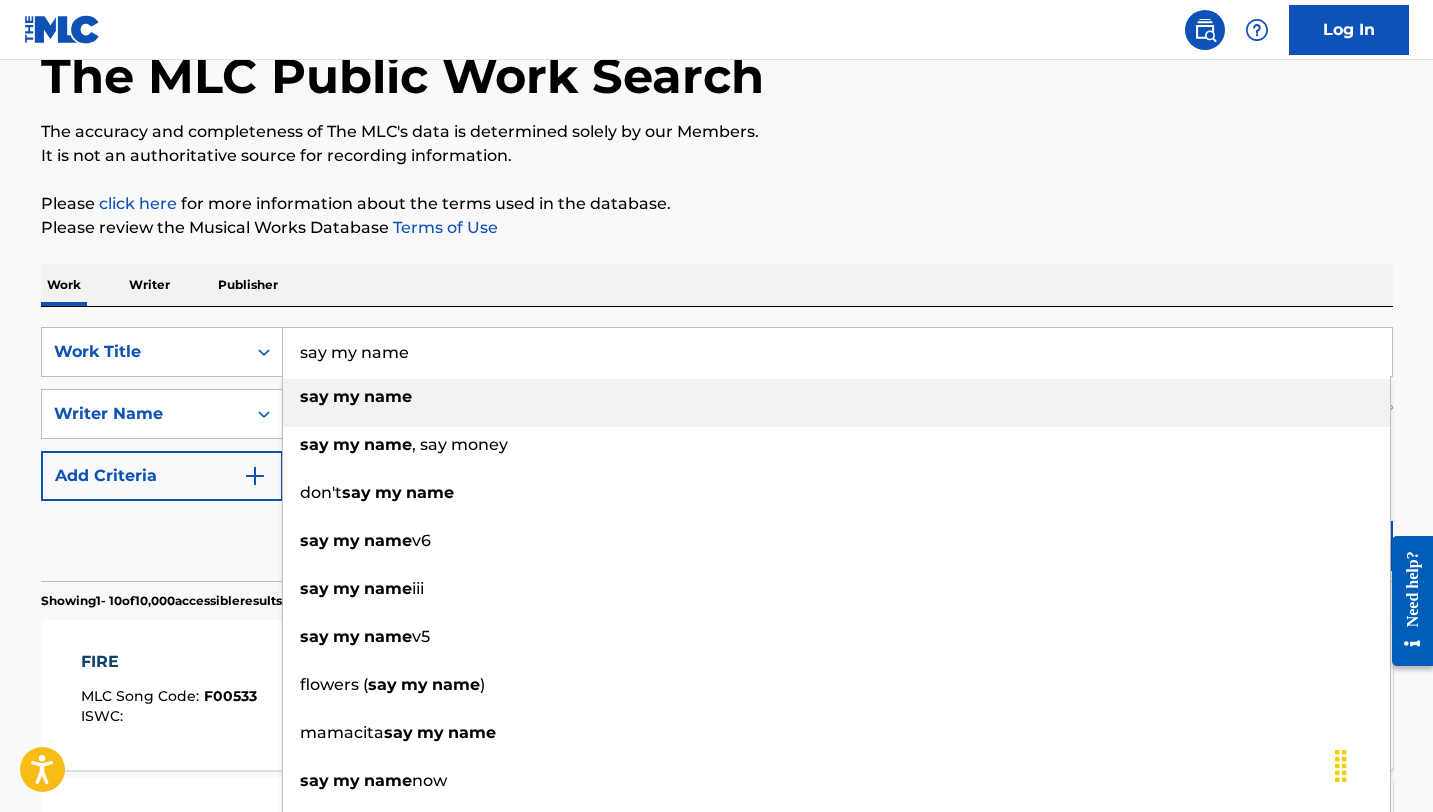 type on "say my name" 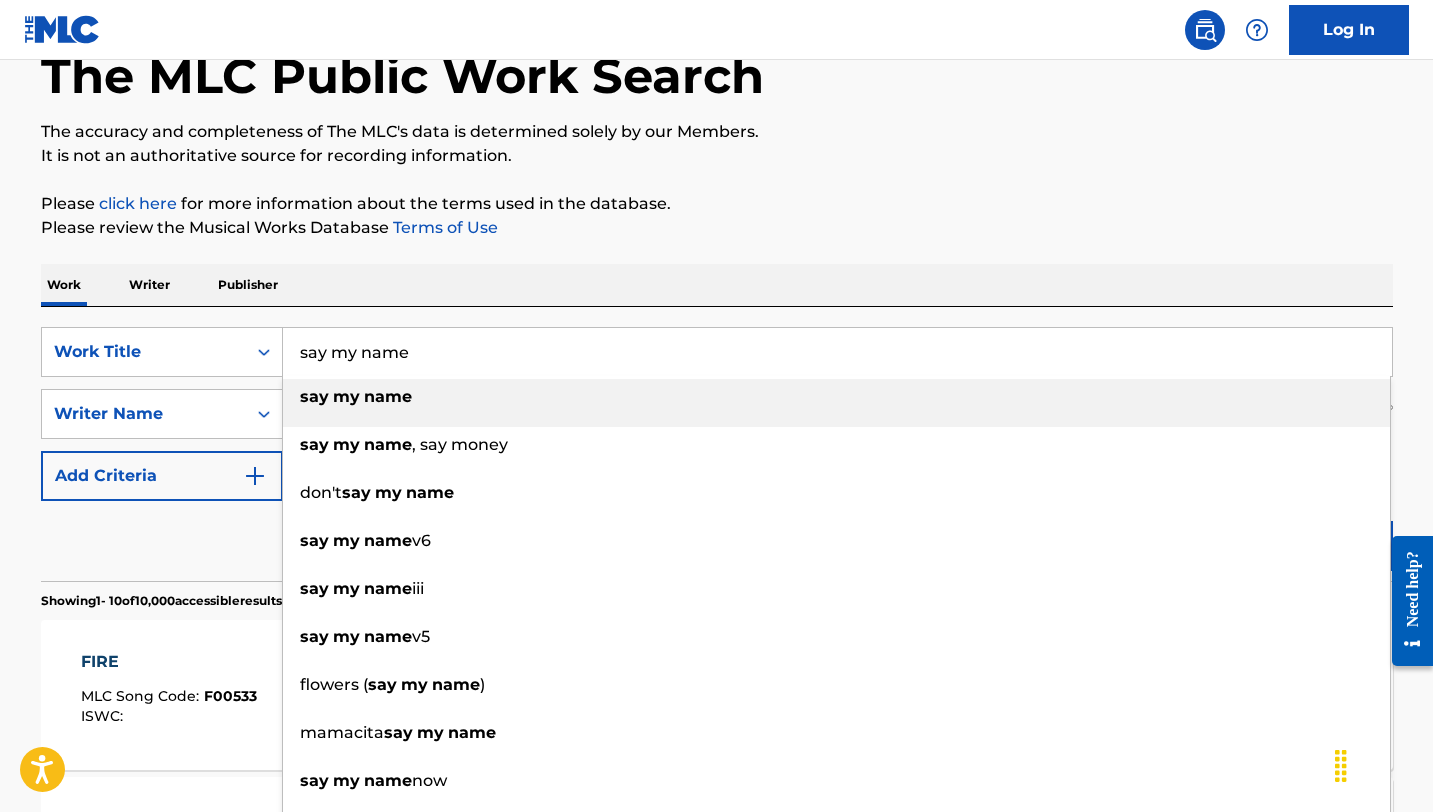 click on "Work Writer Publisher" at bounding box center (717, 285) 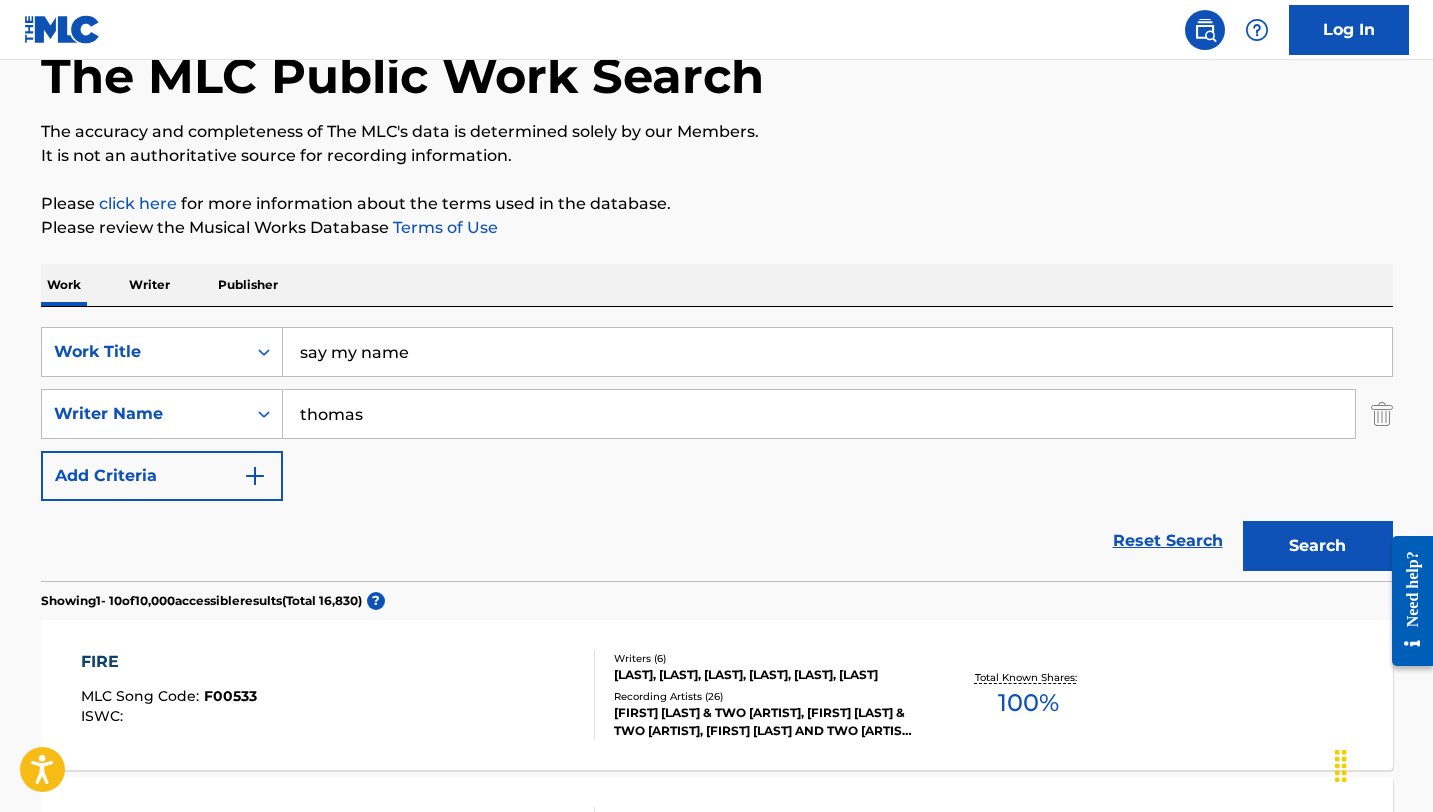click on "thomas" at bounding box center [819, 414] 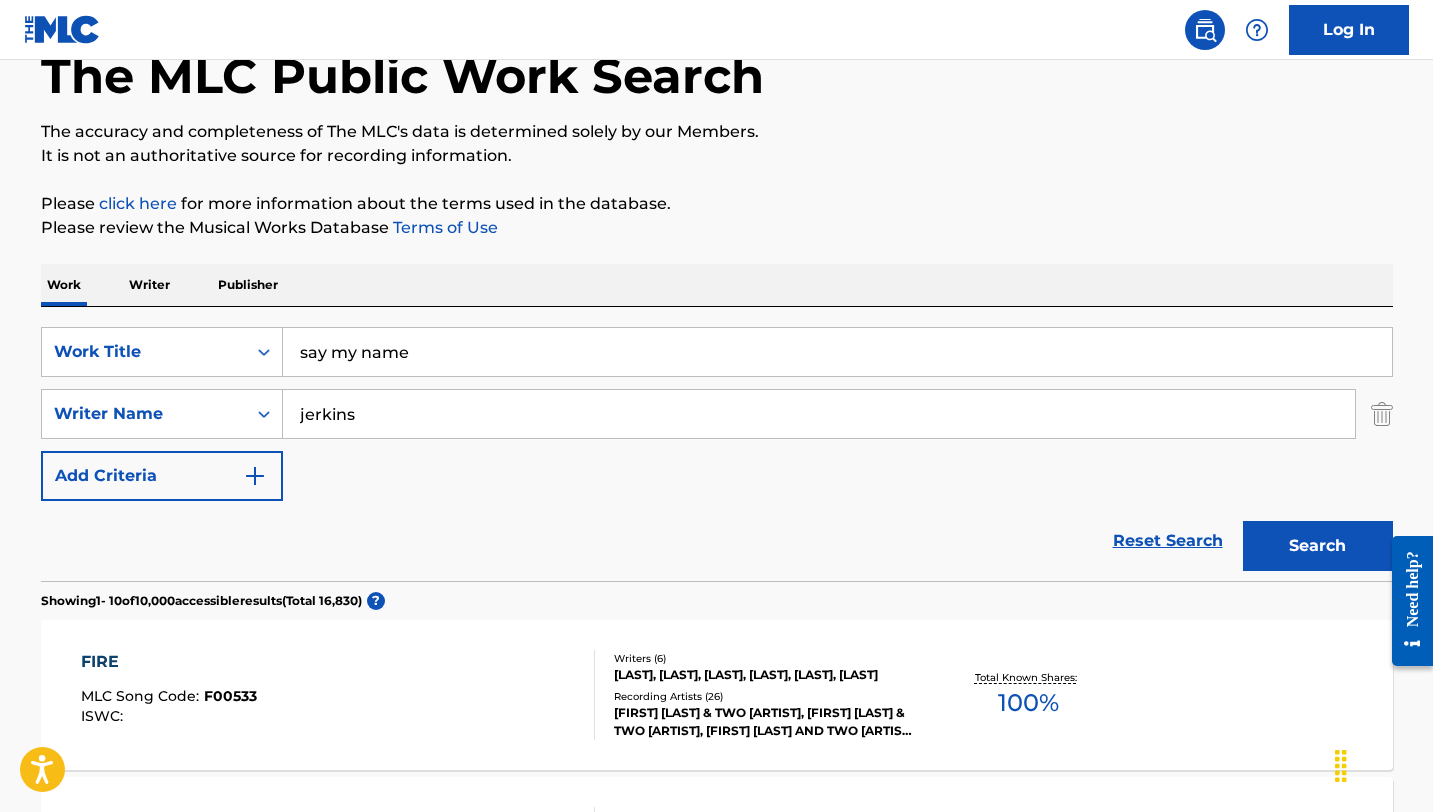 type on "jerkins" 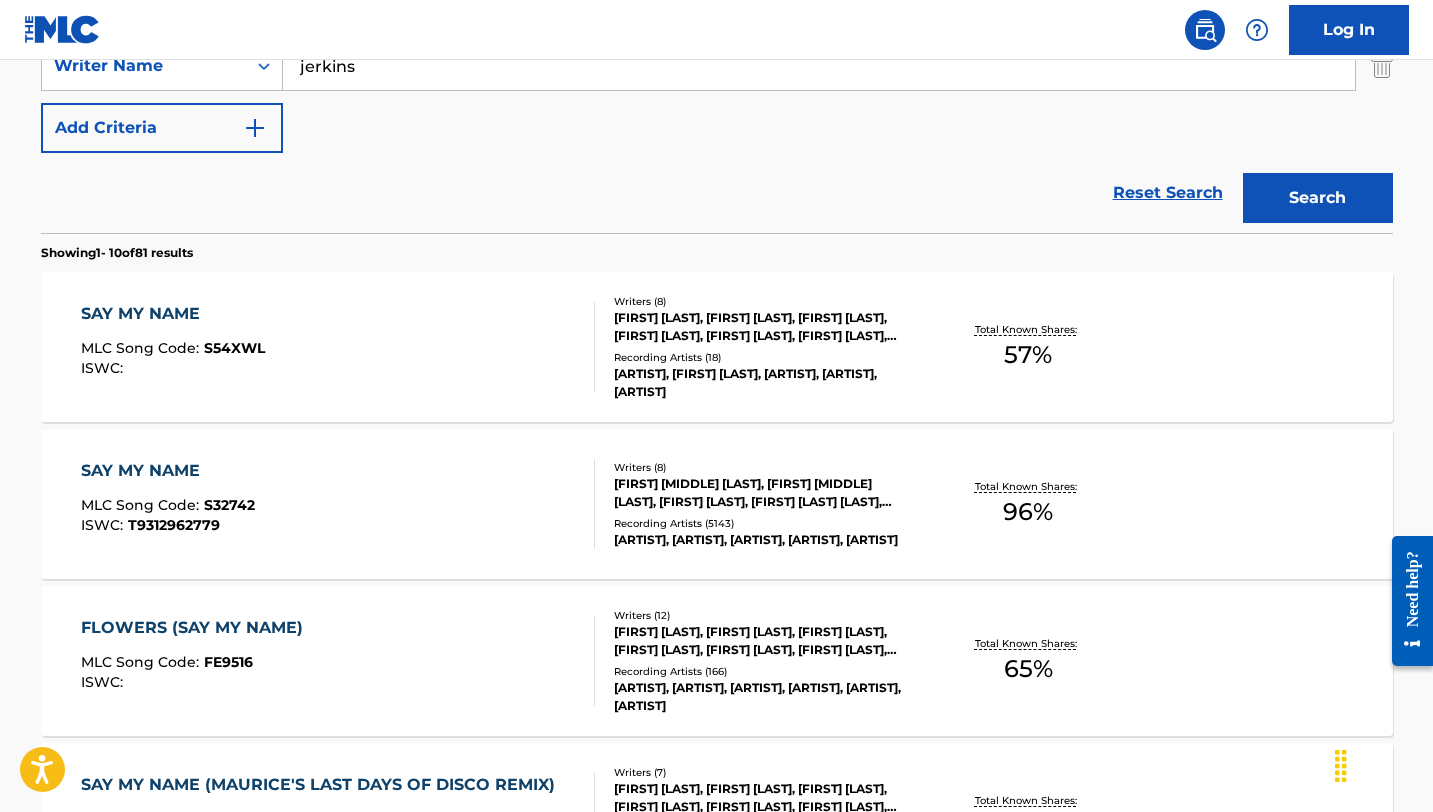 scroll, scrollTop: 478, scrollLeft: 0, axis: vertical 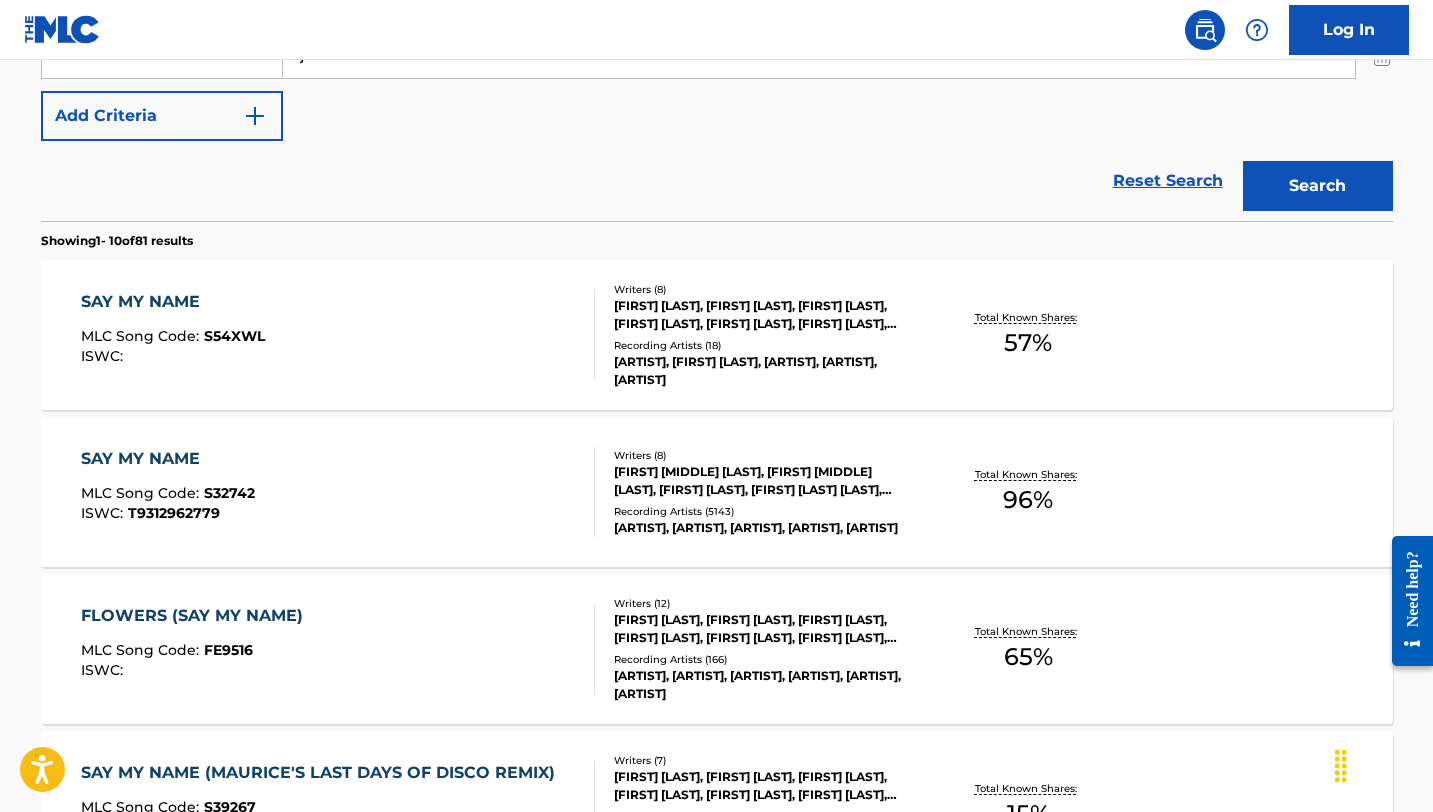 click on "SAY MY NAME" at bounding box center (168, 459) 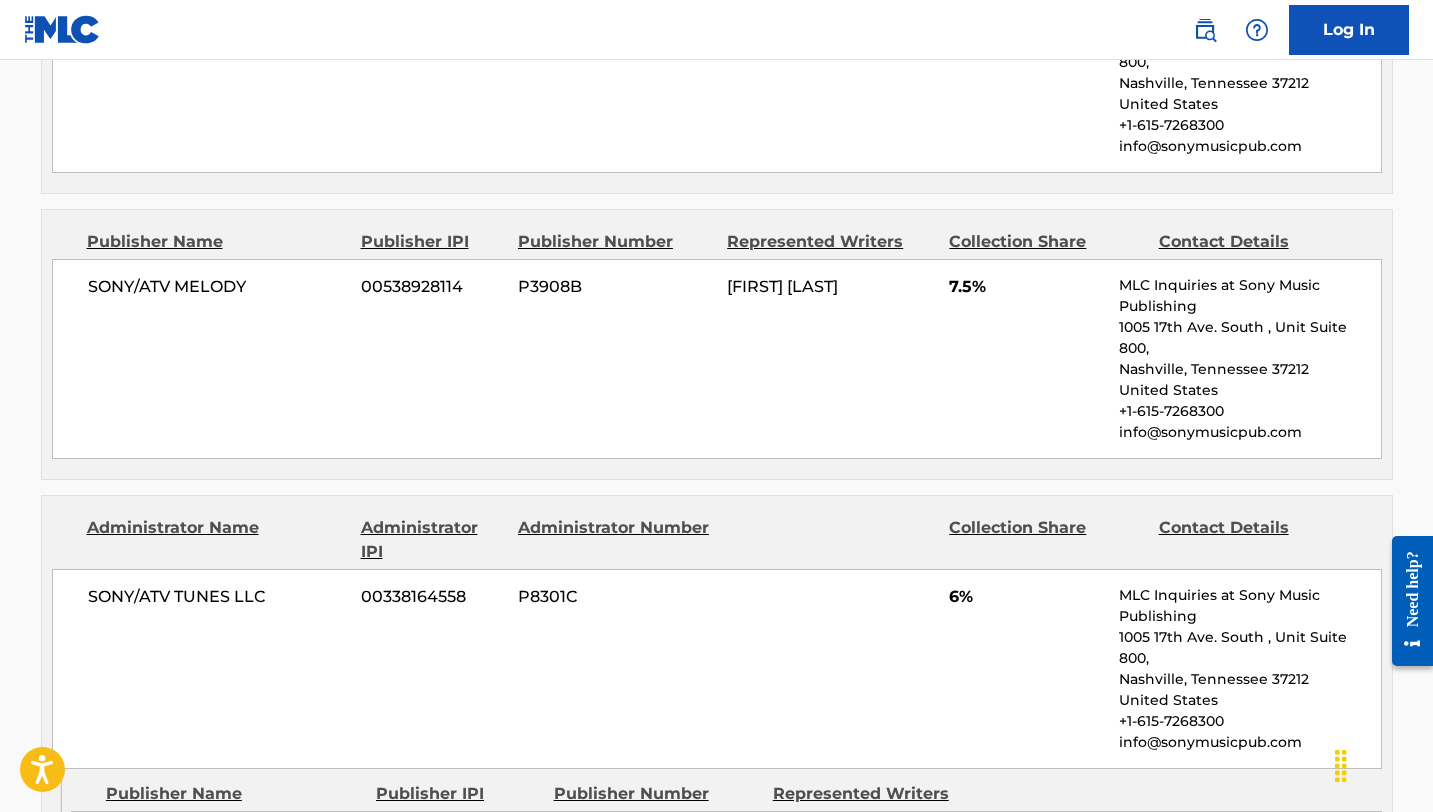 scroll, scrollTop: 2584, scrollLeft: 0, axis: vertical 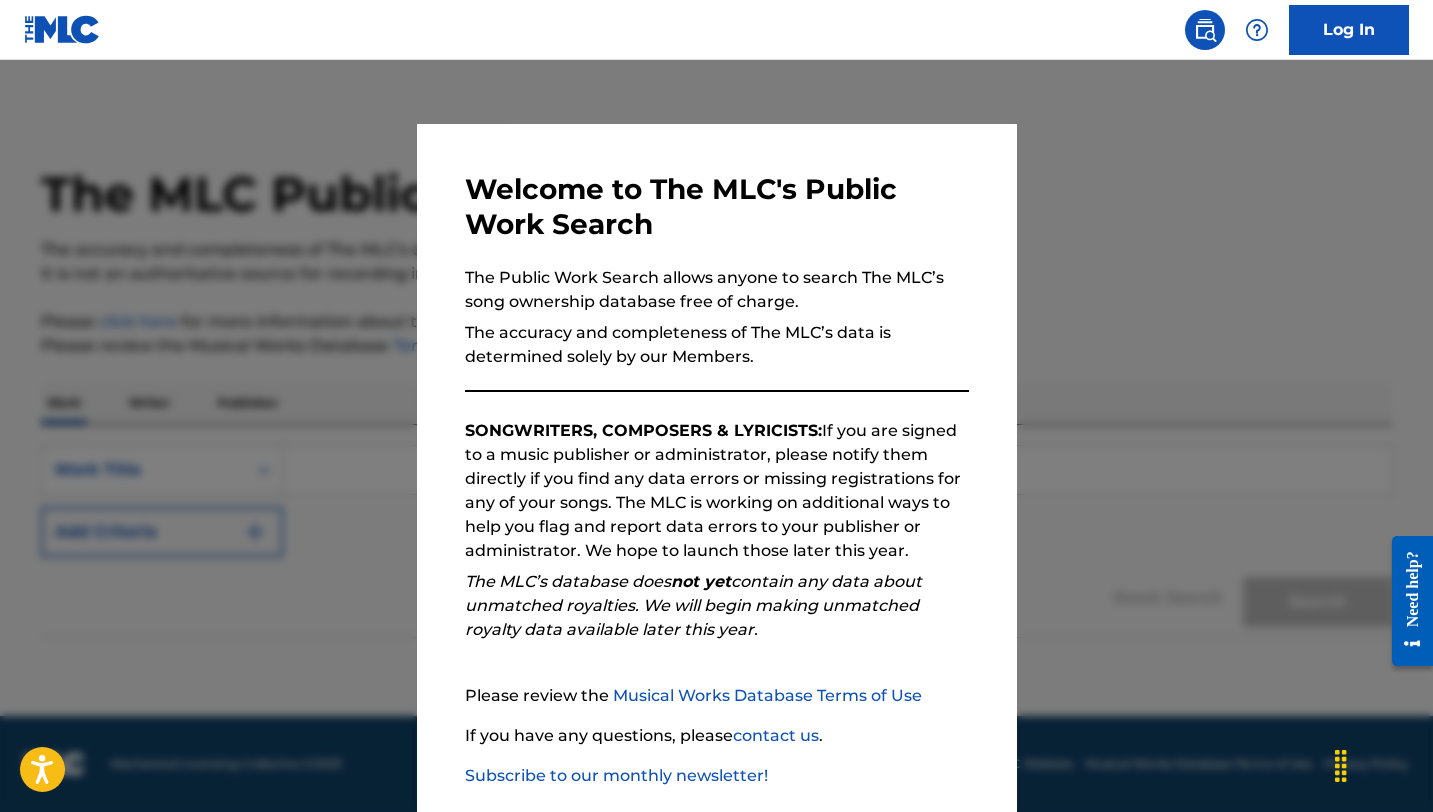 click at bounding box center (716, 466) 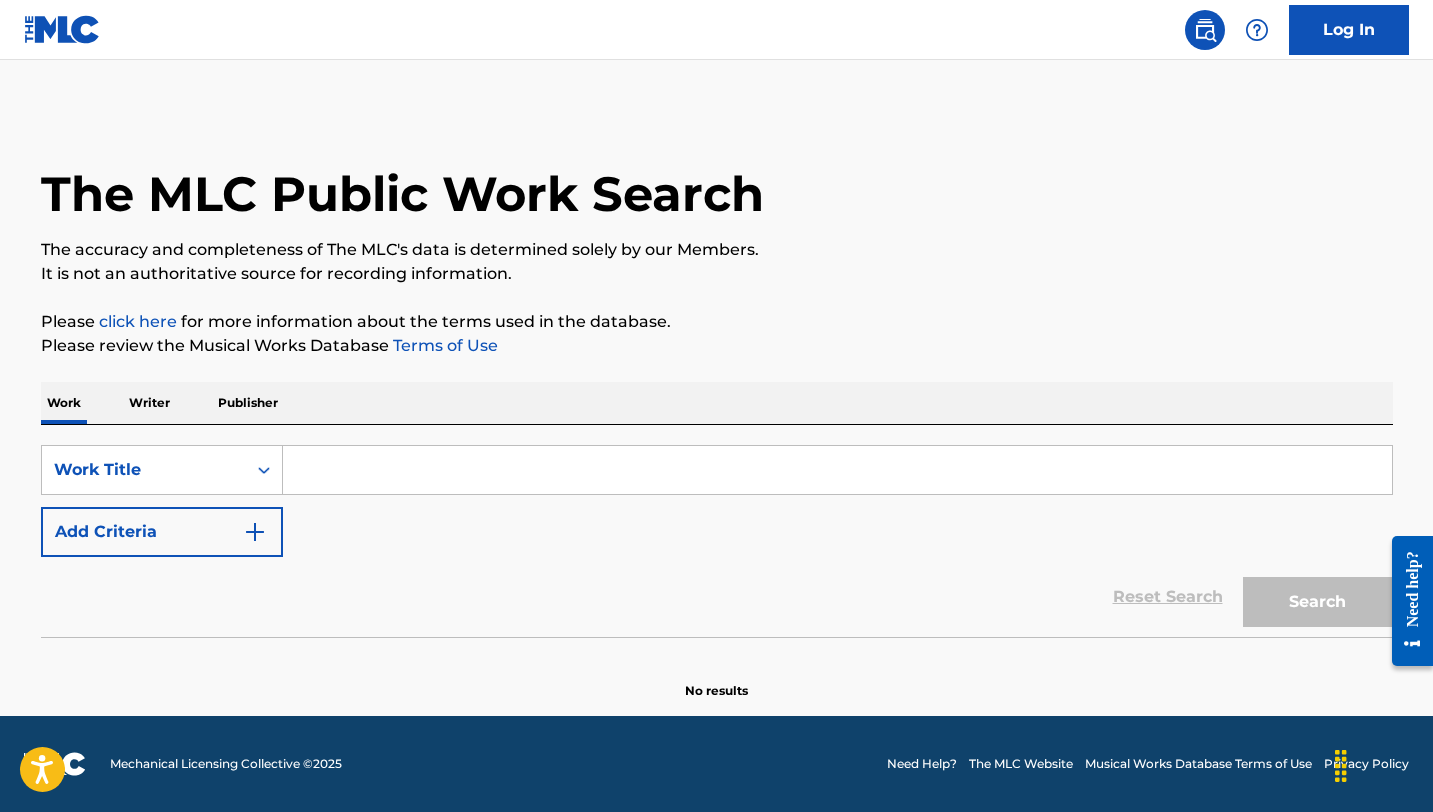 click at bounding box center (837, 470) 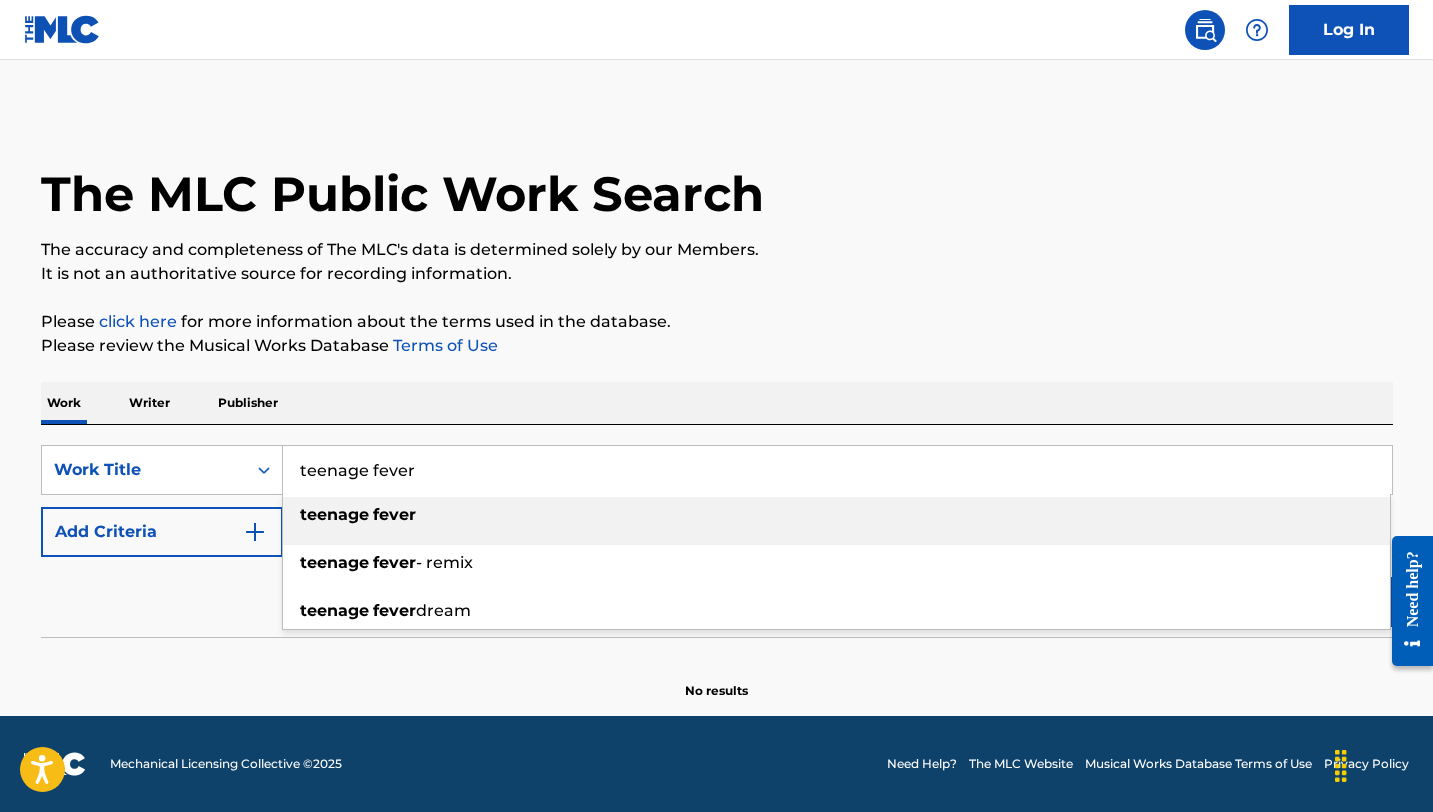 type on "teenage fever" 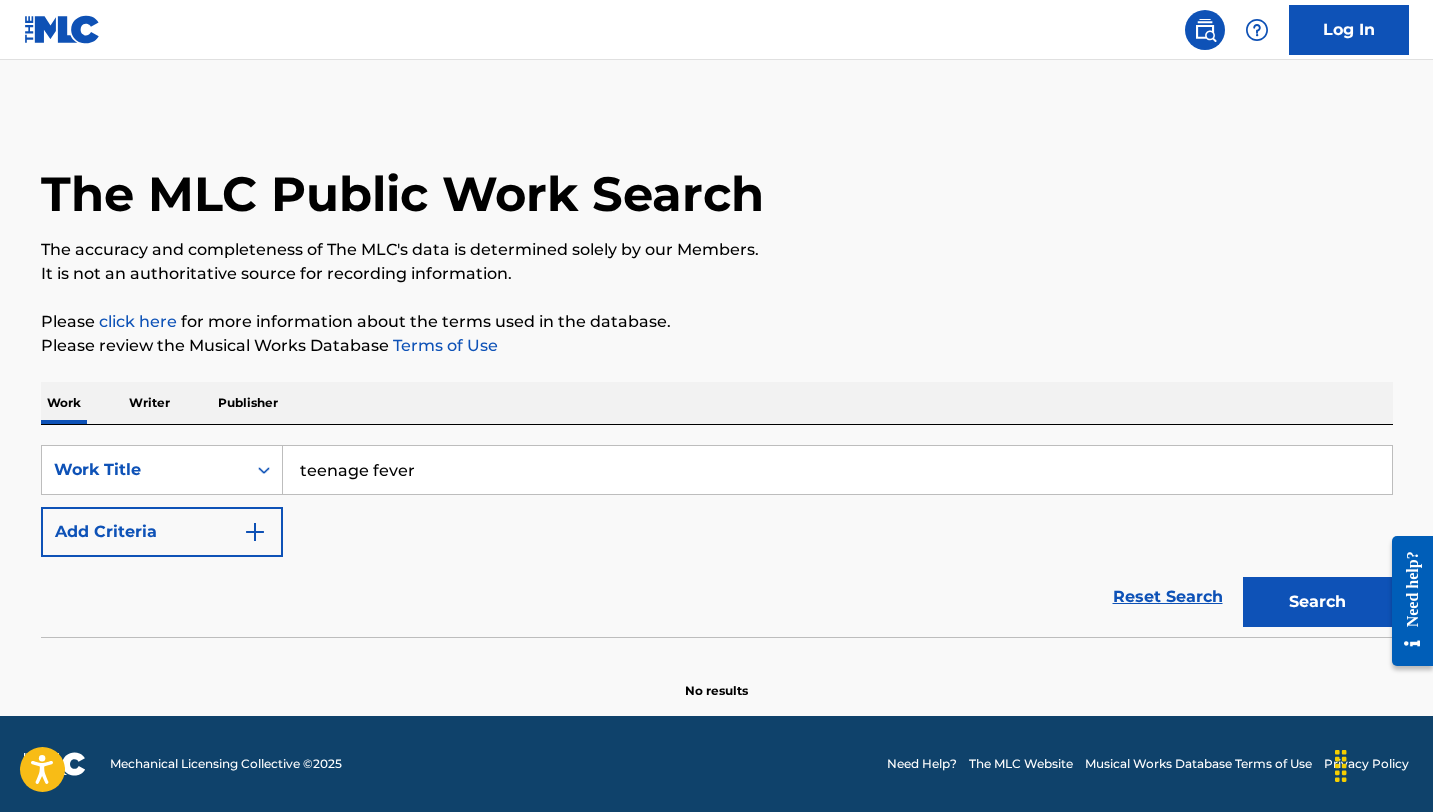click at bounding box center [255, 532] 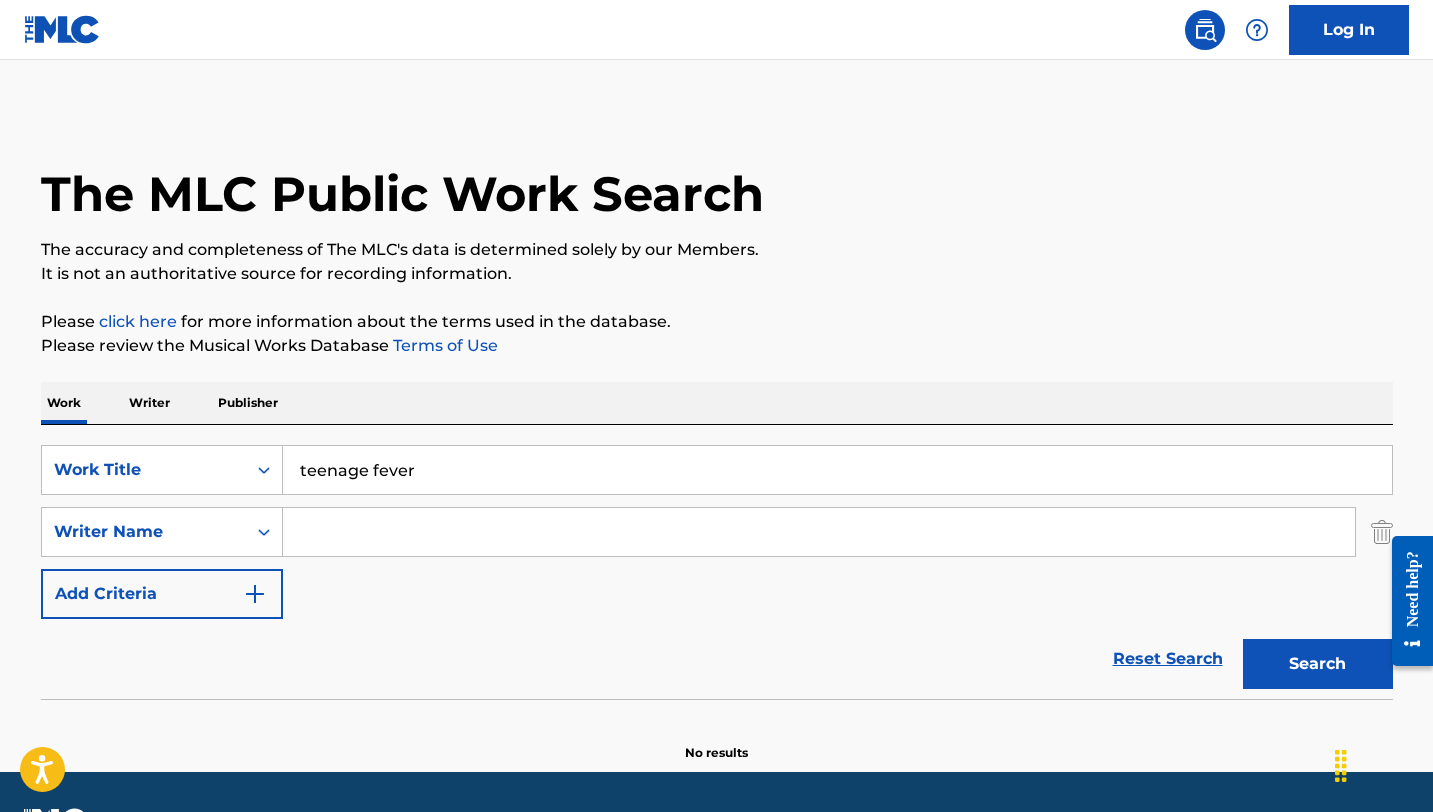 click at bounding box center [819, 532] 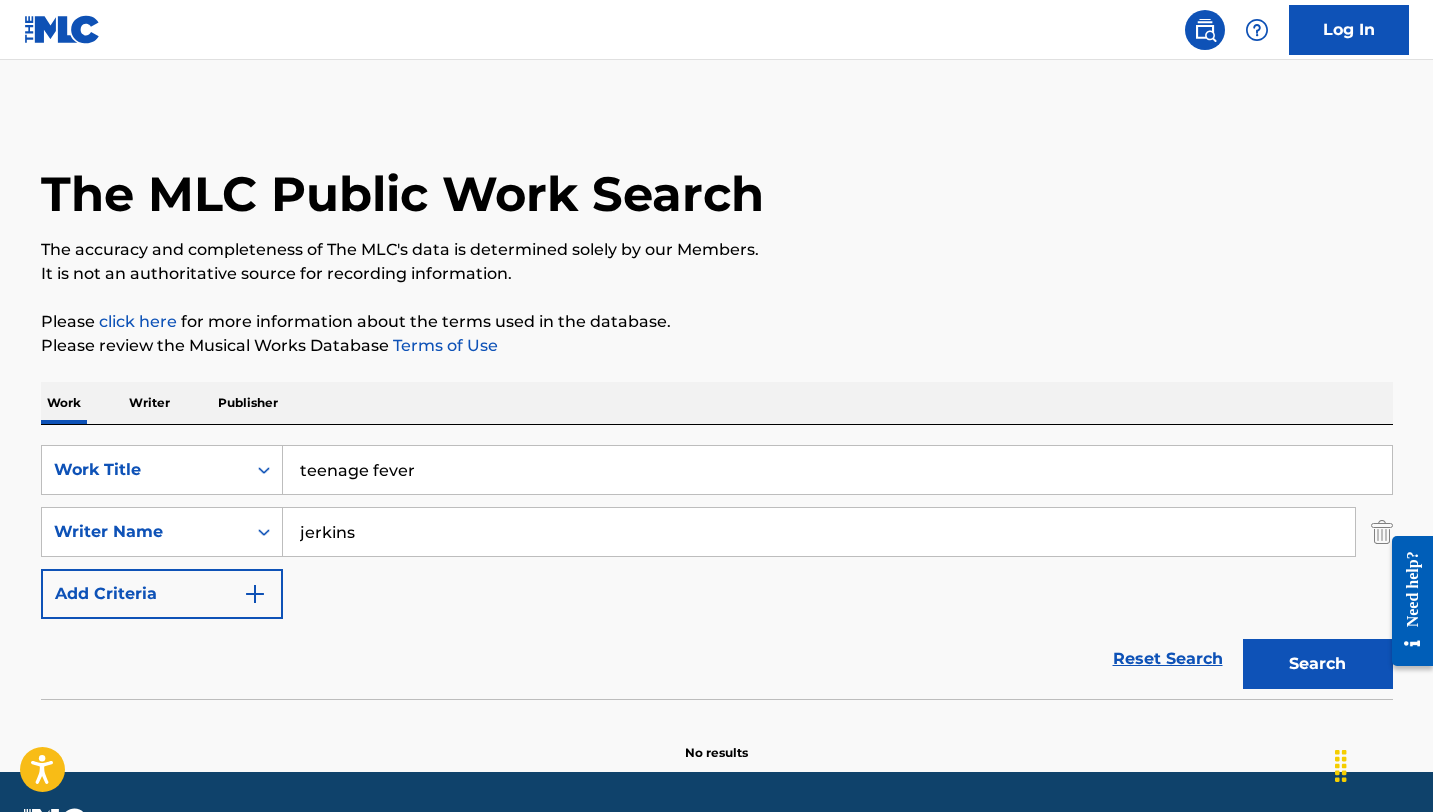 type on "jerkins" 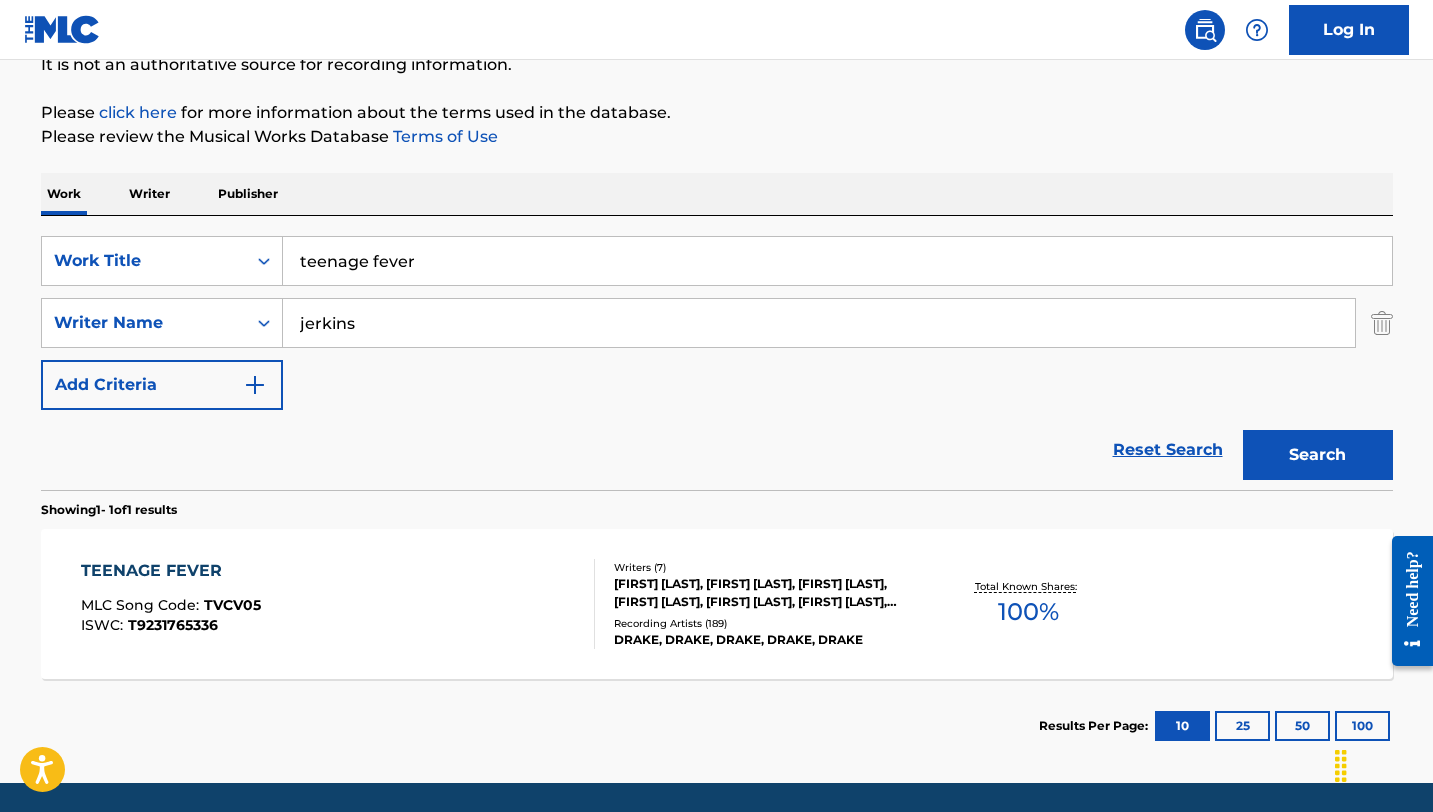 scroll, scrollTop: 276, scrollLeft: 0, axis: vertical 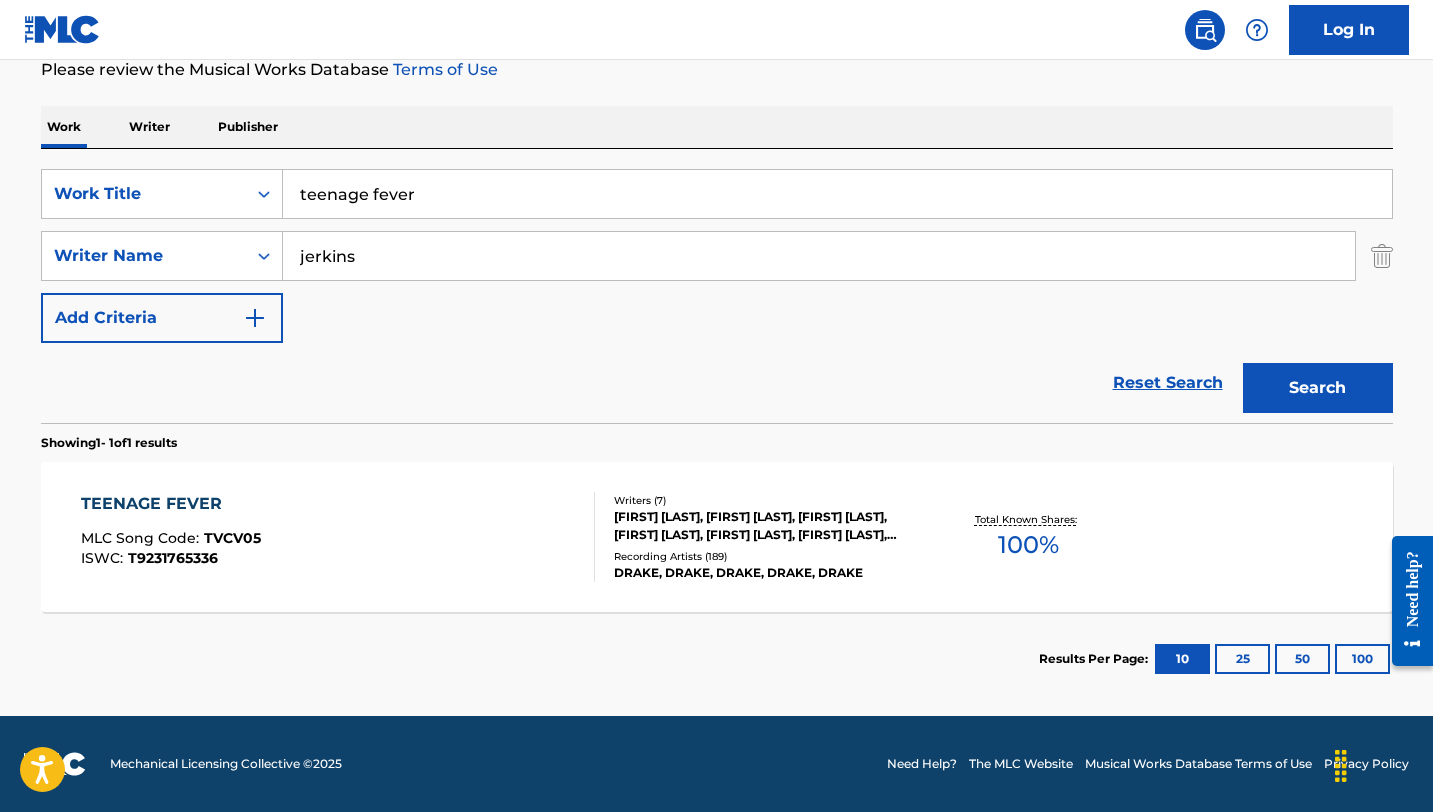 click on "TEENAGE FEVER MLC Song Code : TVCV05 ISWC : T9231765336 Writers ( 7 ) [FIRST] [LAST], [FIRST] [LAST], [FIRST] [LAST], [FIRST] [LAST], [FIRST] [LAST], [FIRST] [LAST], [FIRST] [LAST] Recording Artists ( 189 ) [ARTIST], [ARTIST], [ARTIST], [ARTIST], [ARTIST] Total Known Shares: 100 %" at bounding box center (717, 537) 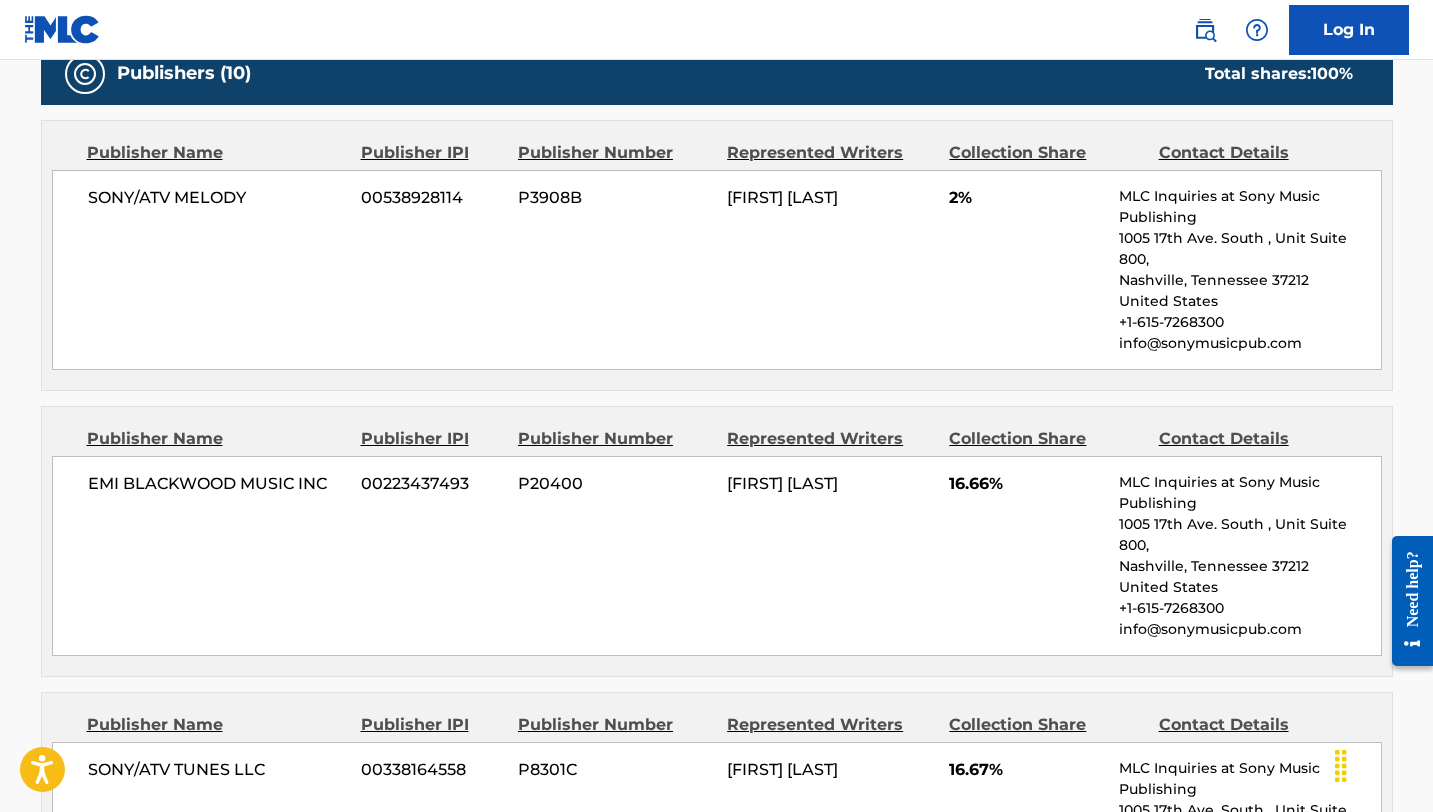 scroll, scrollTop: 736, scrollLeft: 0, axis: vertical 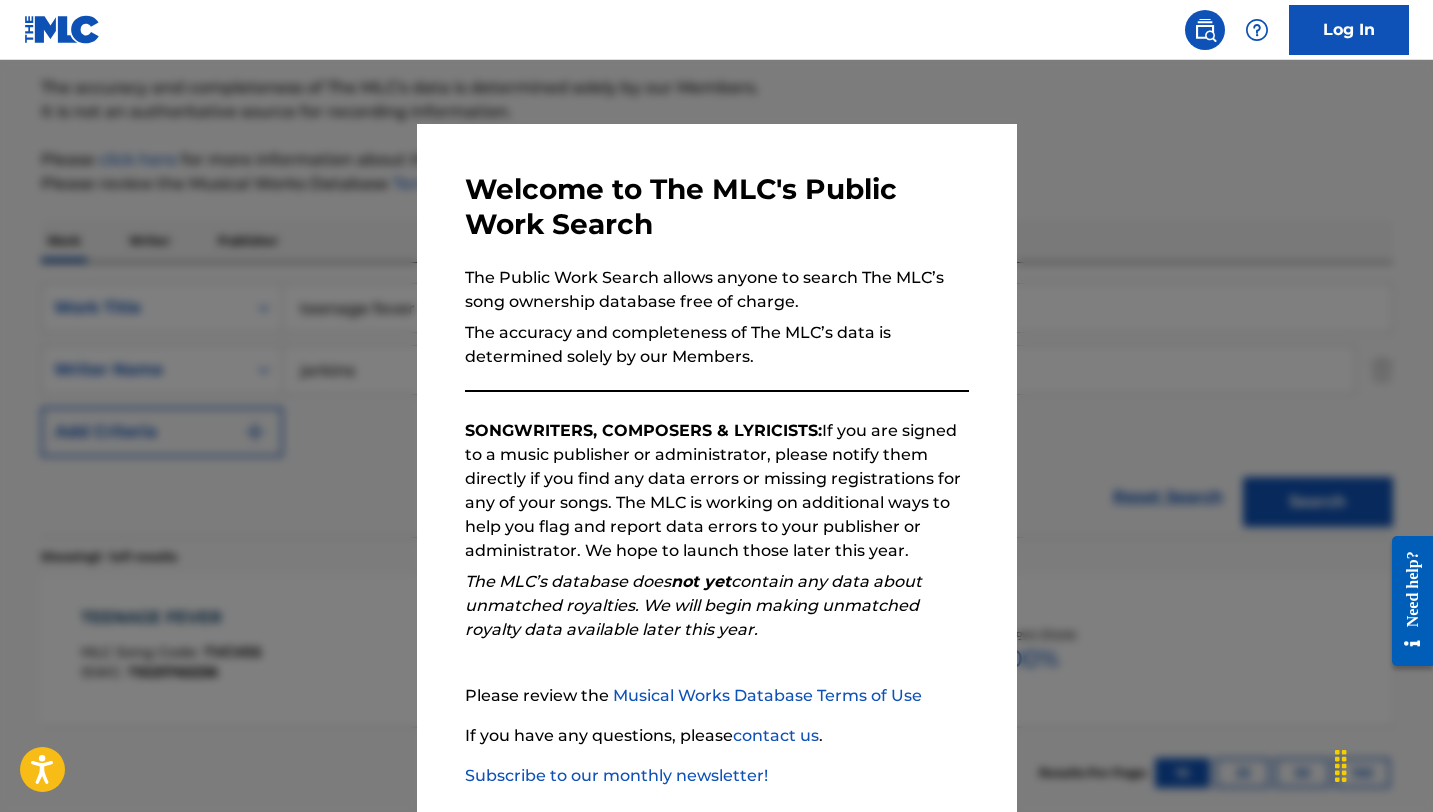 click at bounding box center (716, 466) 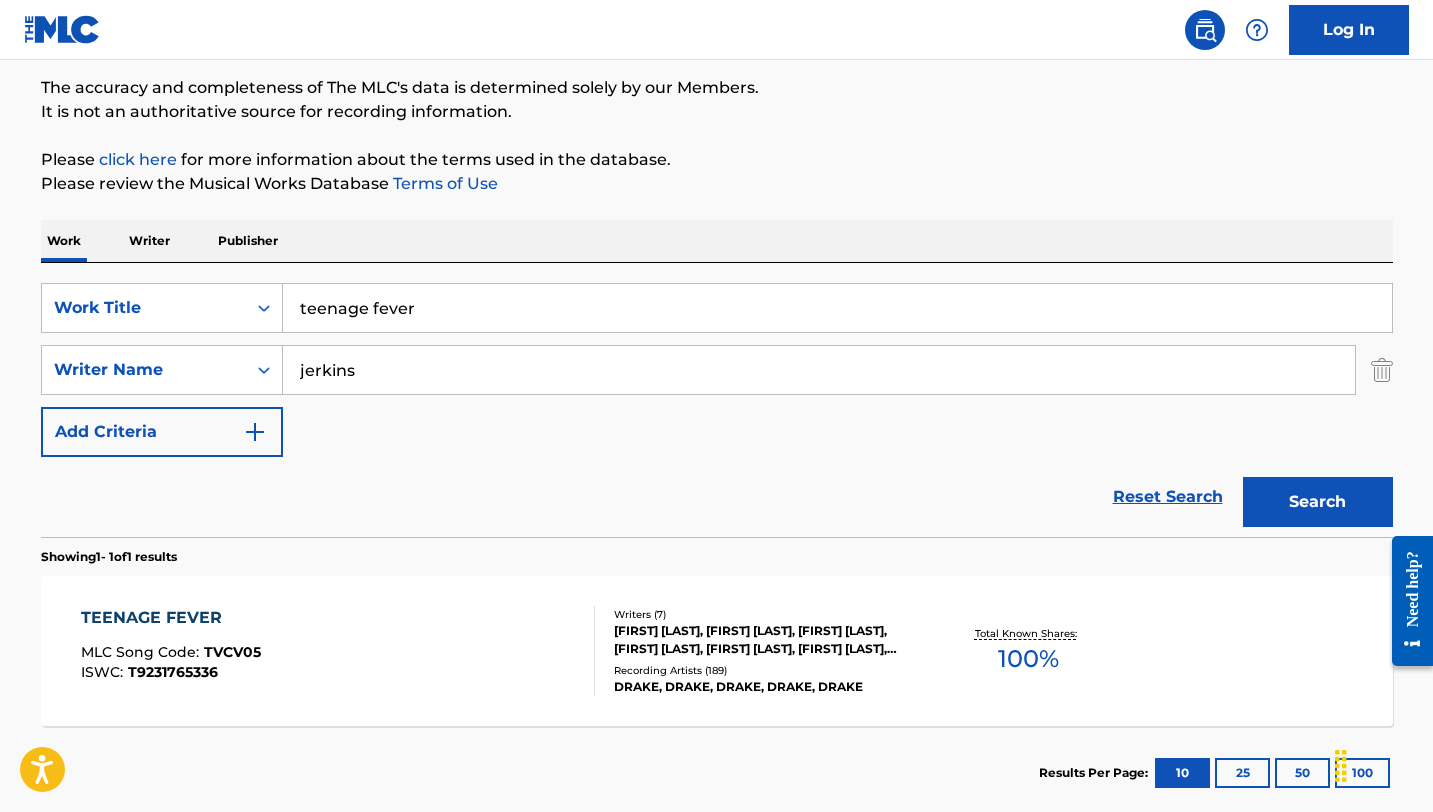 click on "teenage fever" at bounding box center [837, 308] 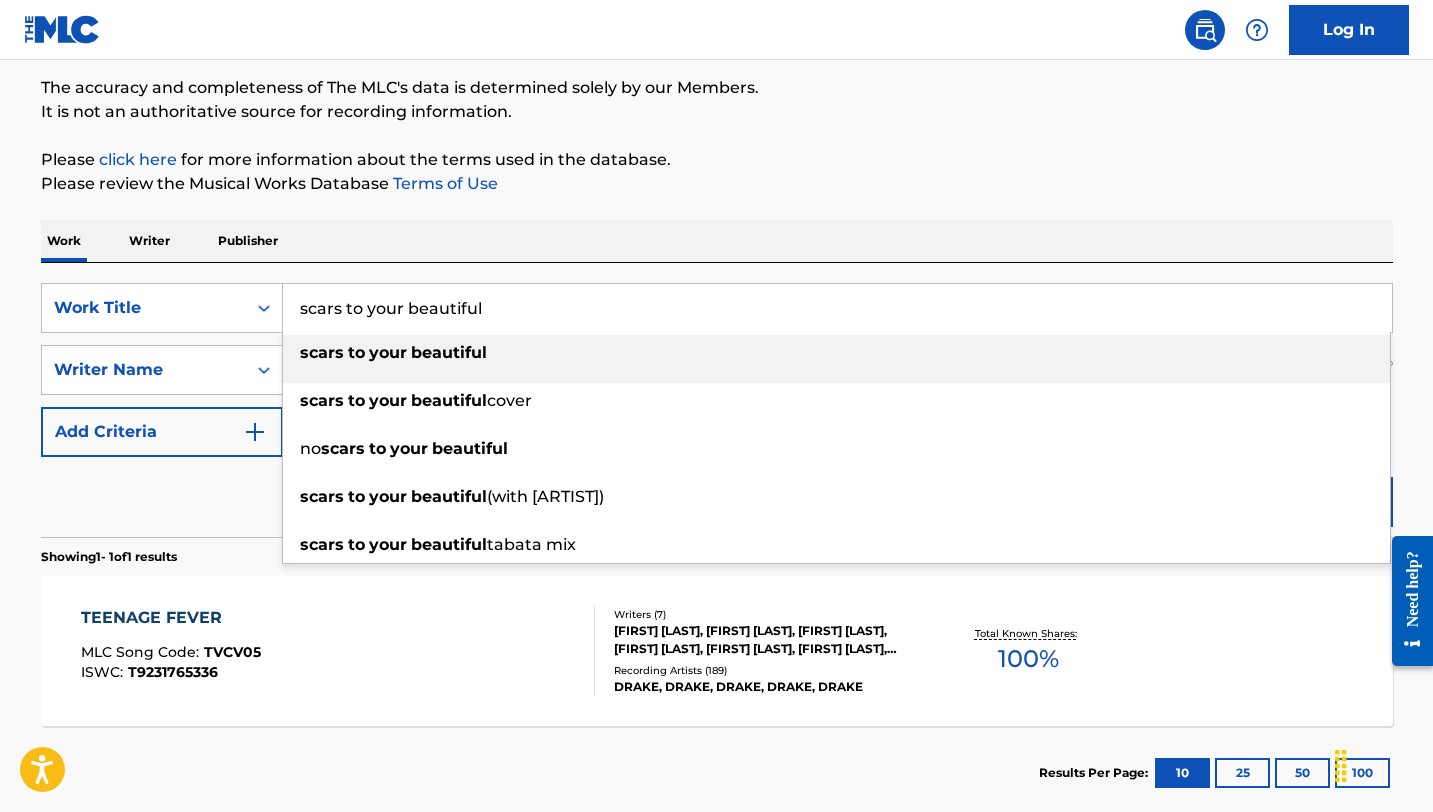 type on "scars to your beautiful" 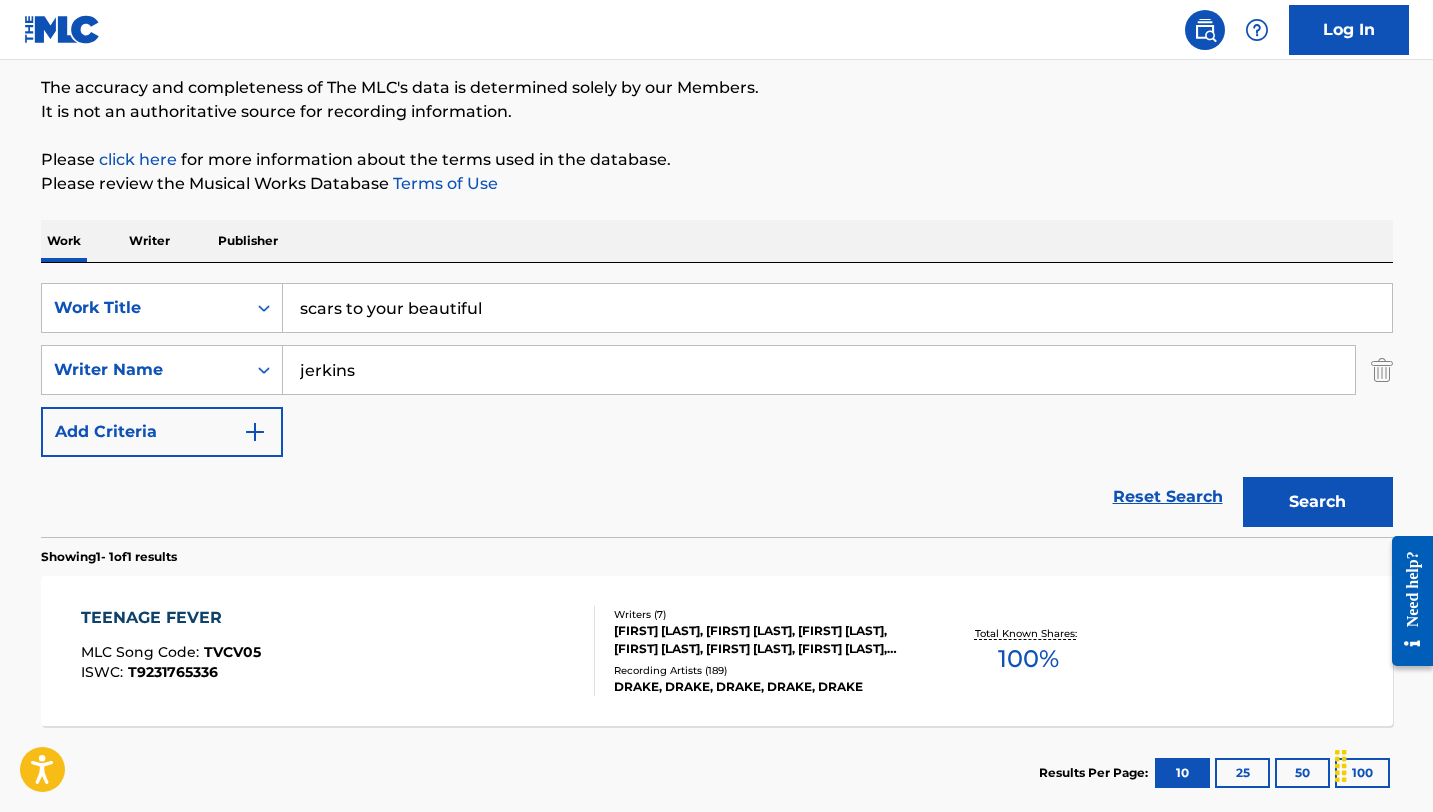 click on "SearchWithCriteria8b33ad34-4a18-4853-95bb-bd6c4e536515 Work Title scars to your beautiful SearchWithCriteria9d4fe3ea-41d8-474b-b931-fdf02e6b80de Writer Name [LAST] Add Criteria" at bounding box center [717, 370] 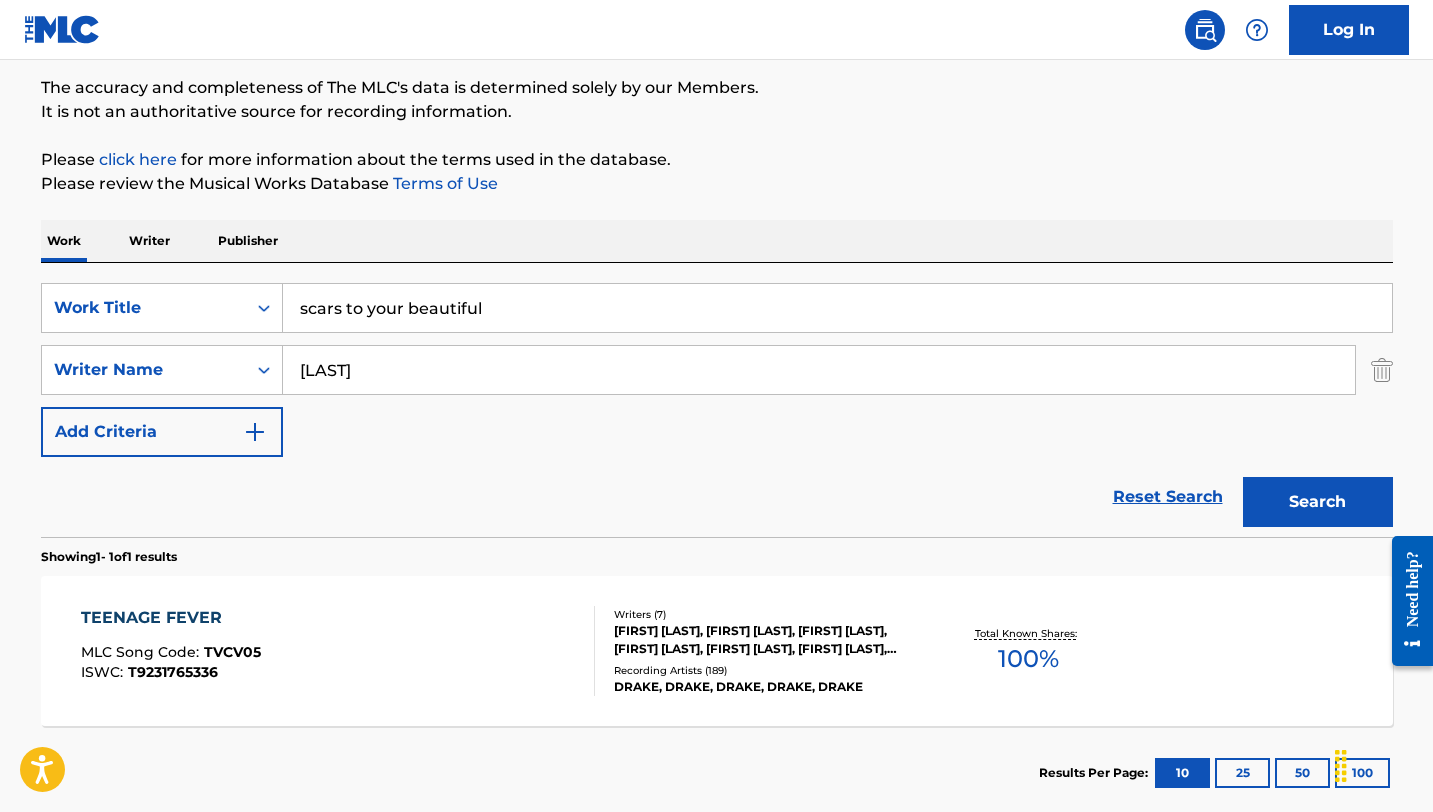 type on "[LAST]" 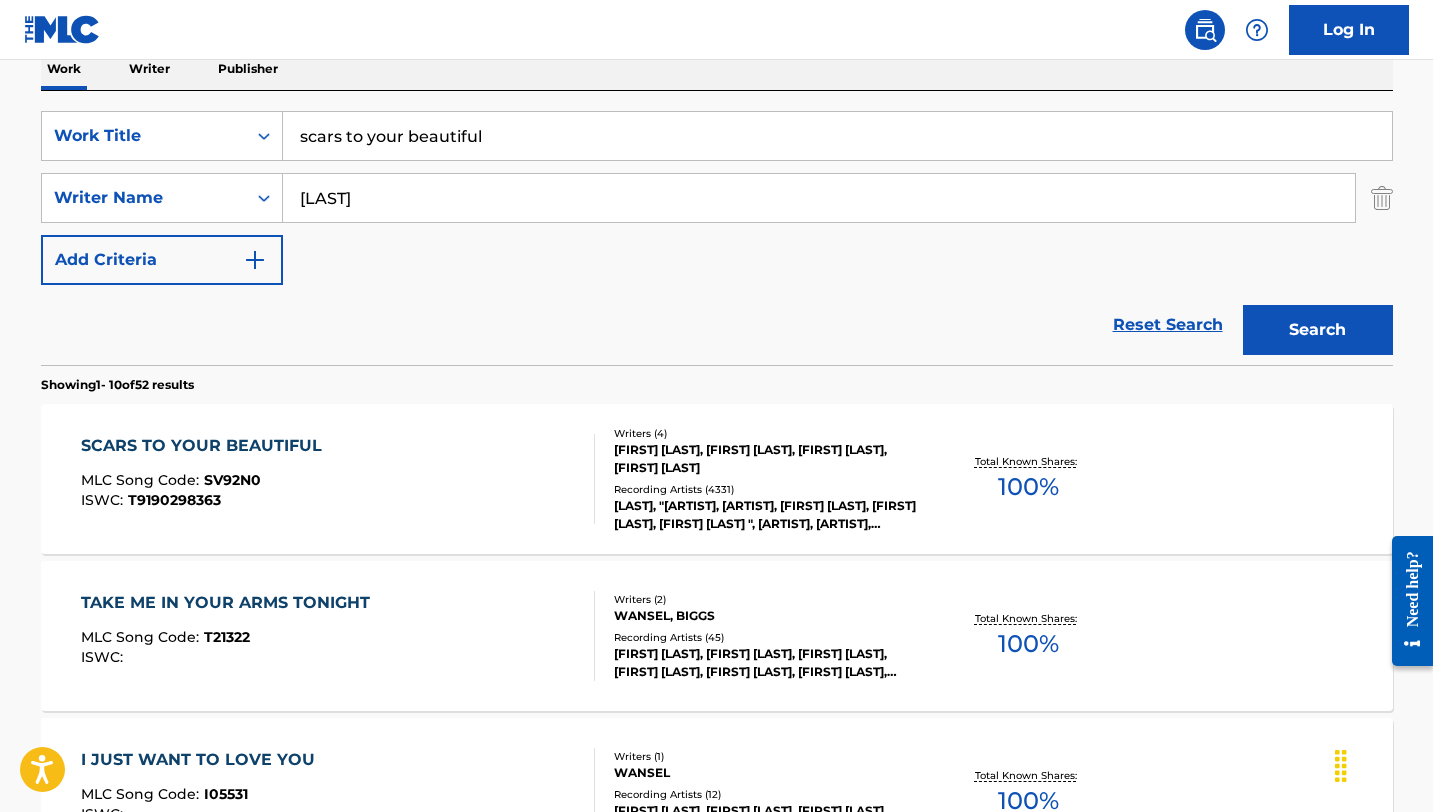 scroll, scrollTop: 336, scrollLeft: 0, axis: vertical 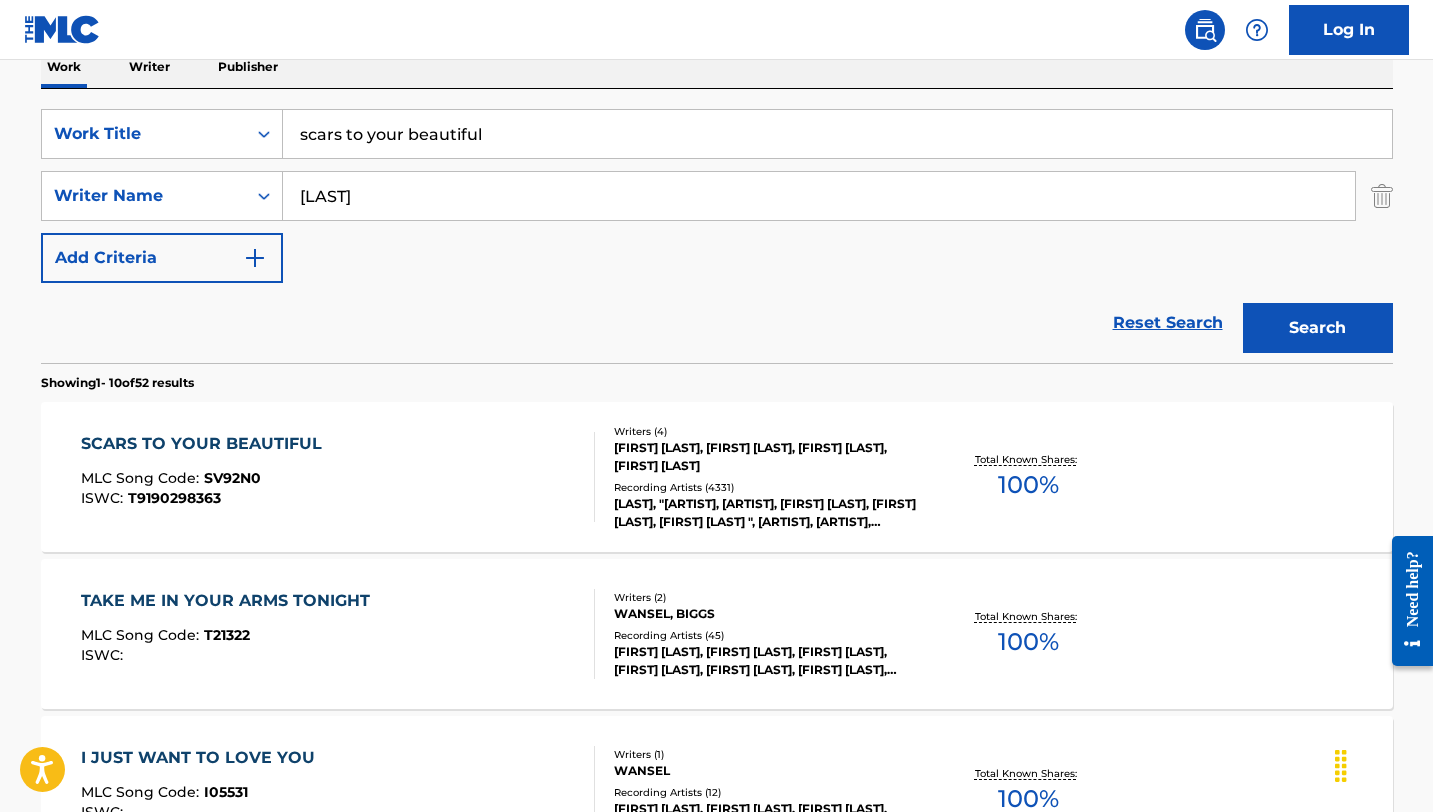 click on "SCARS TO YOUR BEAUTIFUL" at bounding box center [206, 444] 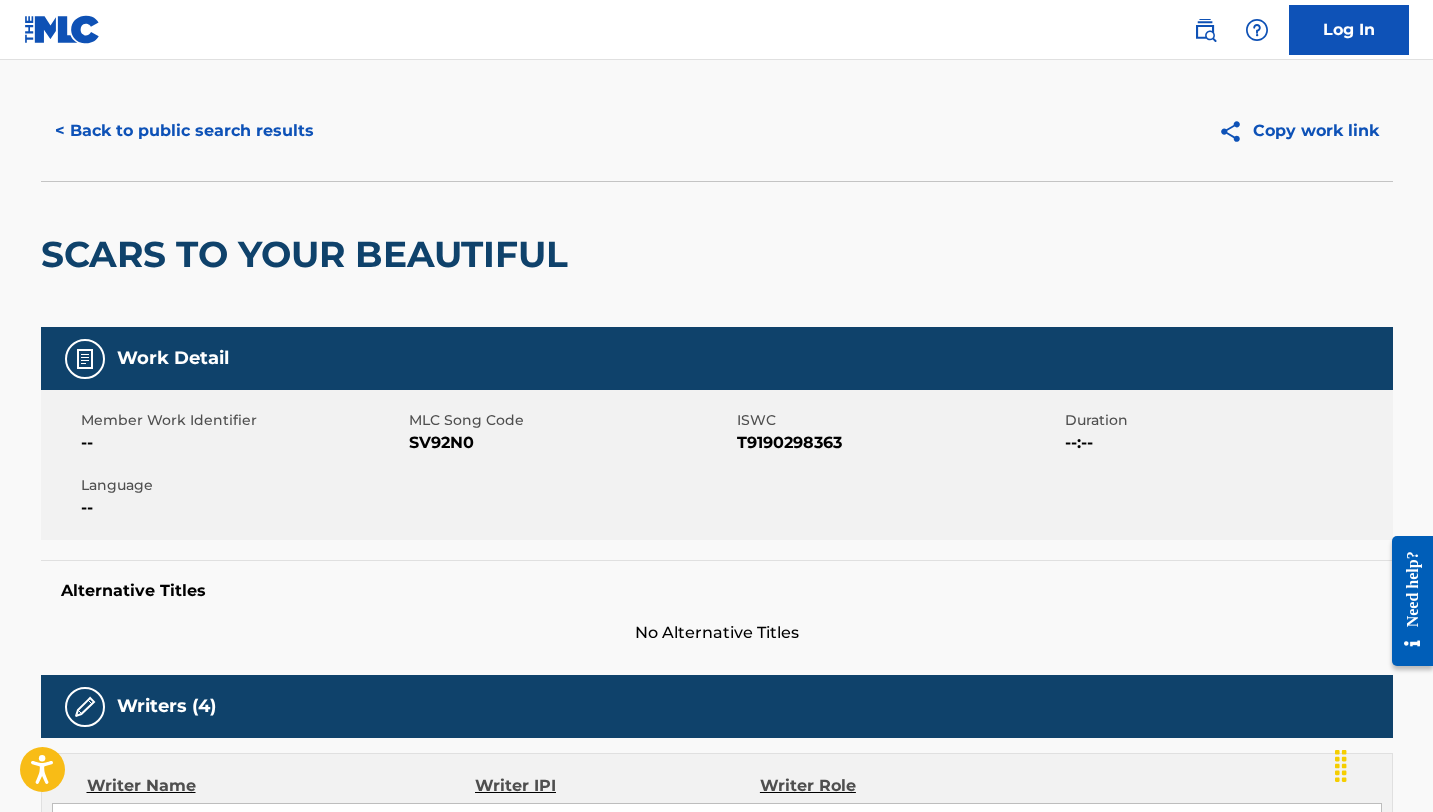 scroll, scrollTop: 0, scrollLeft: 0, axis: both 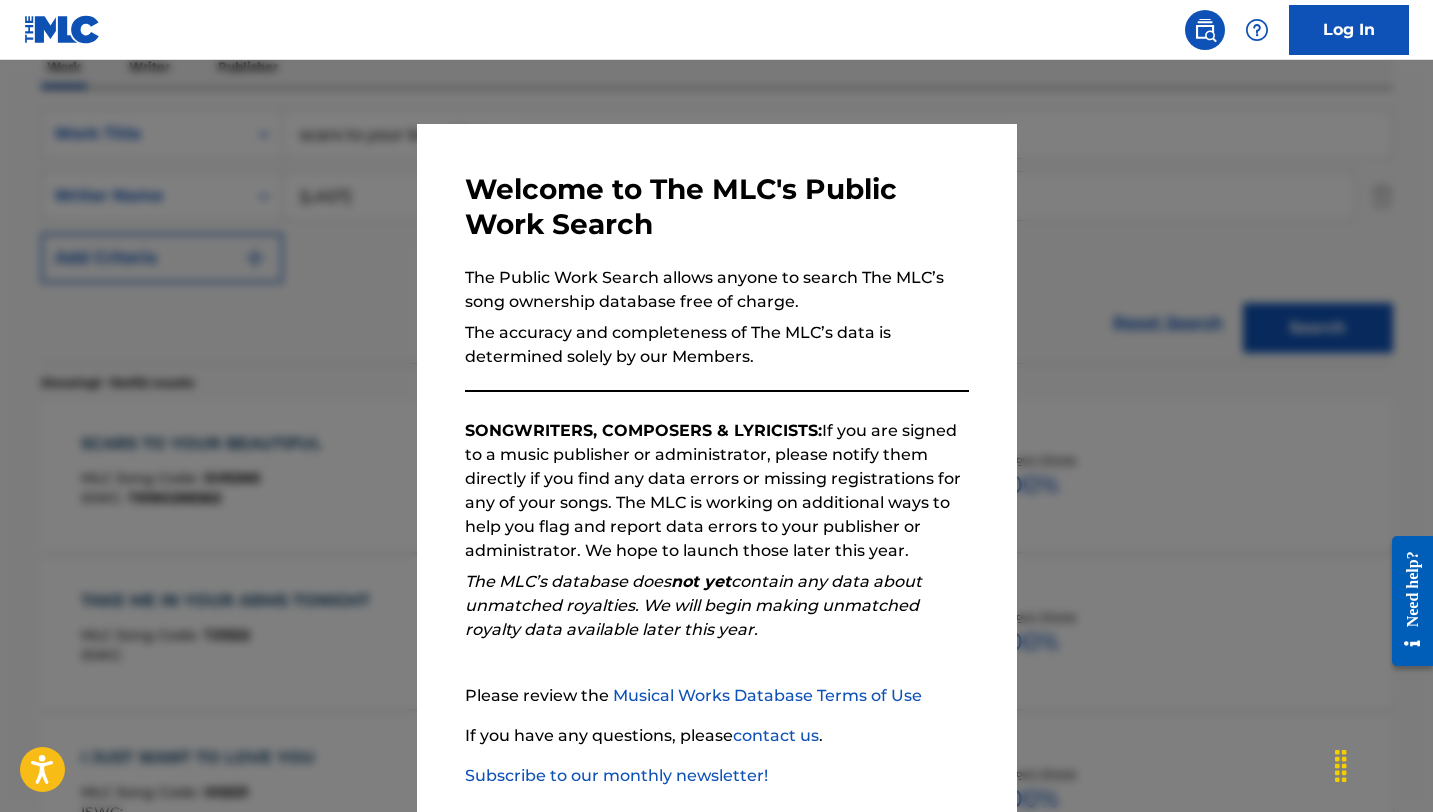 click at bounding box center [716, 466] 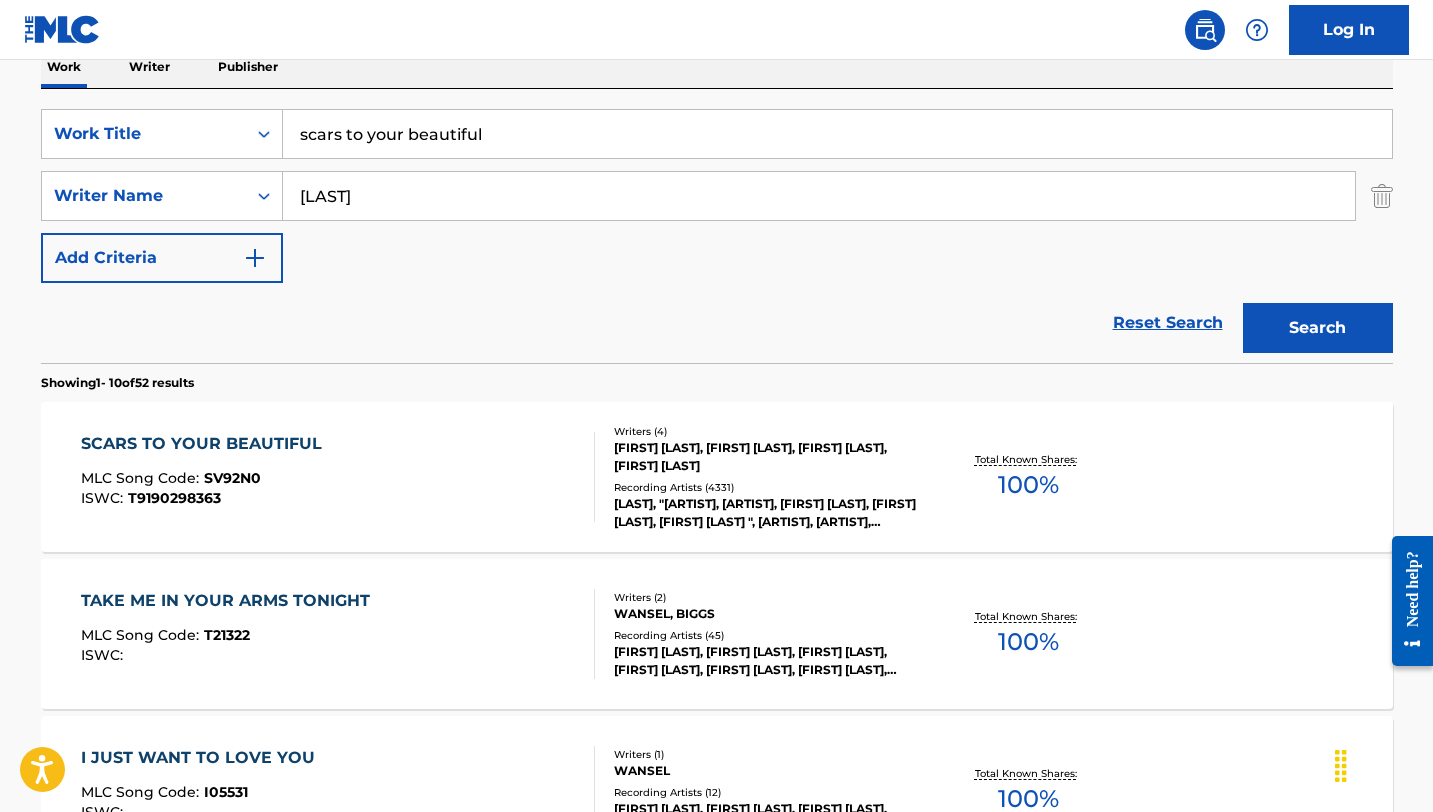 click on "scars to your beautiful" at bounding box center (837, 134) 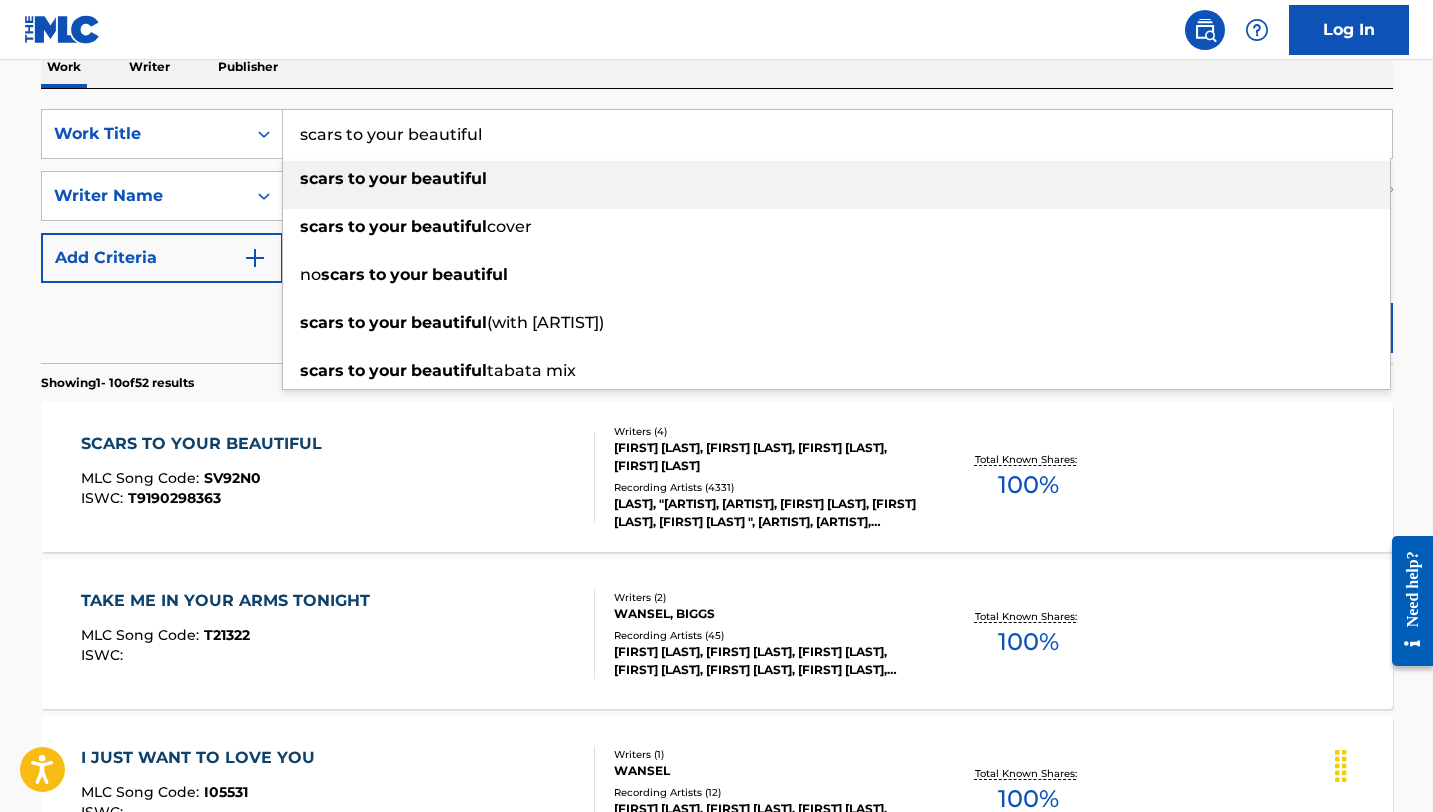 click on "scars to your beautiful" at bounding box center (837, 134) 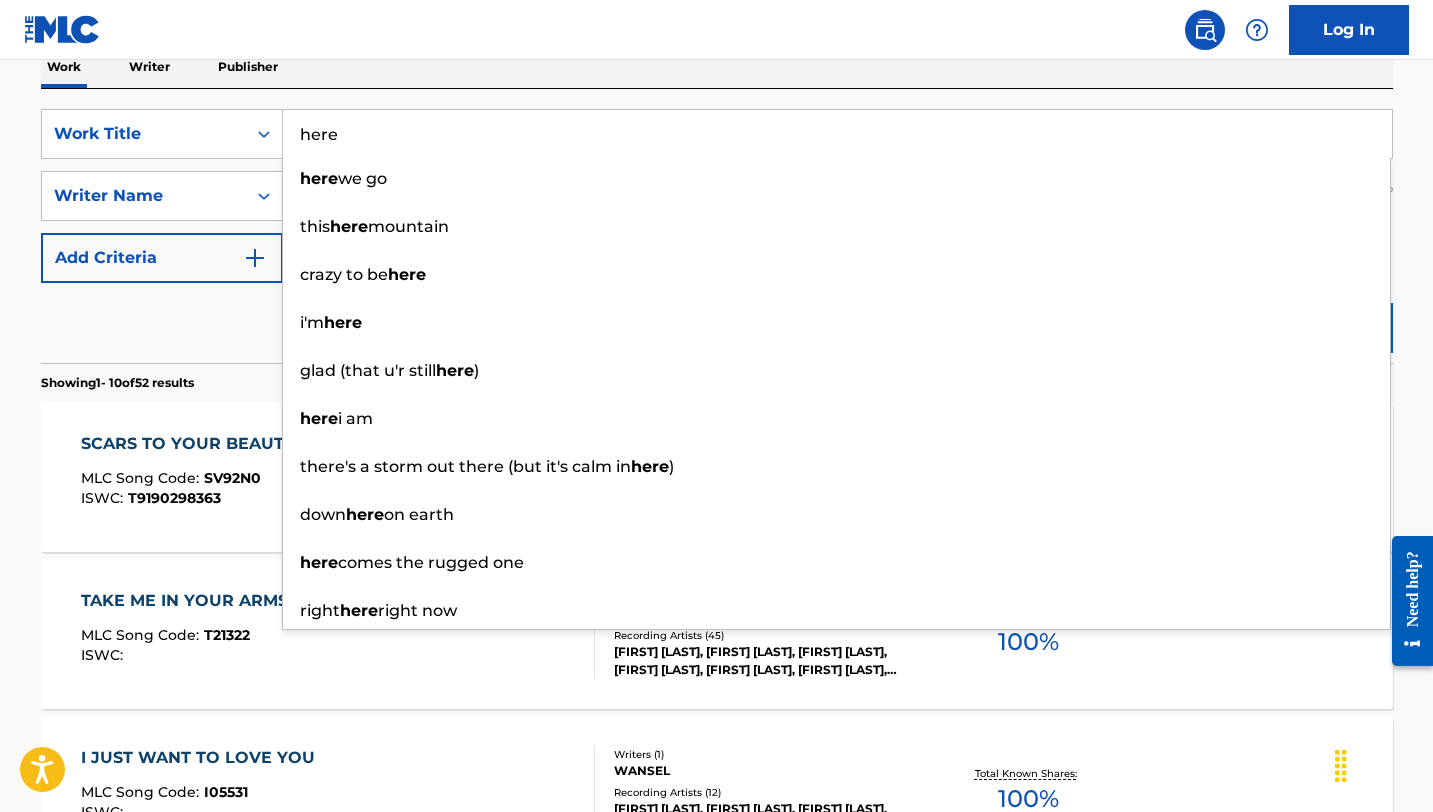 type on "here" 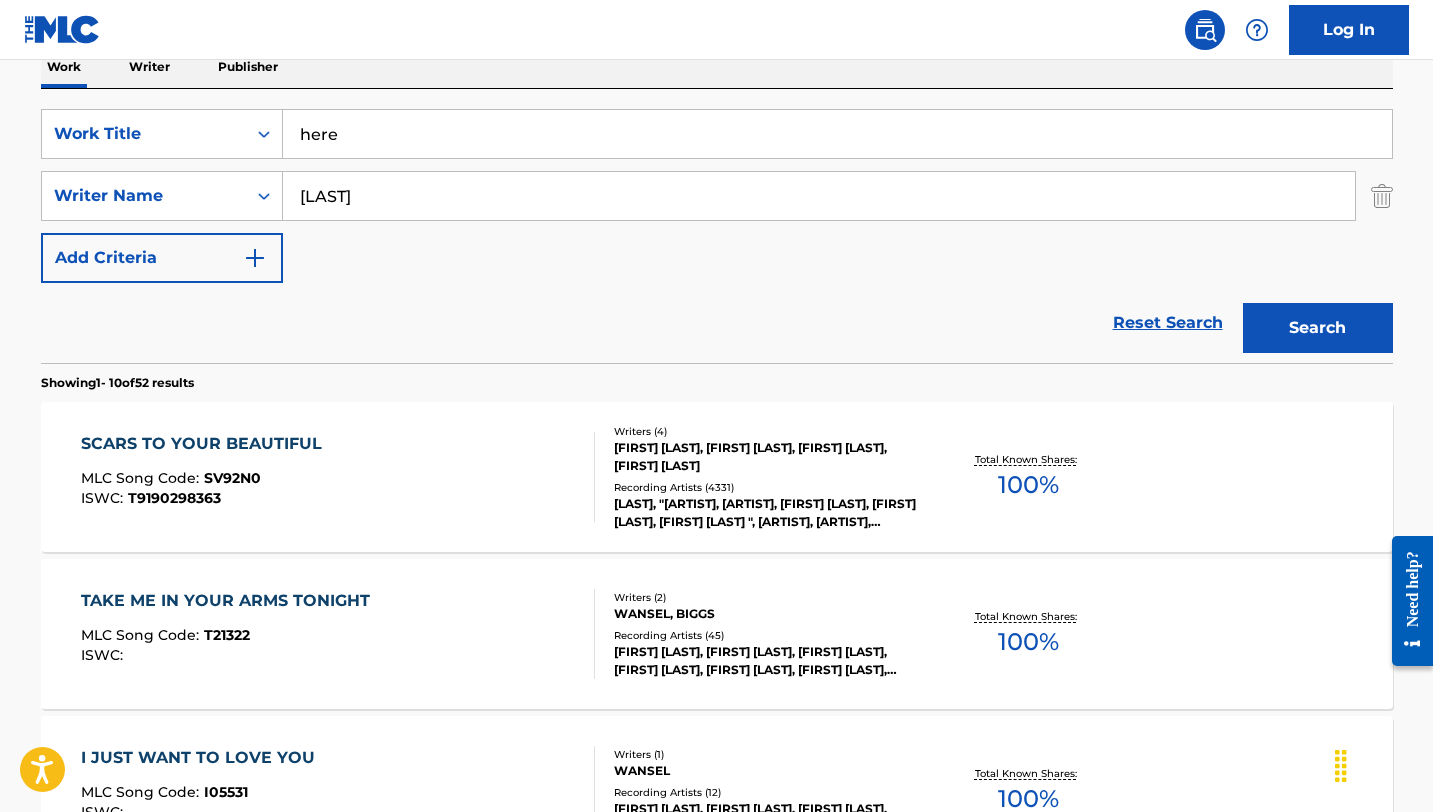 click on "Search" at bounding box center [1318, 328] 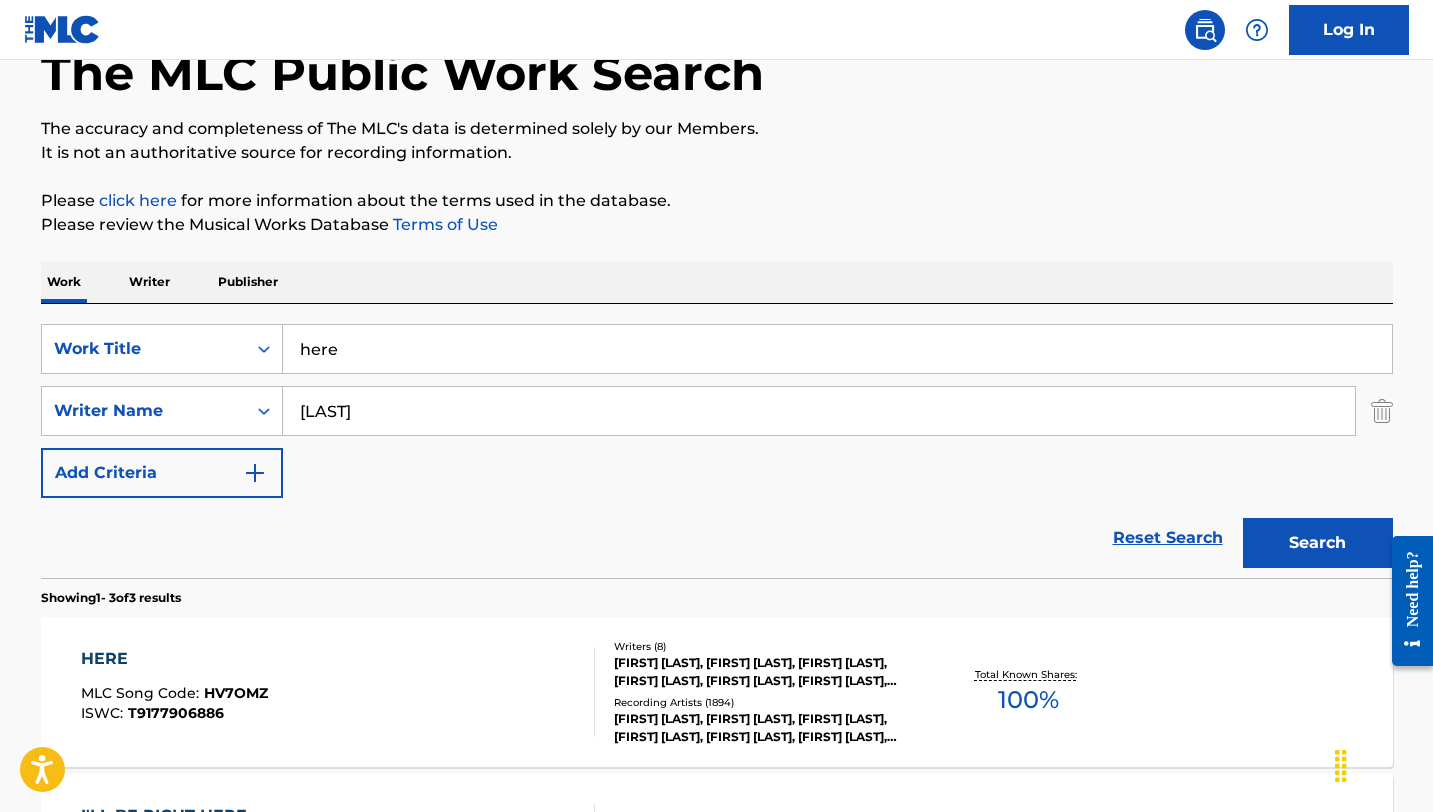 scroll, scrollTop: 336, scrollLeft: 0, axis: vertical 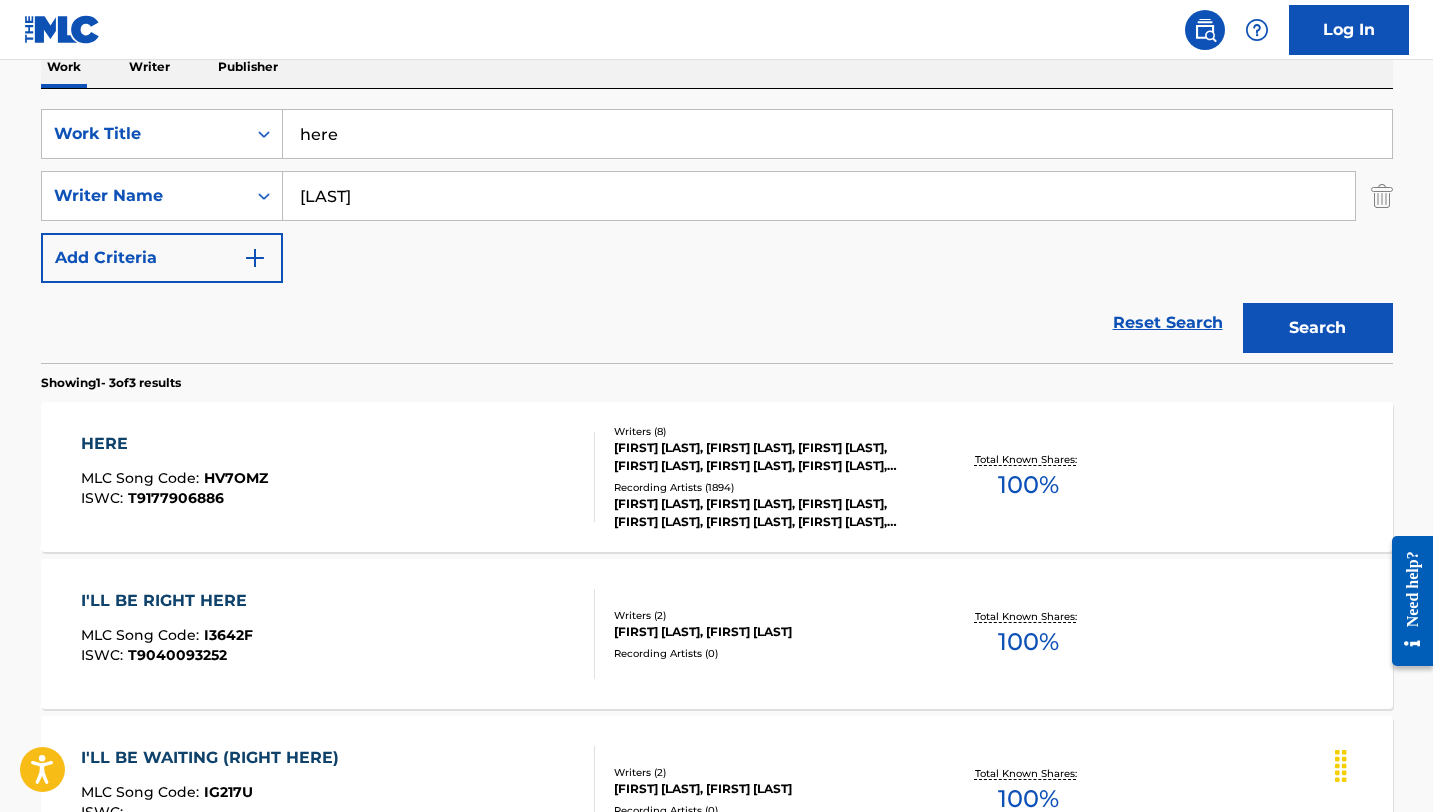 click on "HERE" at bounding box center (174, 444) 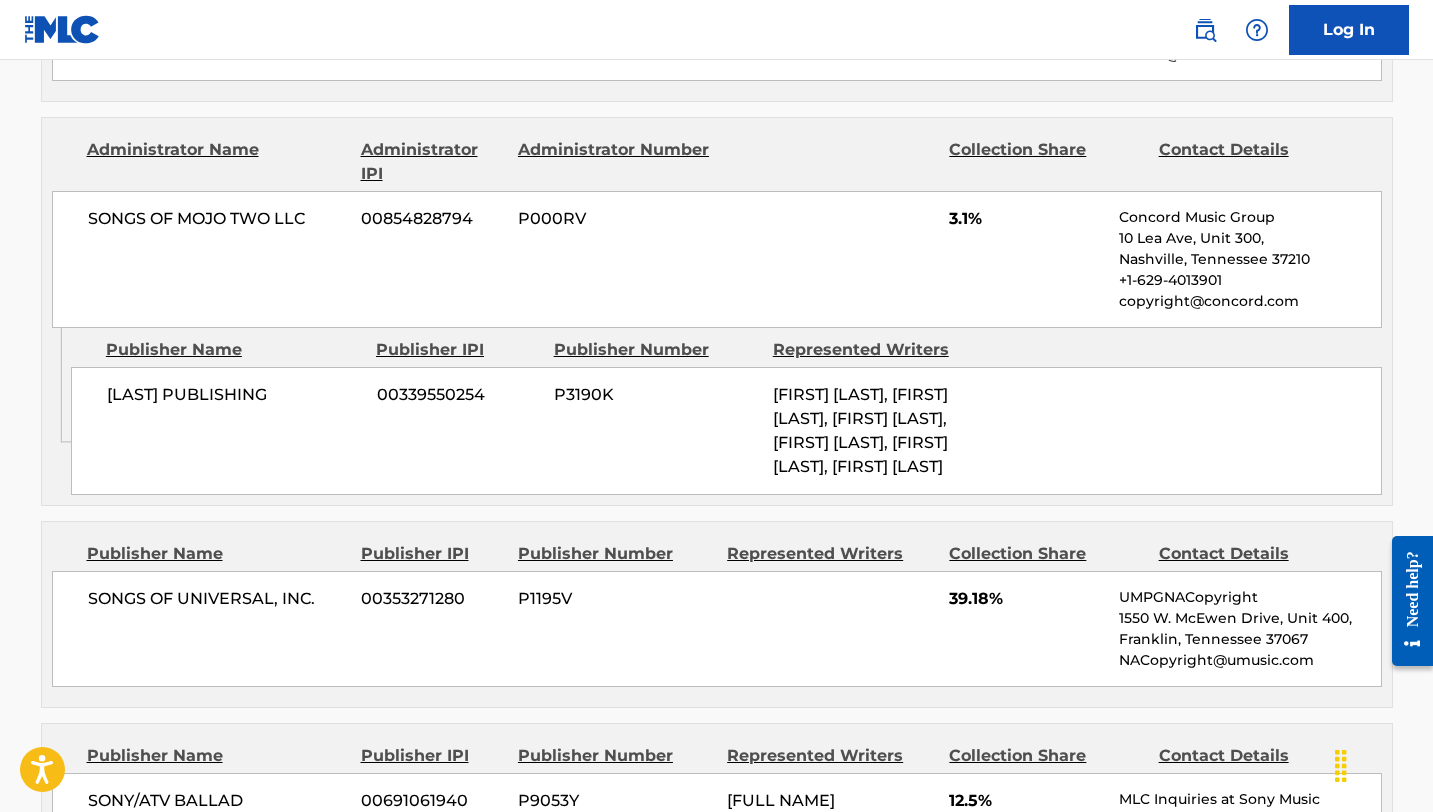 scroll, scrollTop: 2063, scrollLeft: 0, axis: vertical 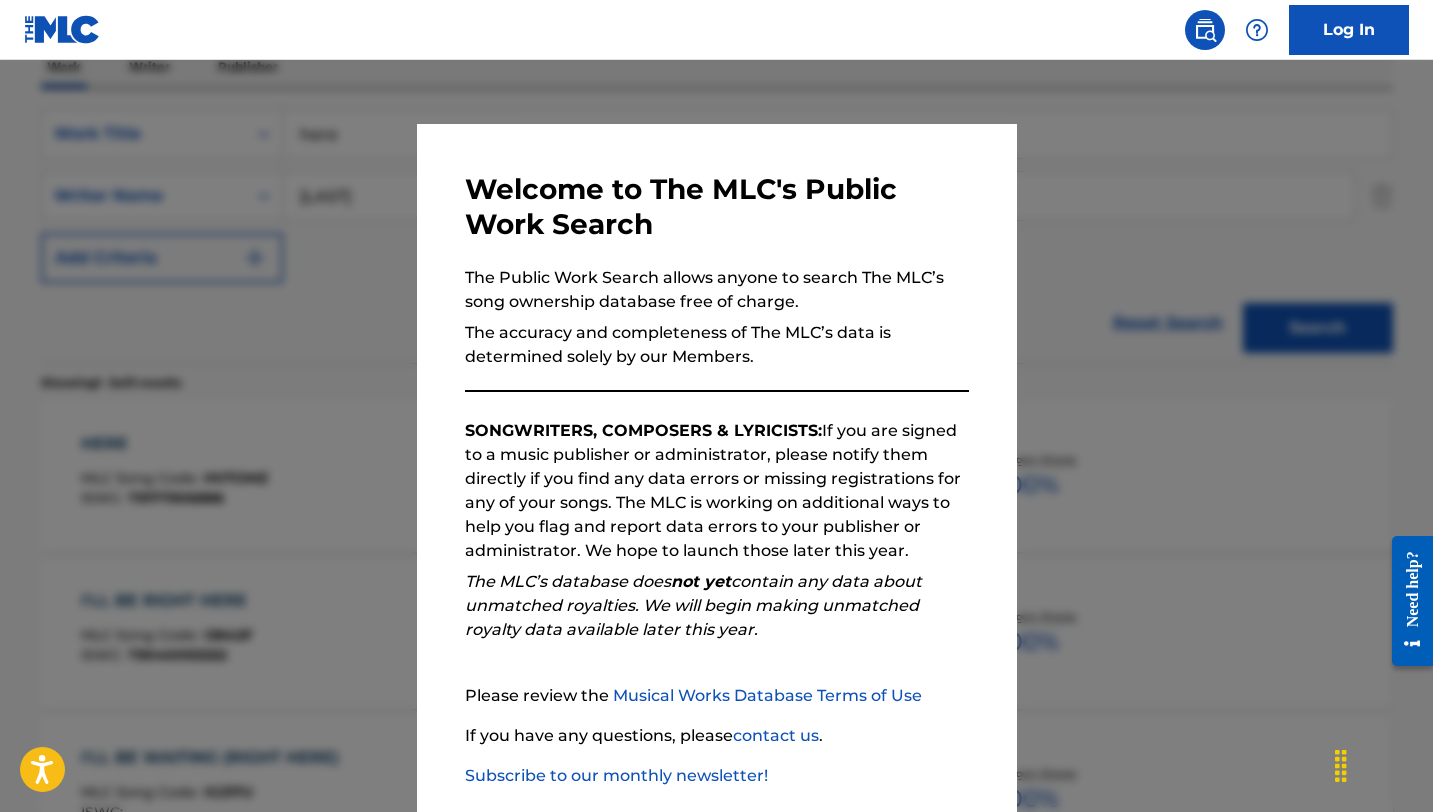 click at bounding box center [716, 466] 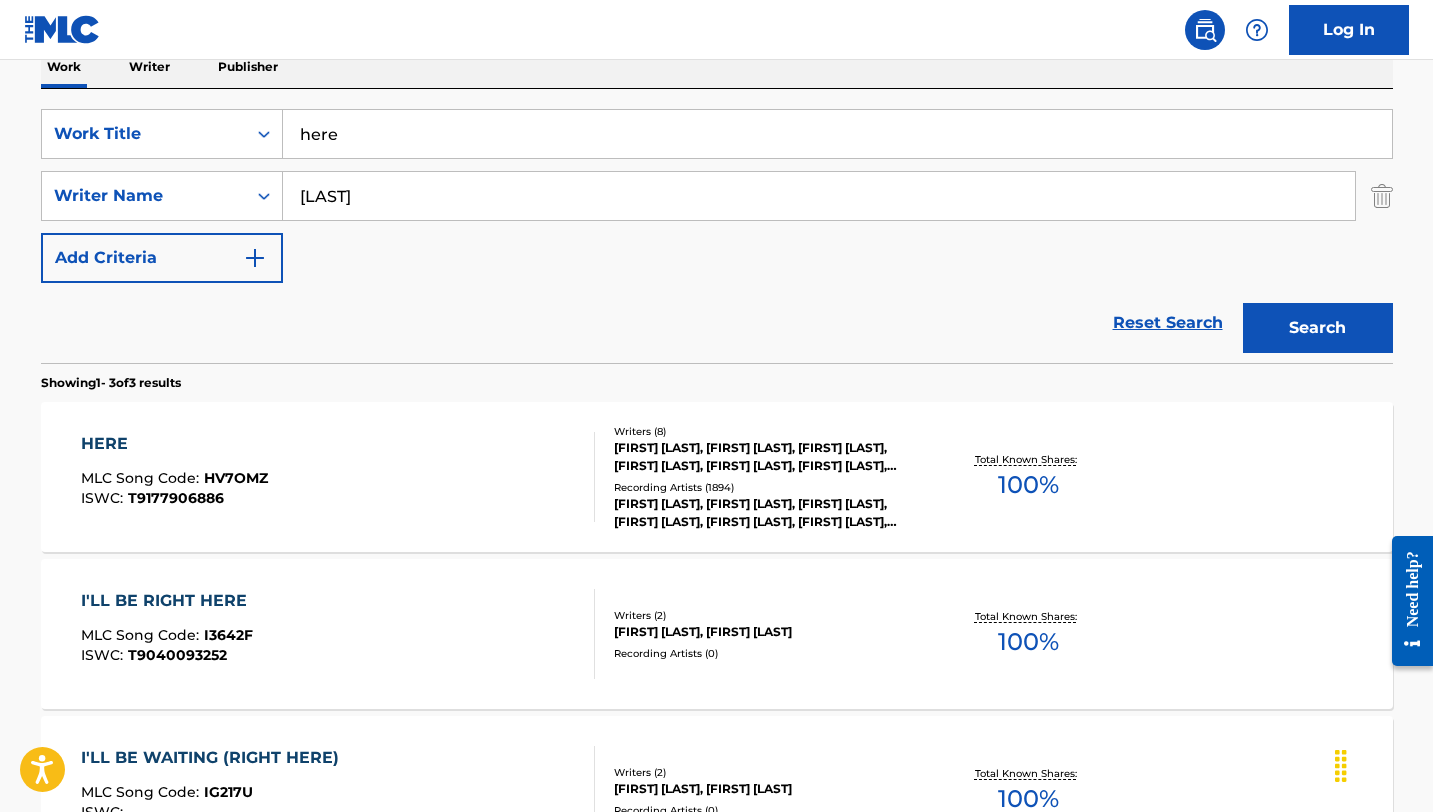 click on "here" at bounding box center (837, 134) 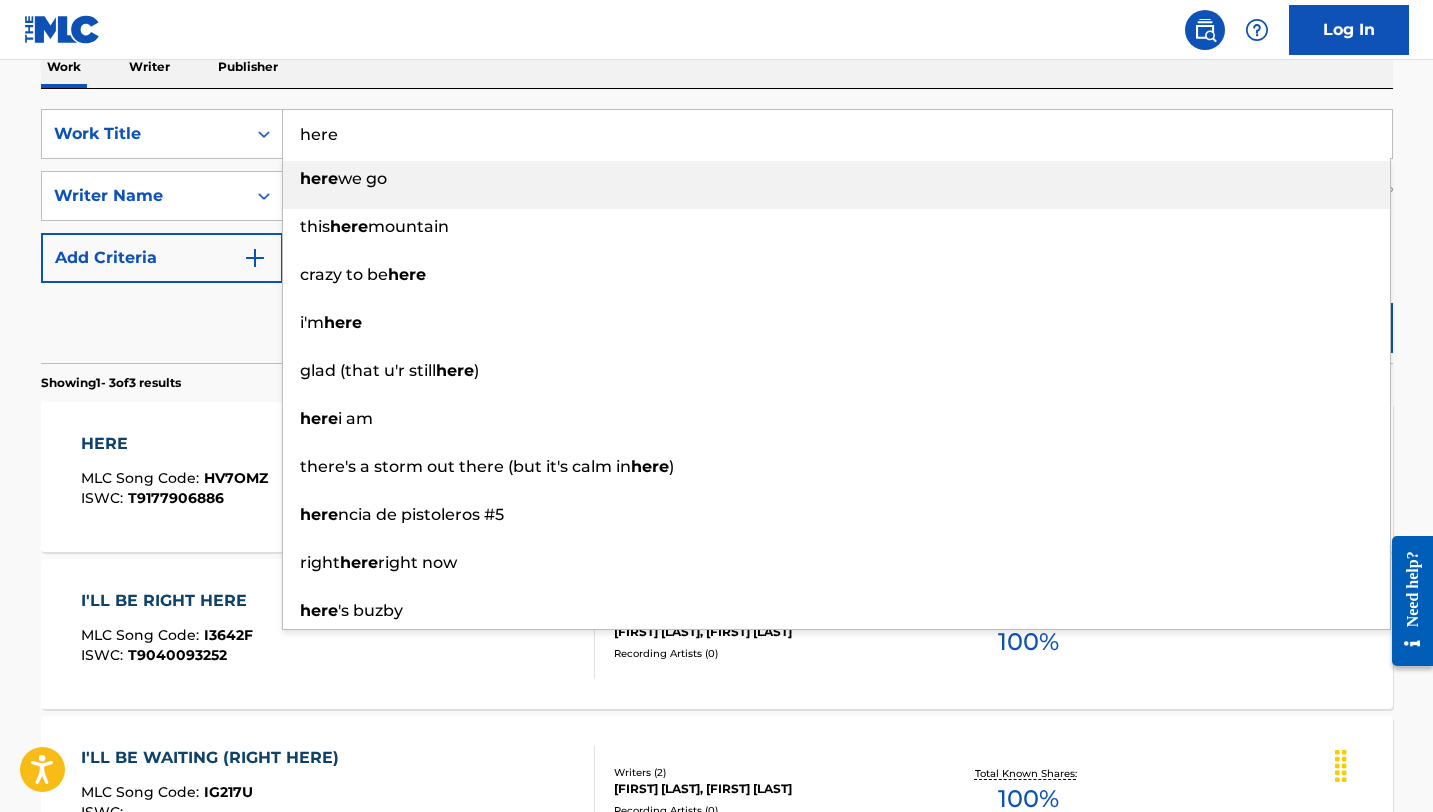 click on "here" at bounding box center (837, 134) 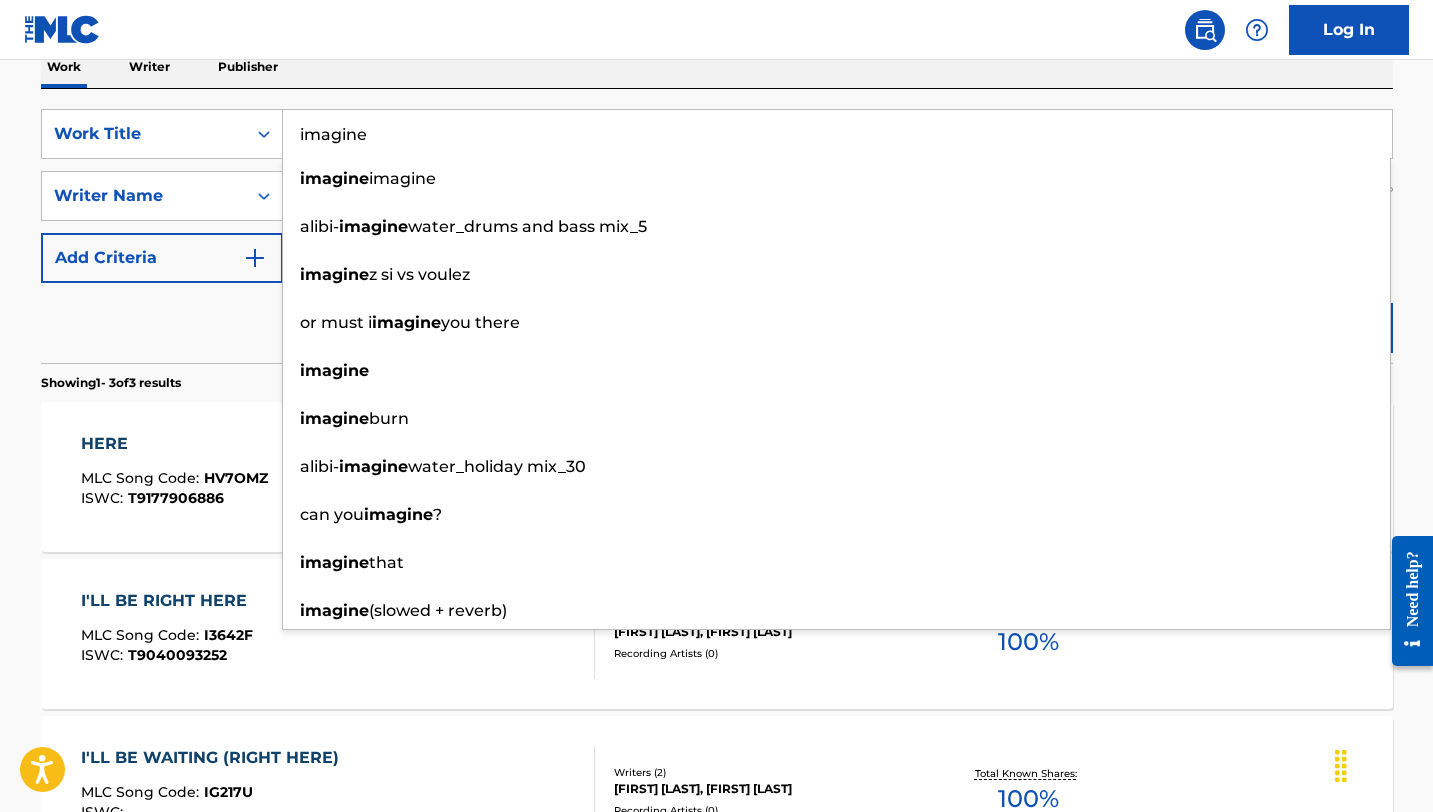 type on "imagine" 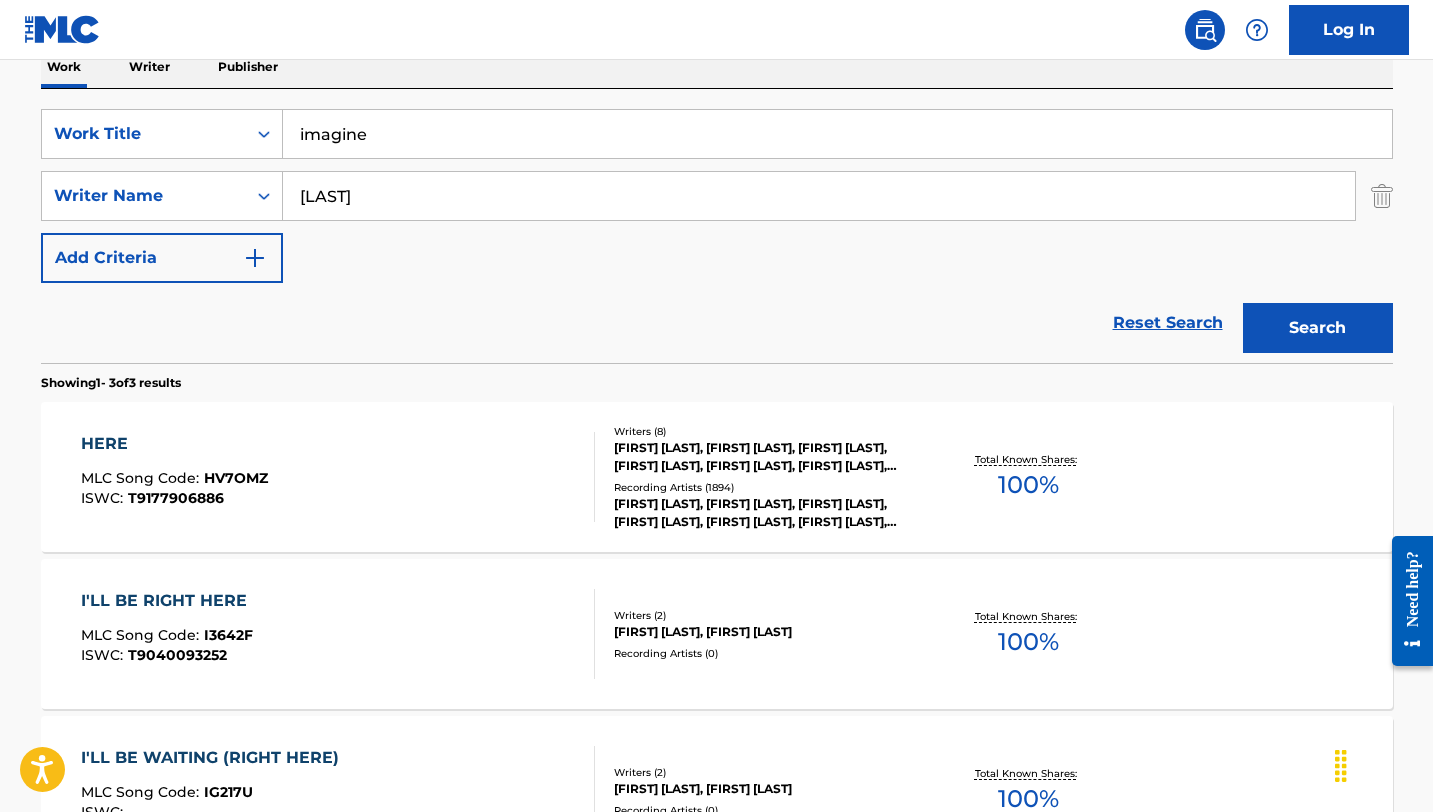 click on "Search" at bounding box center [1318, 328] 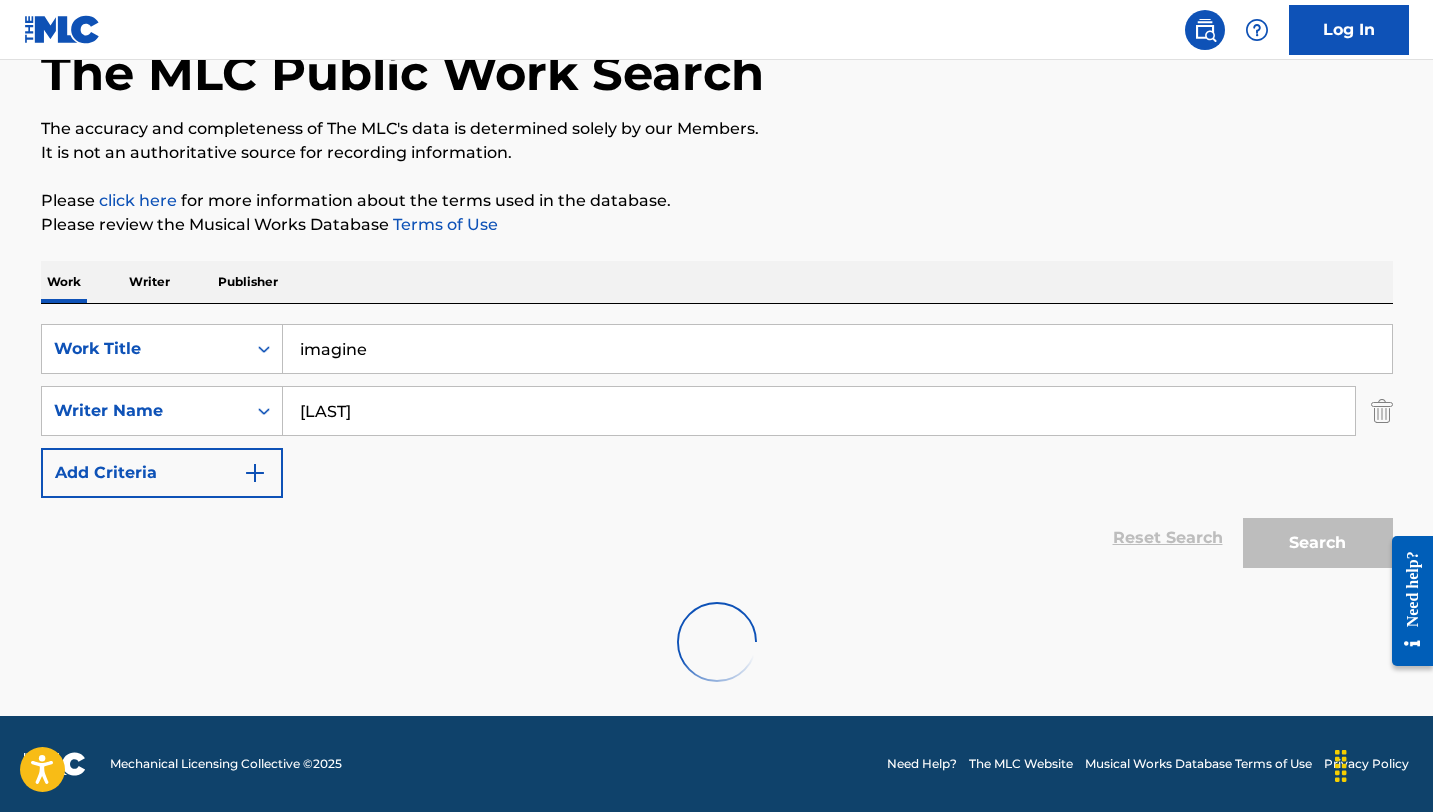 scroll, scrollTop: 276, scrollLeft: 0, axis: vertical 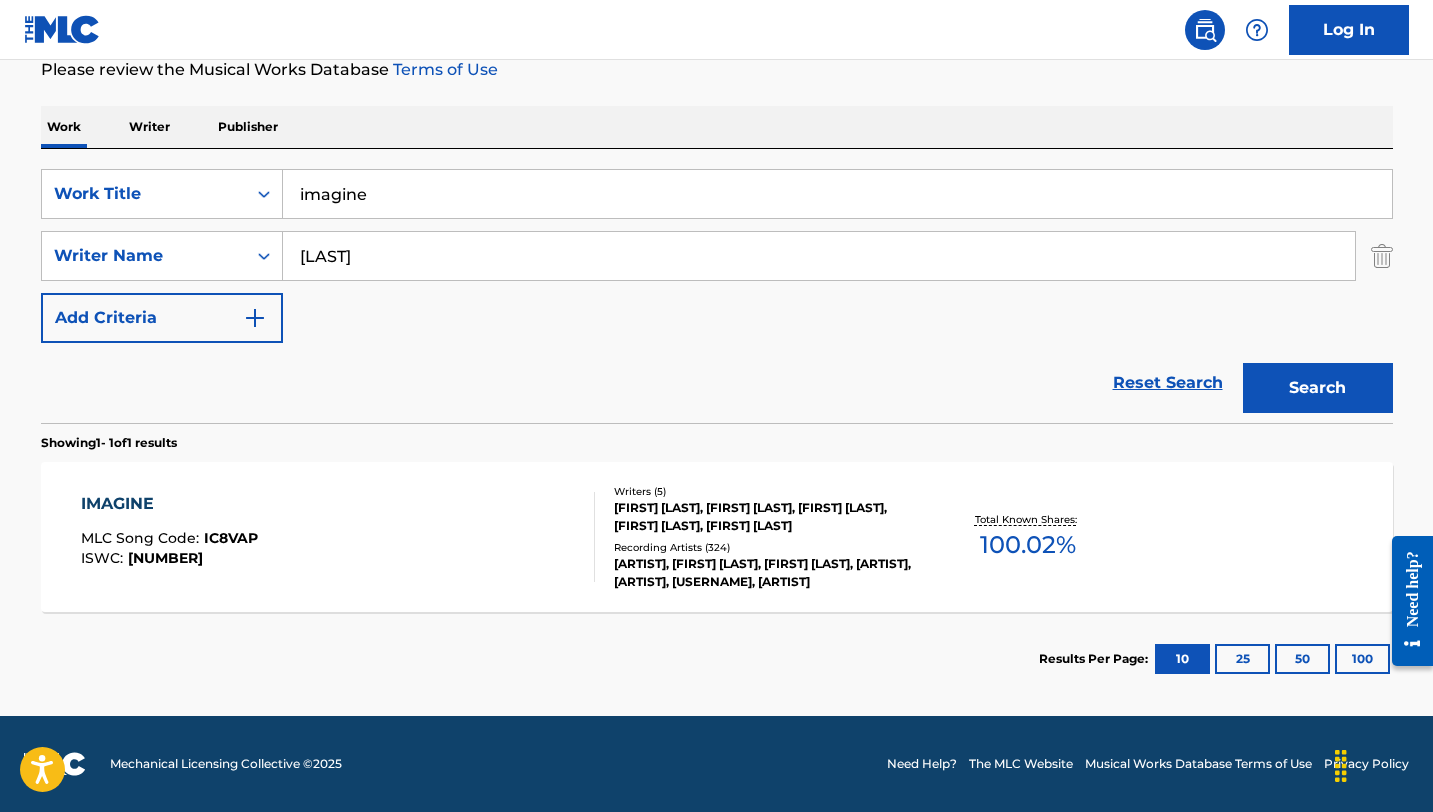 click on "IMAGINE" at bounding box center [169, 504] 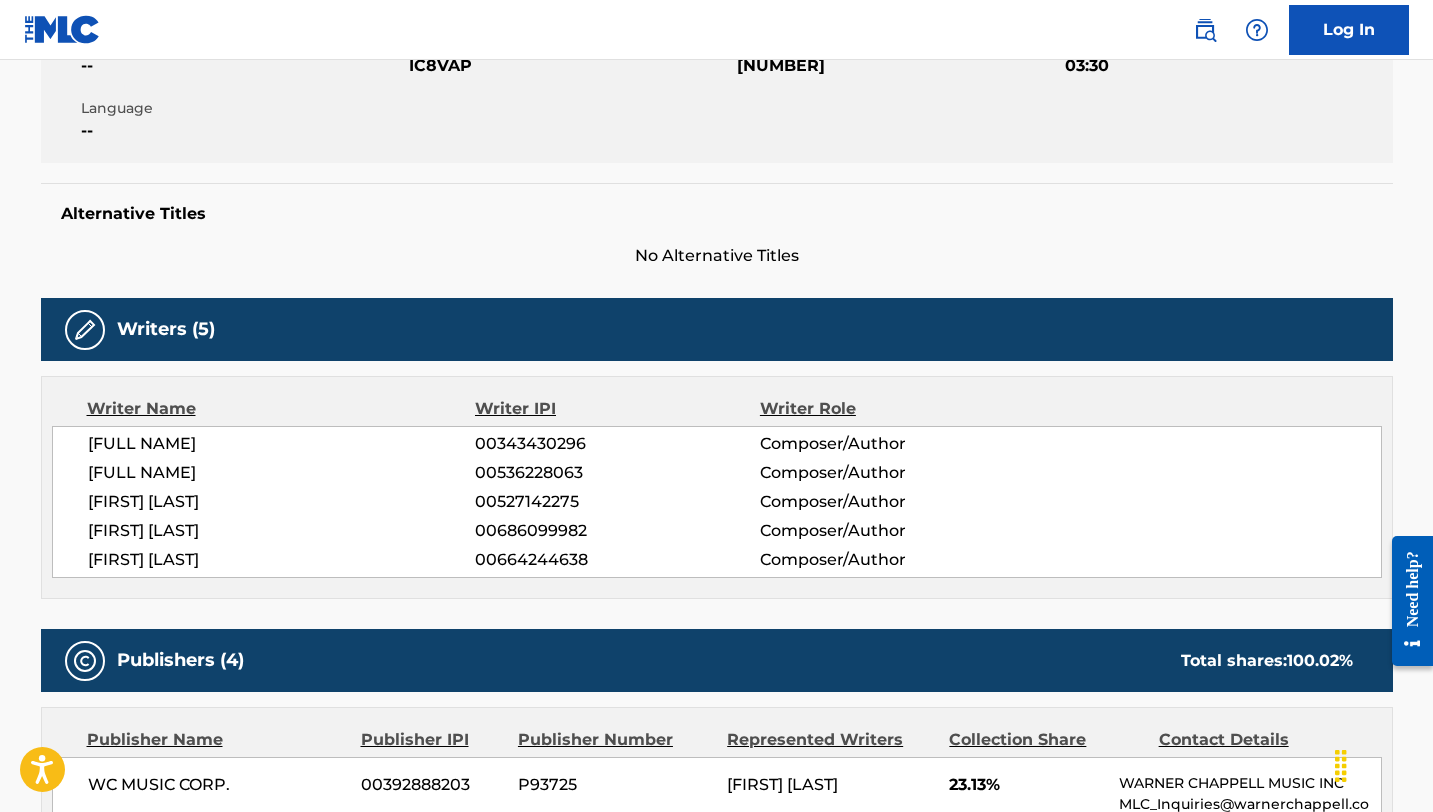 scroll, scrollTop: 0, scrollLeft: 0, axis: both 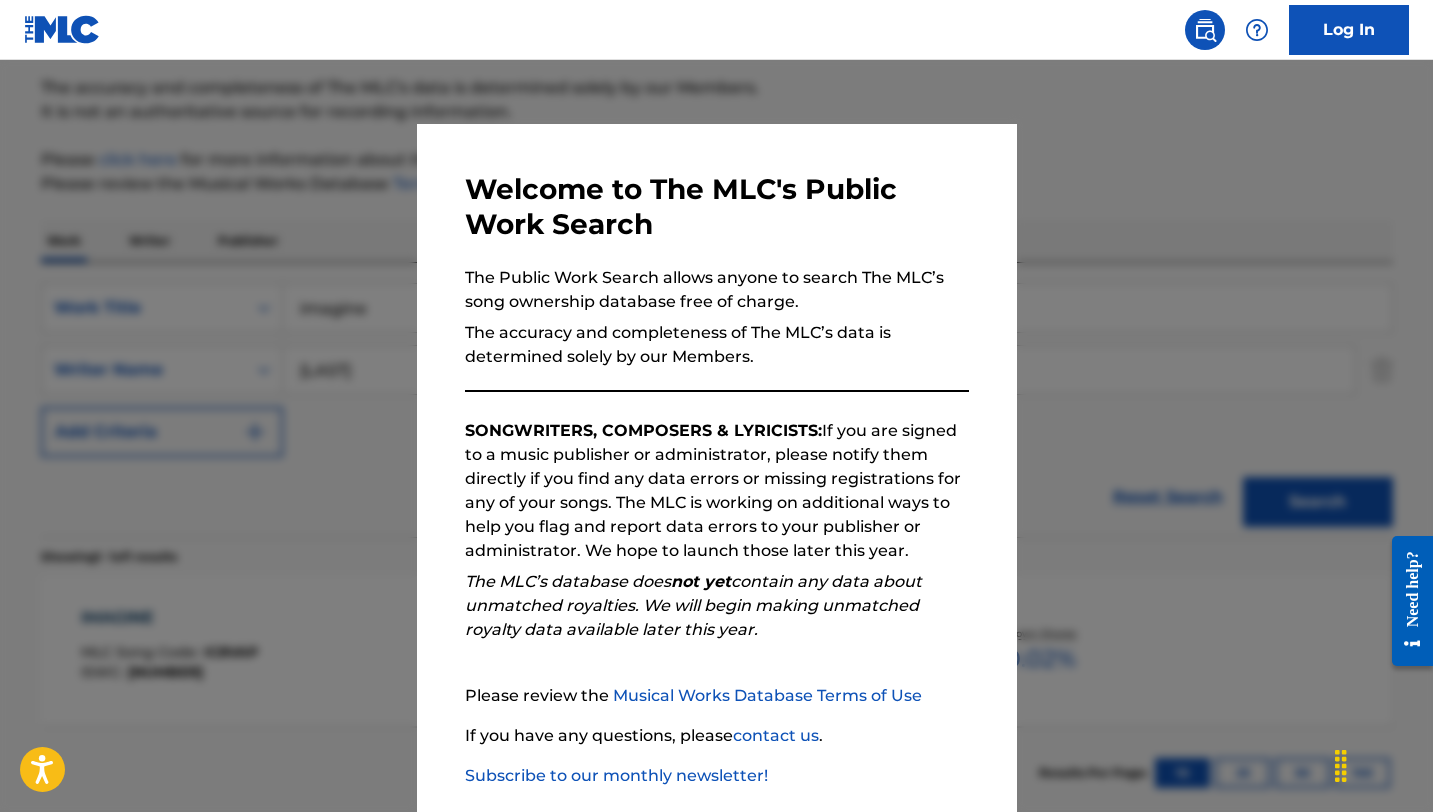 click at bounding box center [716, 466] 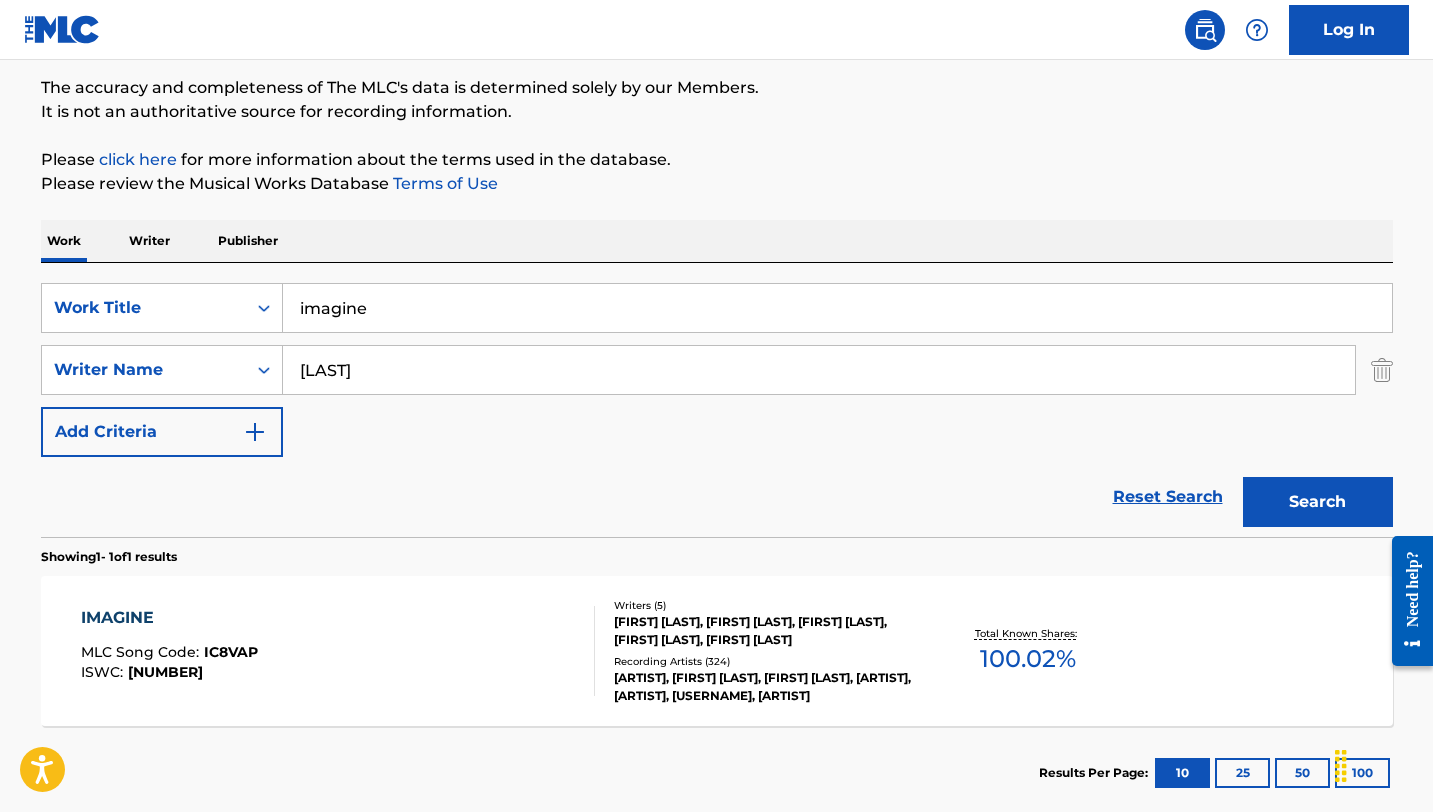 click on "imagine" at bounding box center [837, 308] 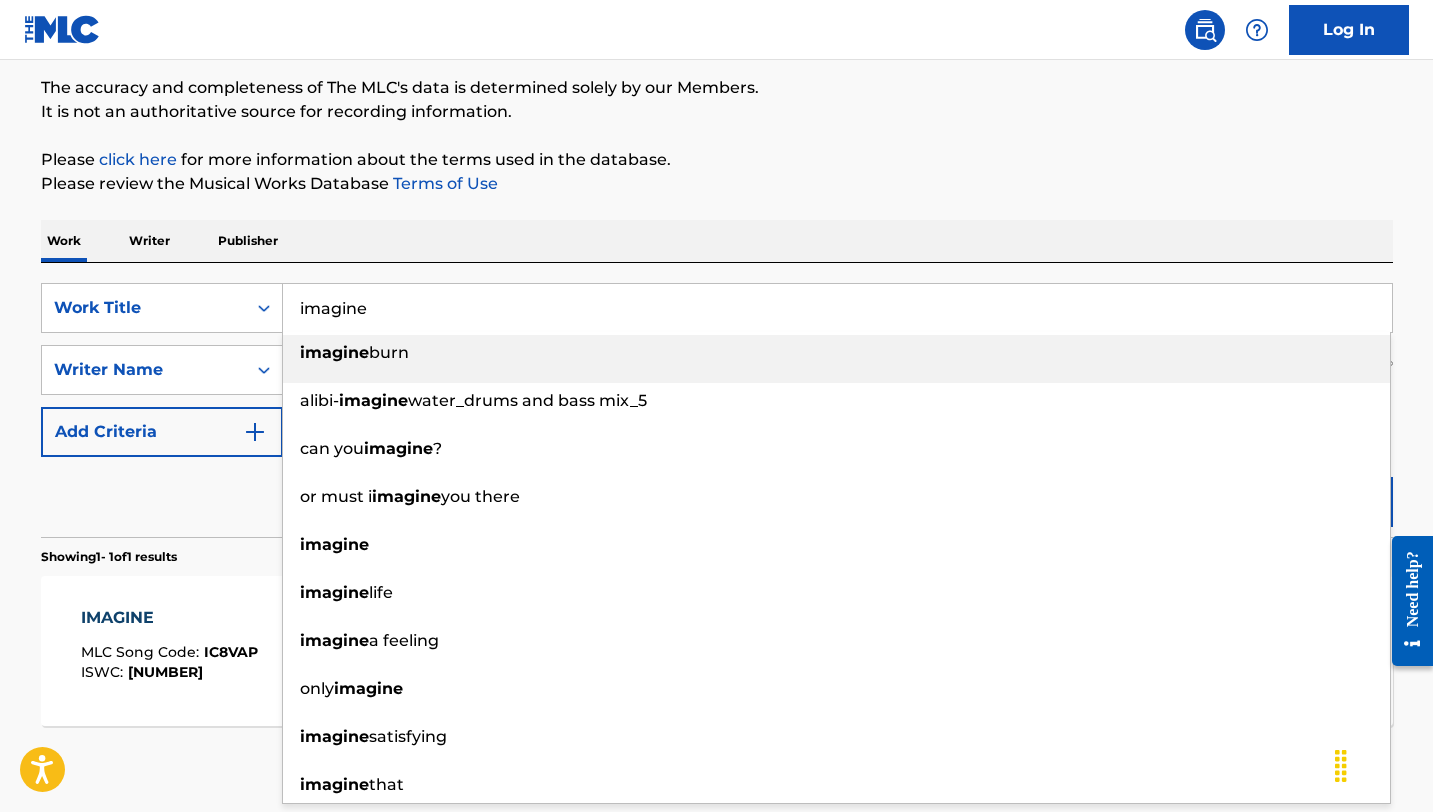 click on "imagine" at bounding box center [837, 308] 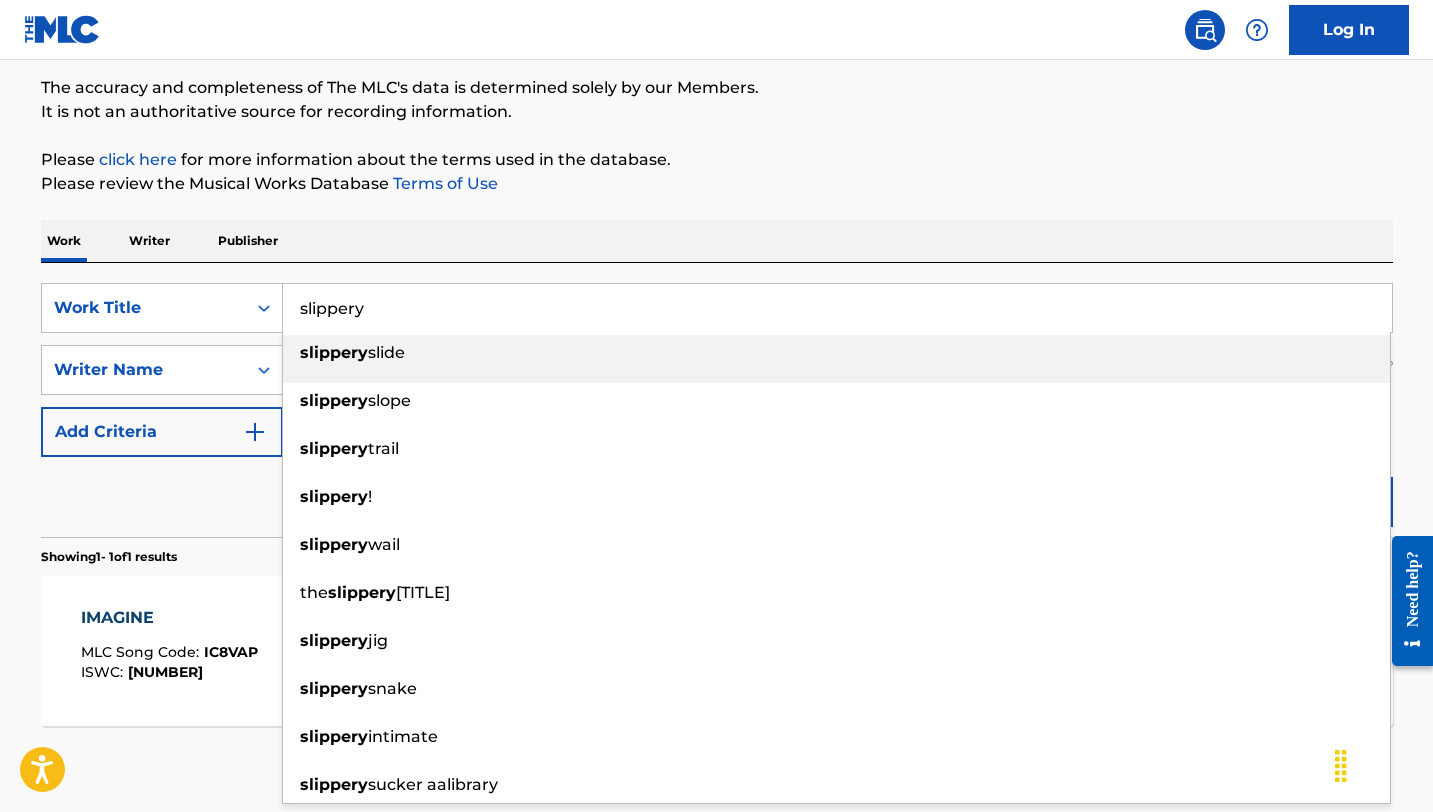 type on "slippery" 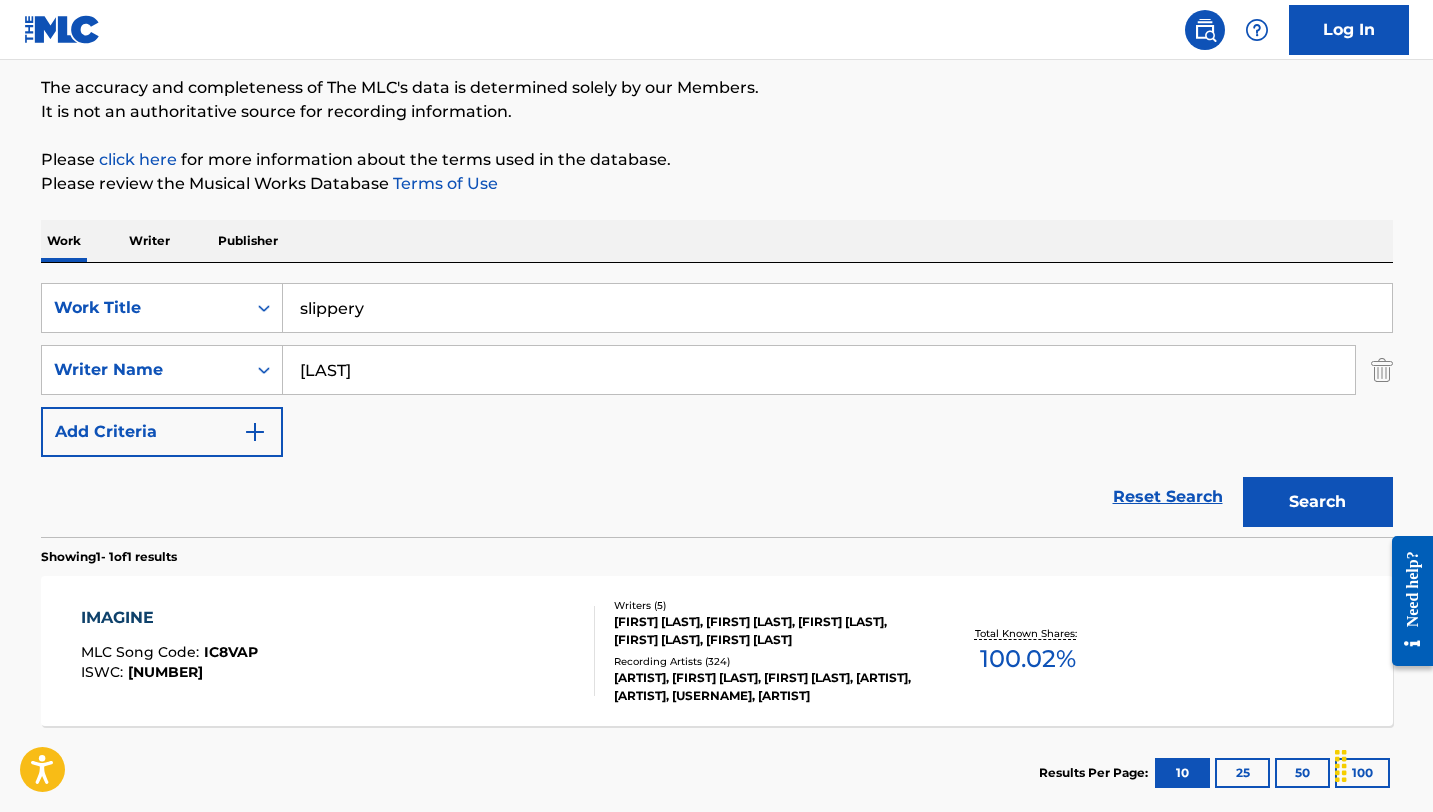 click on "[LAST]" at bounding box center [819, 370] 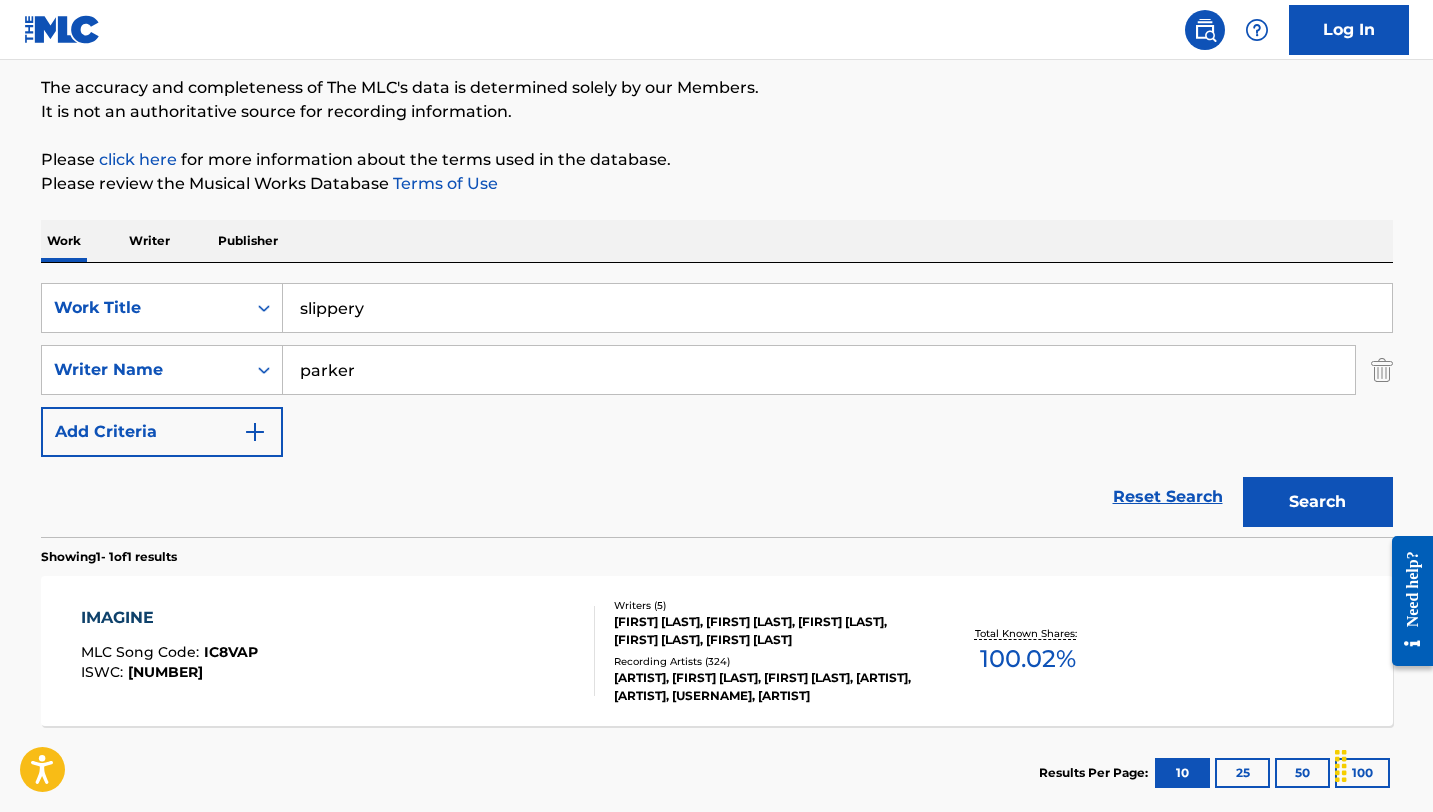type on "parker" 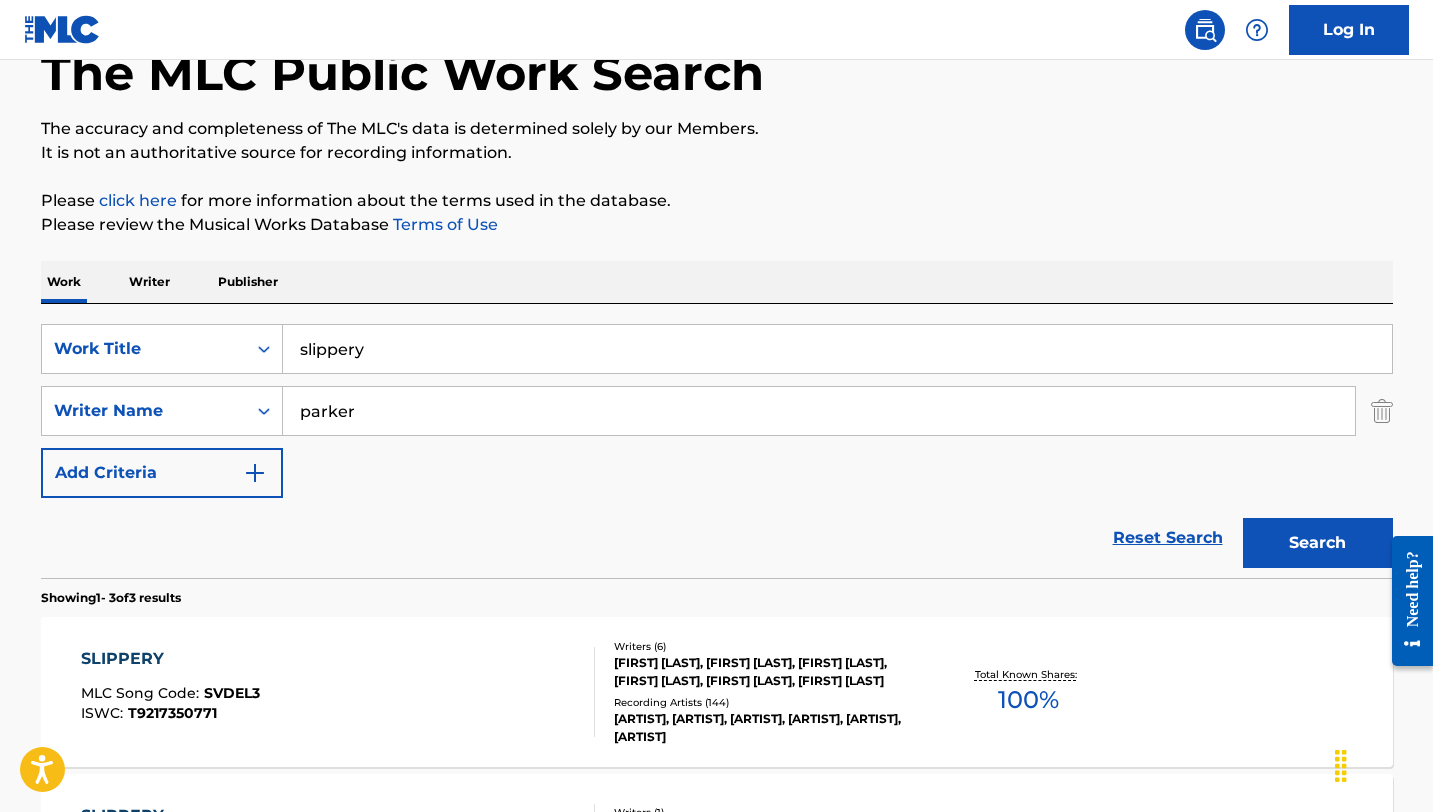 scroll, scrollTop: 162, scrollLeft: 0, axis: vertical 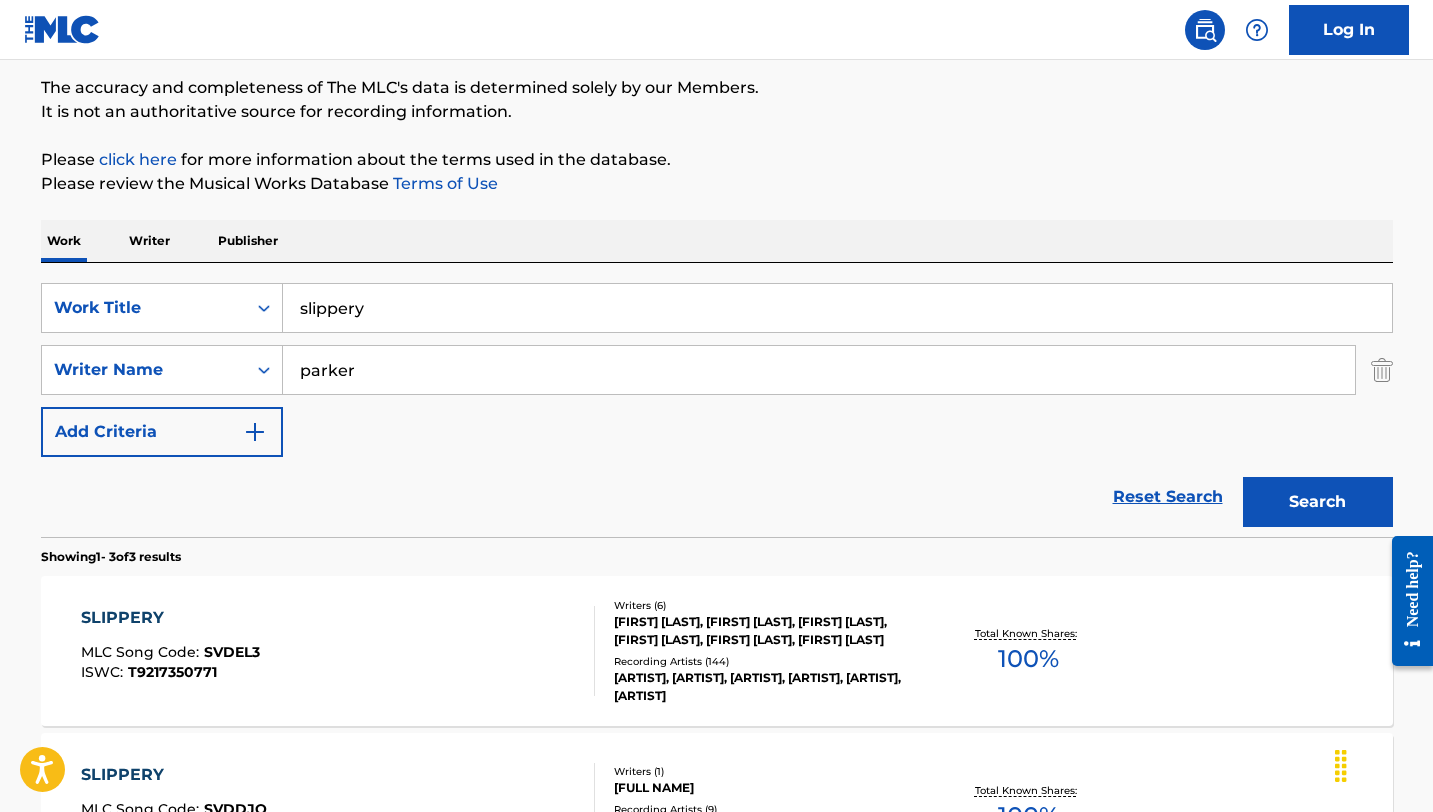 click on "SLIPPERY" at bounding box center [170, 618] 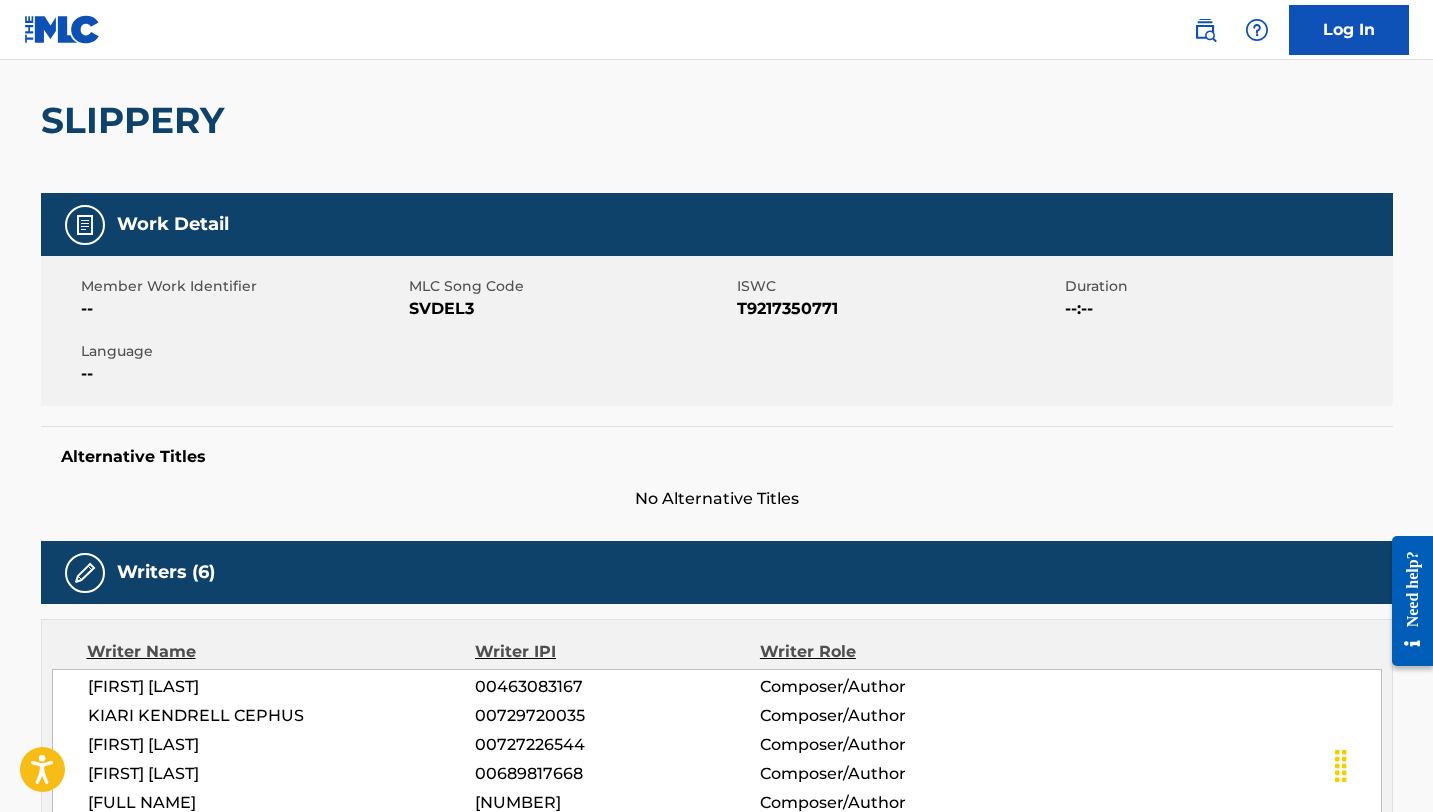 scroll, scrollTop: 0, scrollLeft: 0, axis: both 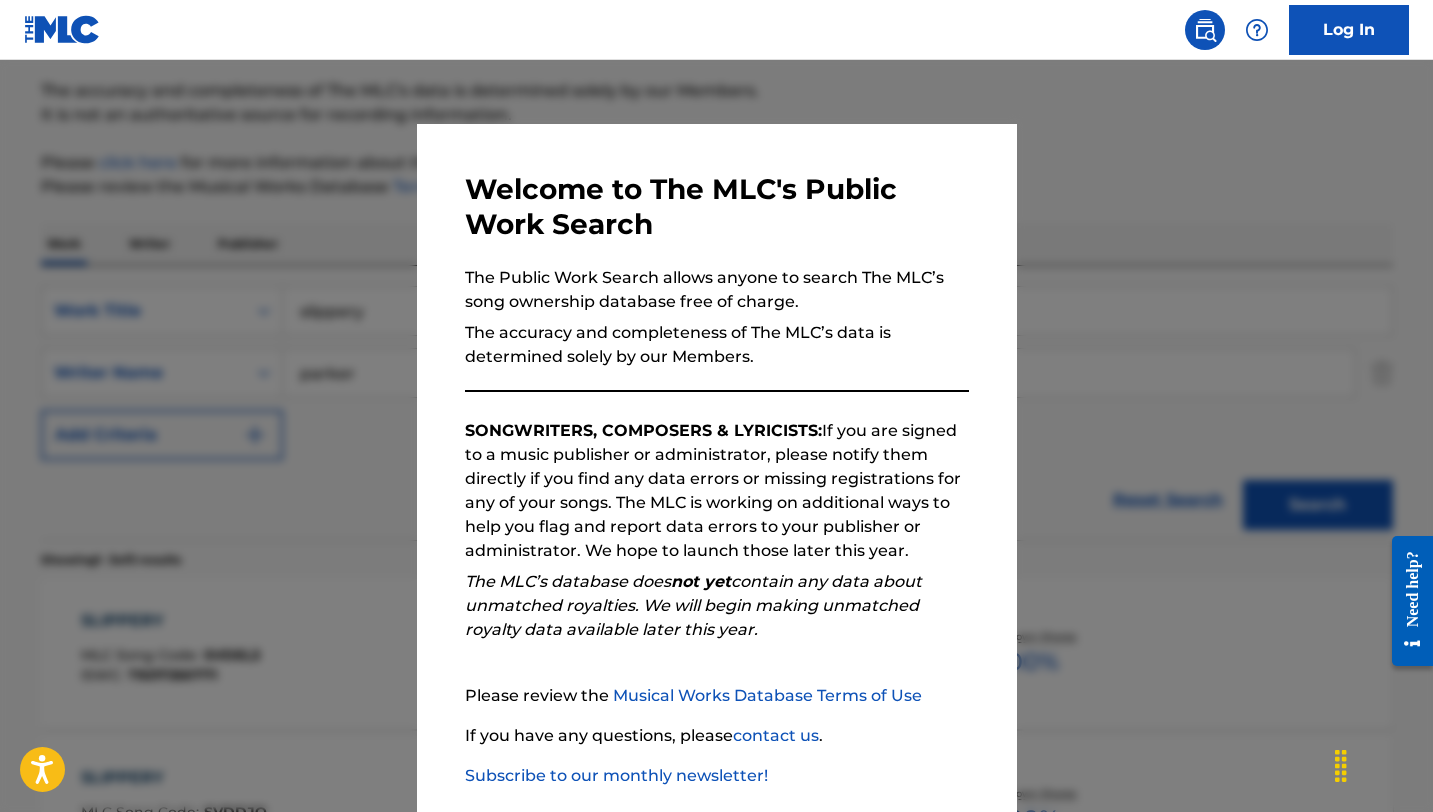 click at bounding box center (716, 466) 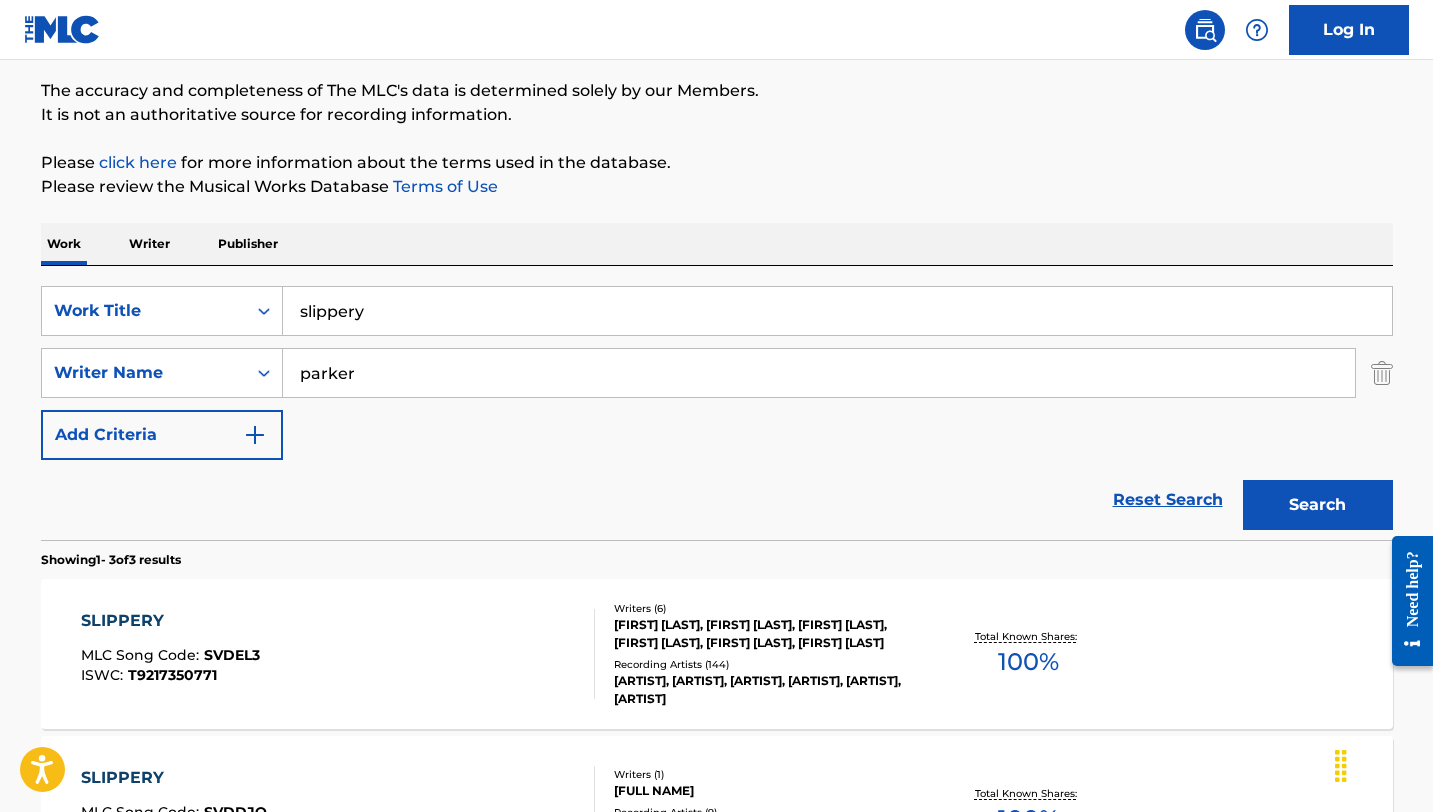 click on "slippery" at bounding box center [837, 311] 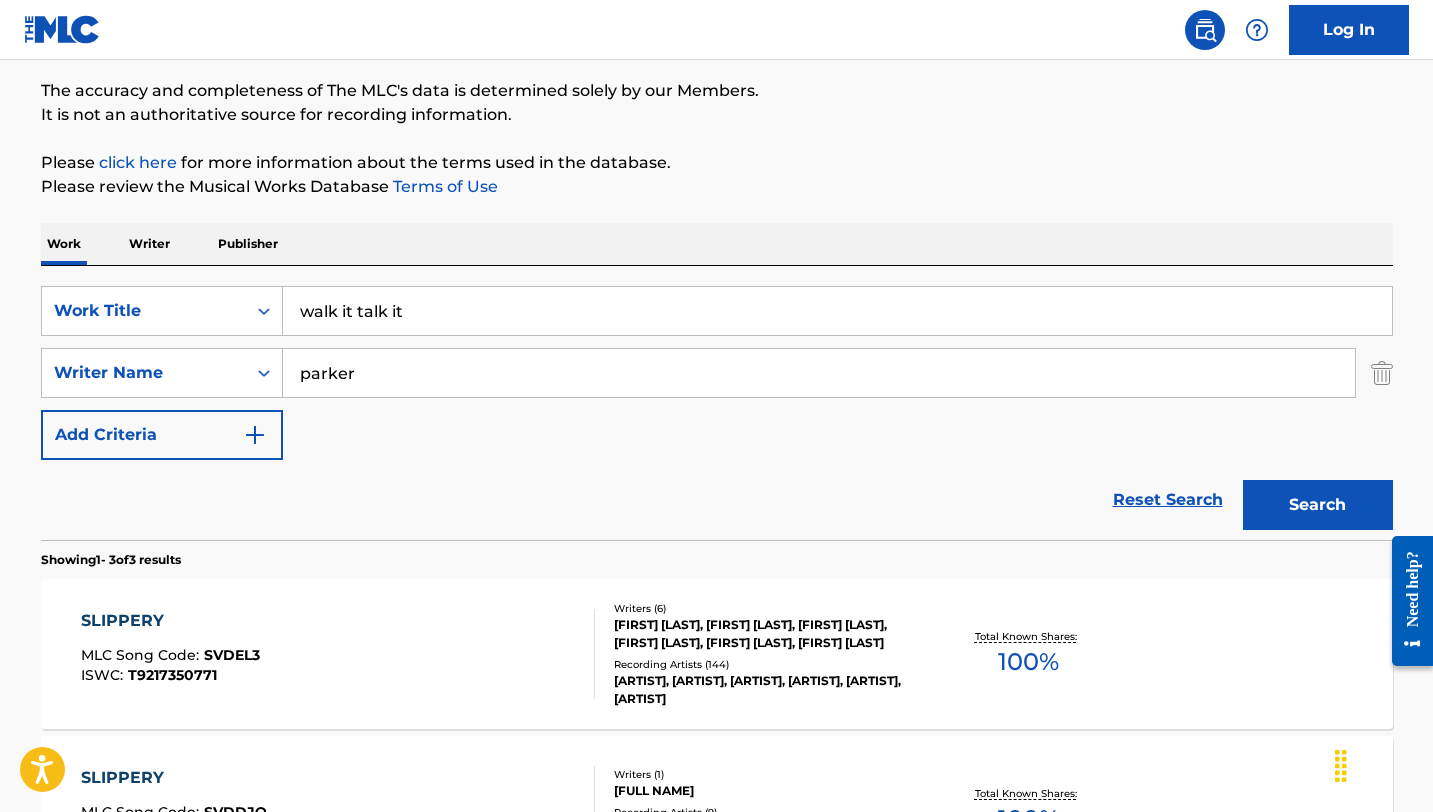 type on "walk it talk it" 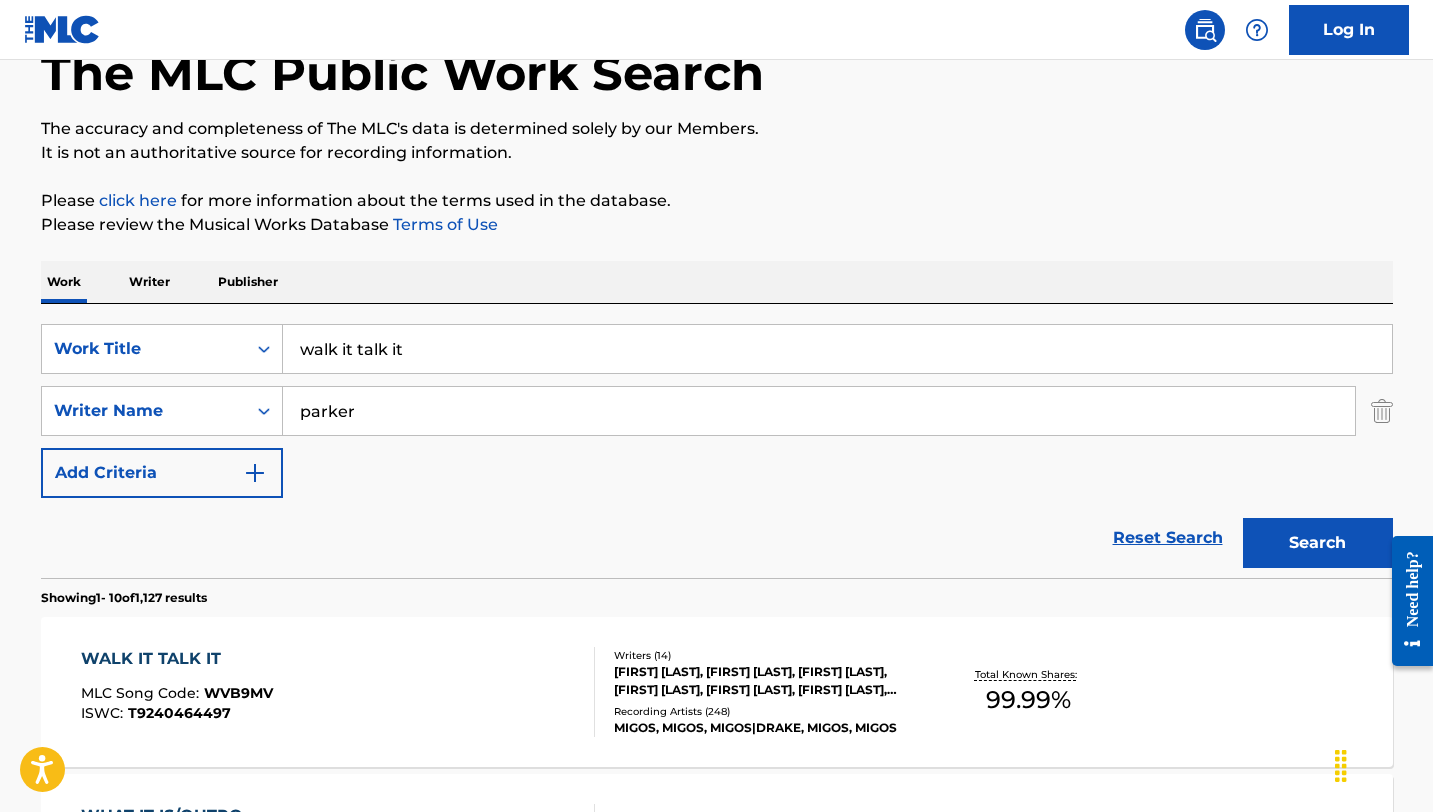 scroll, scrollTop: 159, scrollLeft: 0, axis: vertical 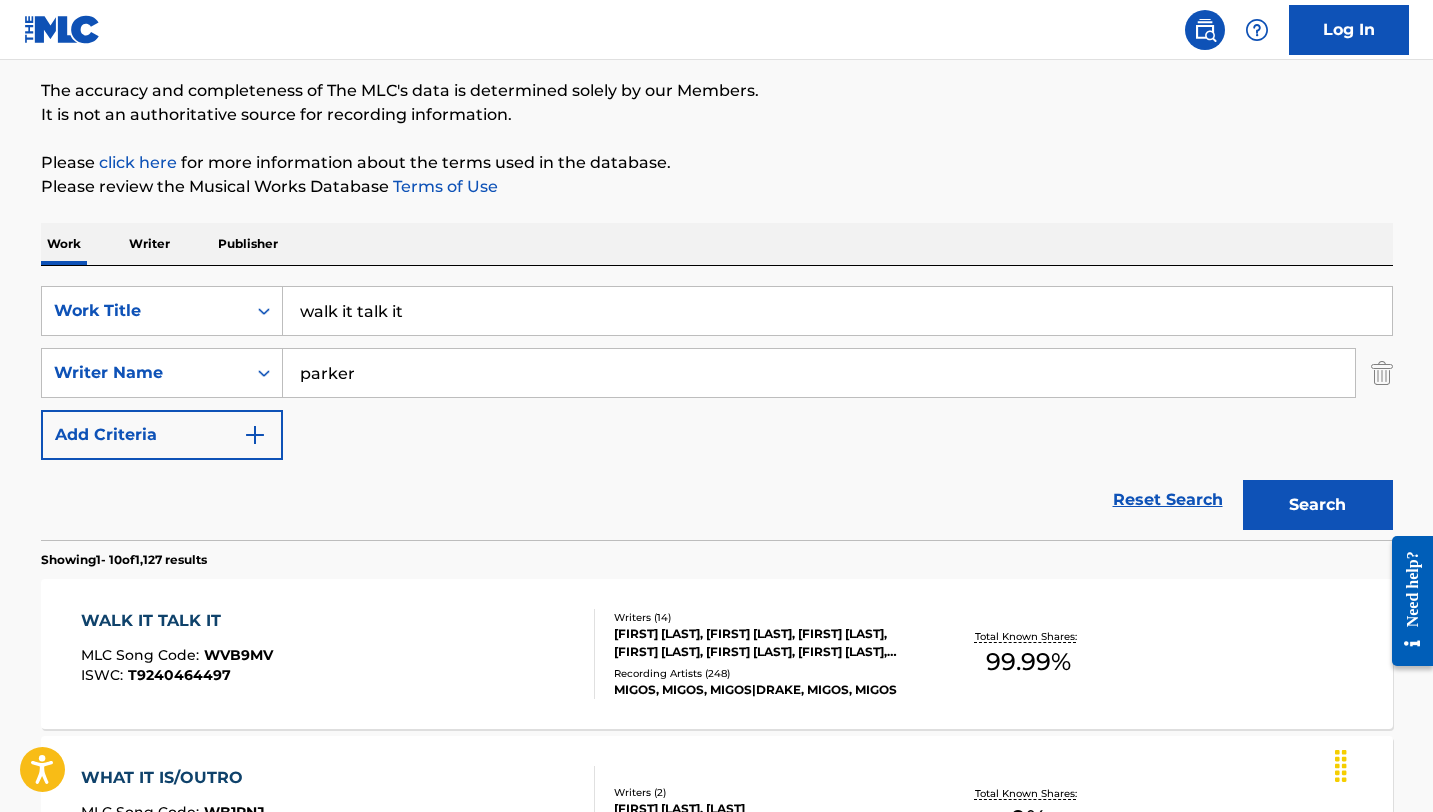 click on "WALK IT TALK IT" at bounding box center (177, 621) 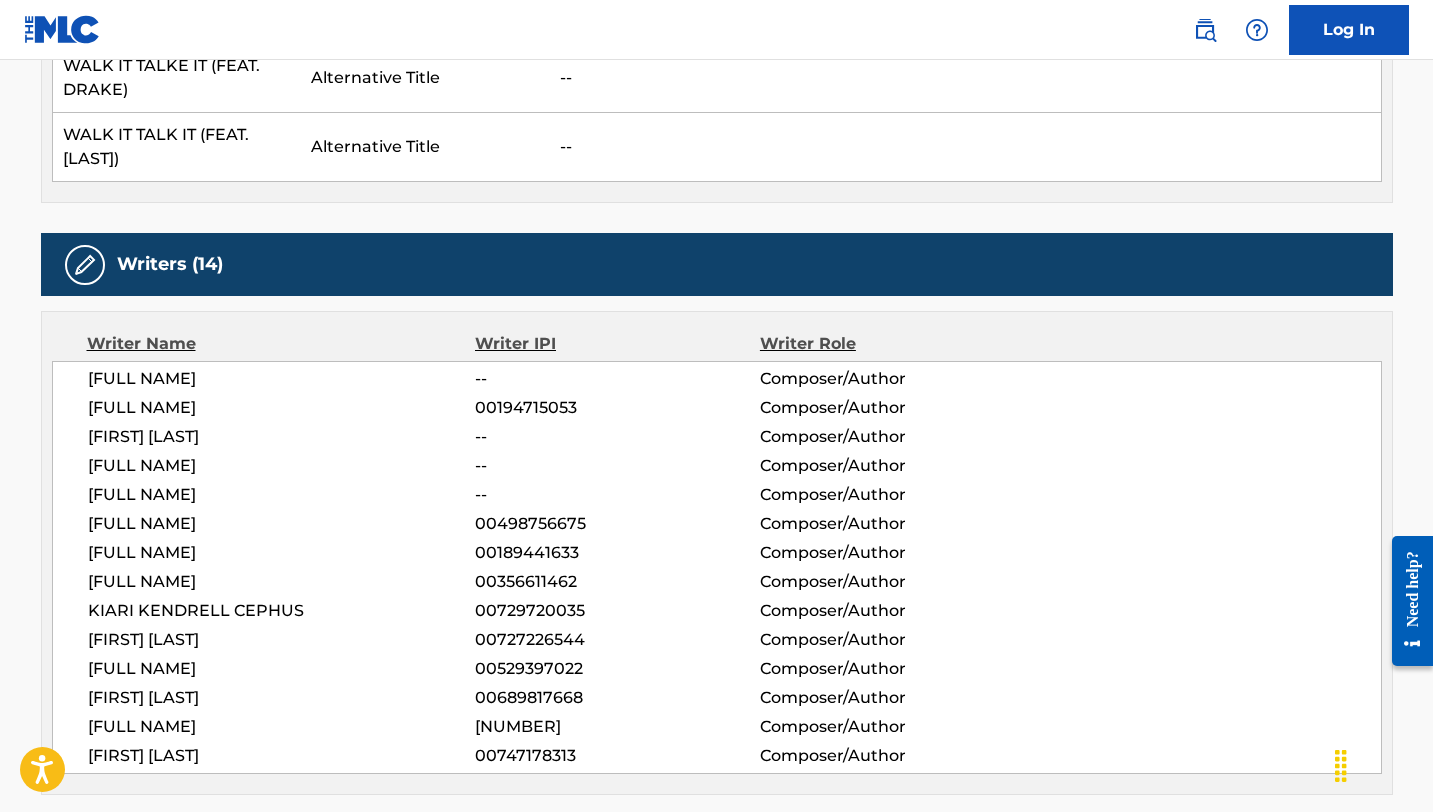 scroll, scrollTop: 0, scrollLeft: 0, axis: both 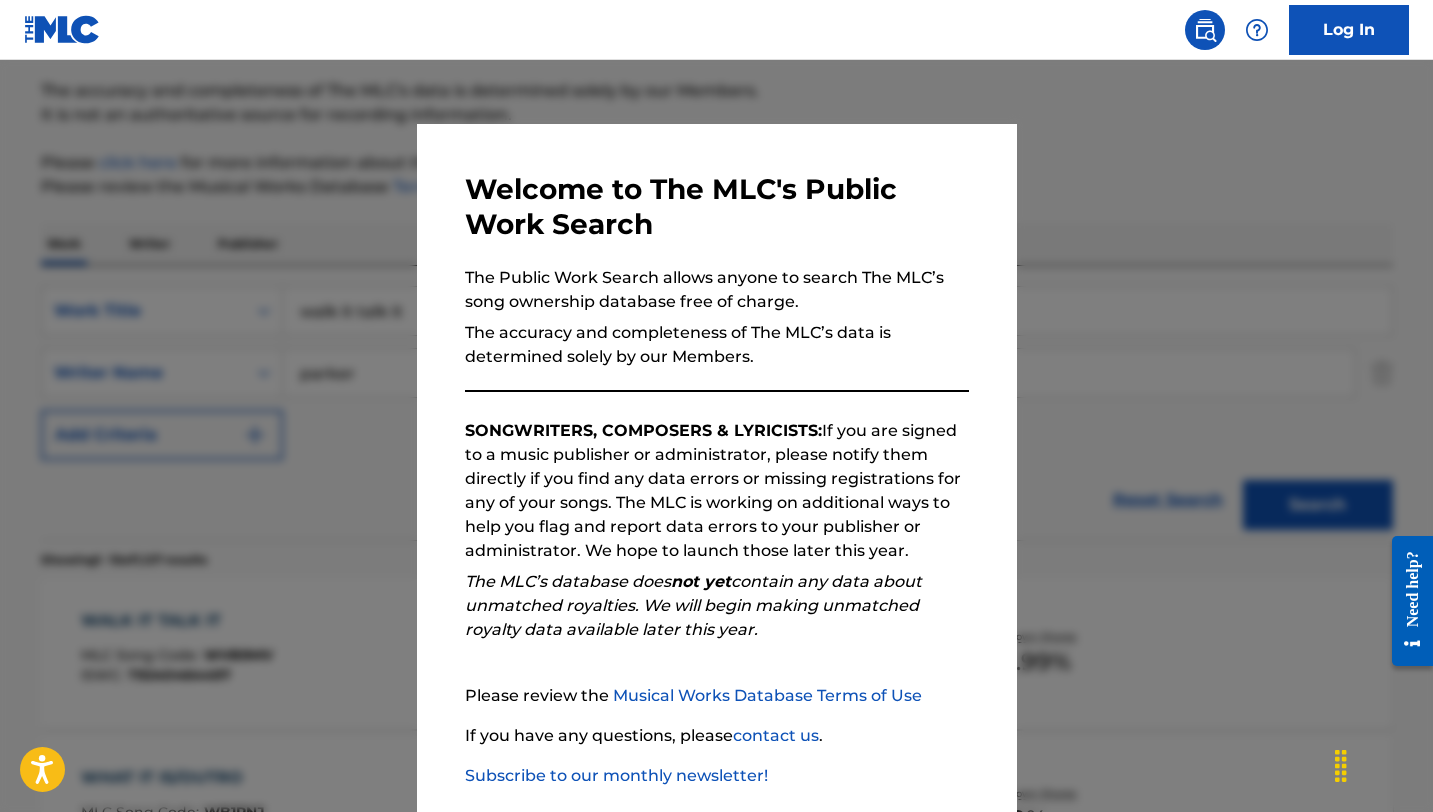 click at bounding box center [716, 466] 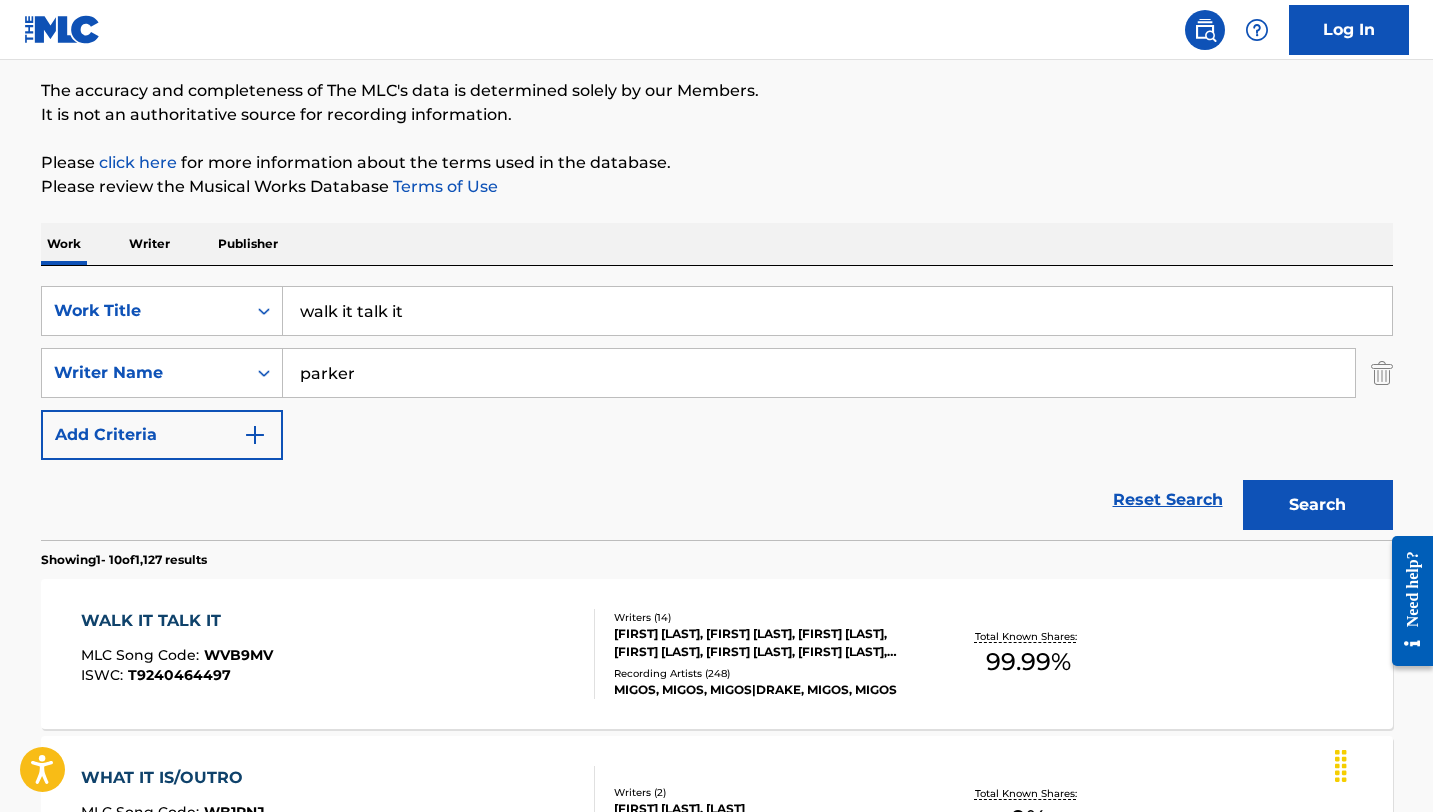 click on "walk it talk it" at bounding box center [837, 311] 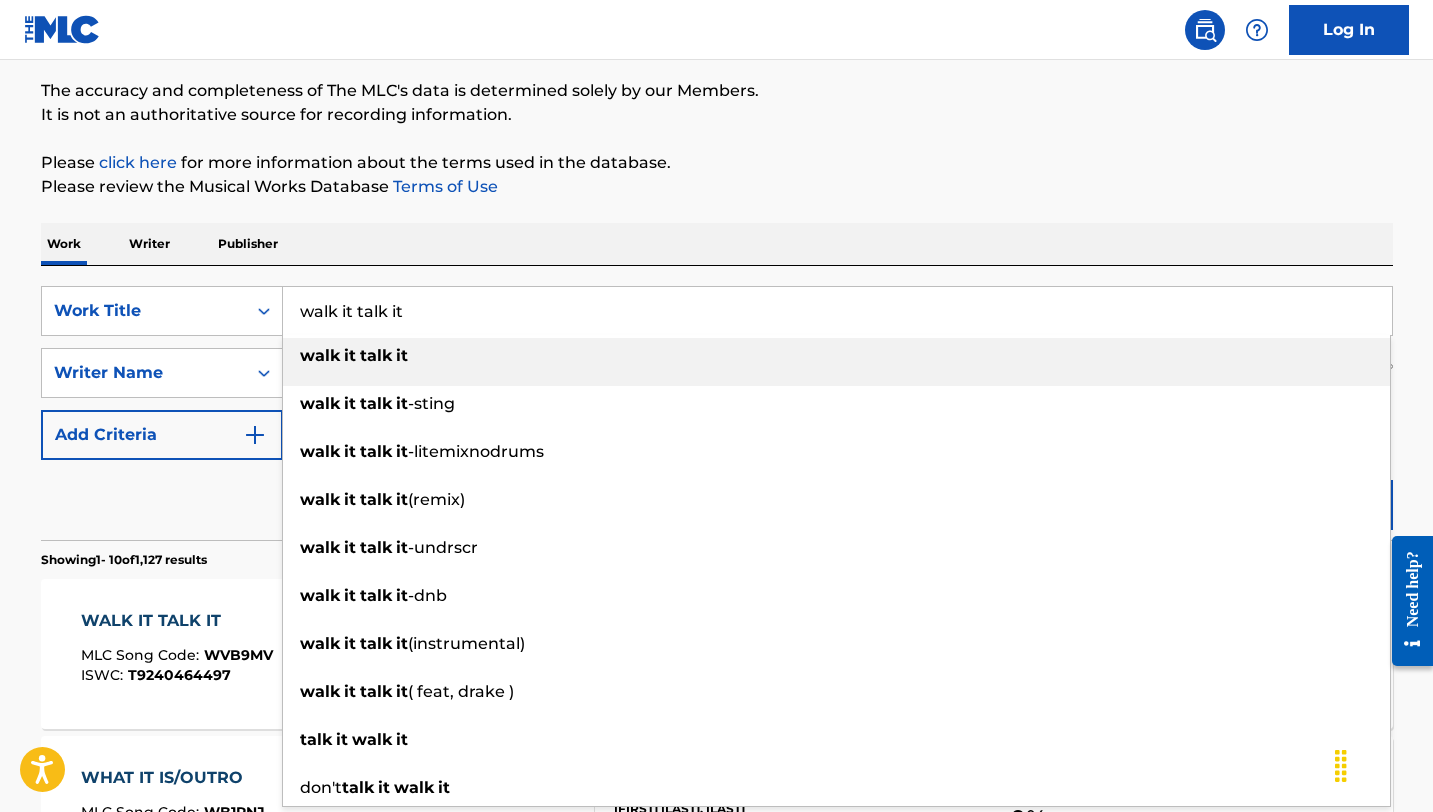click on "walk it talk it" at bounding box center (837, 311) 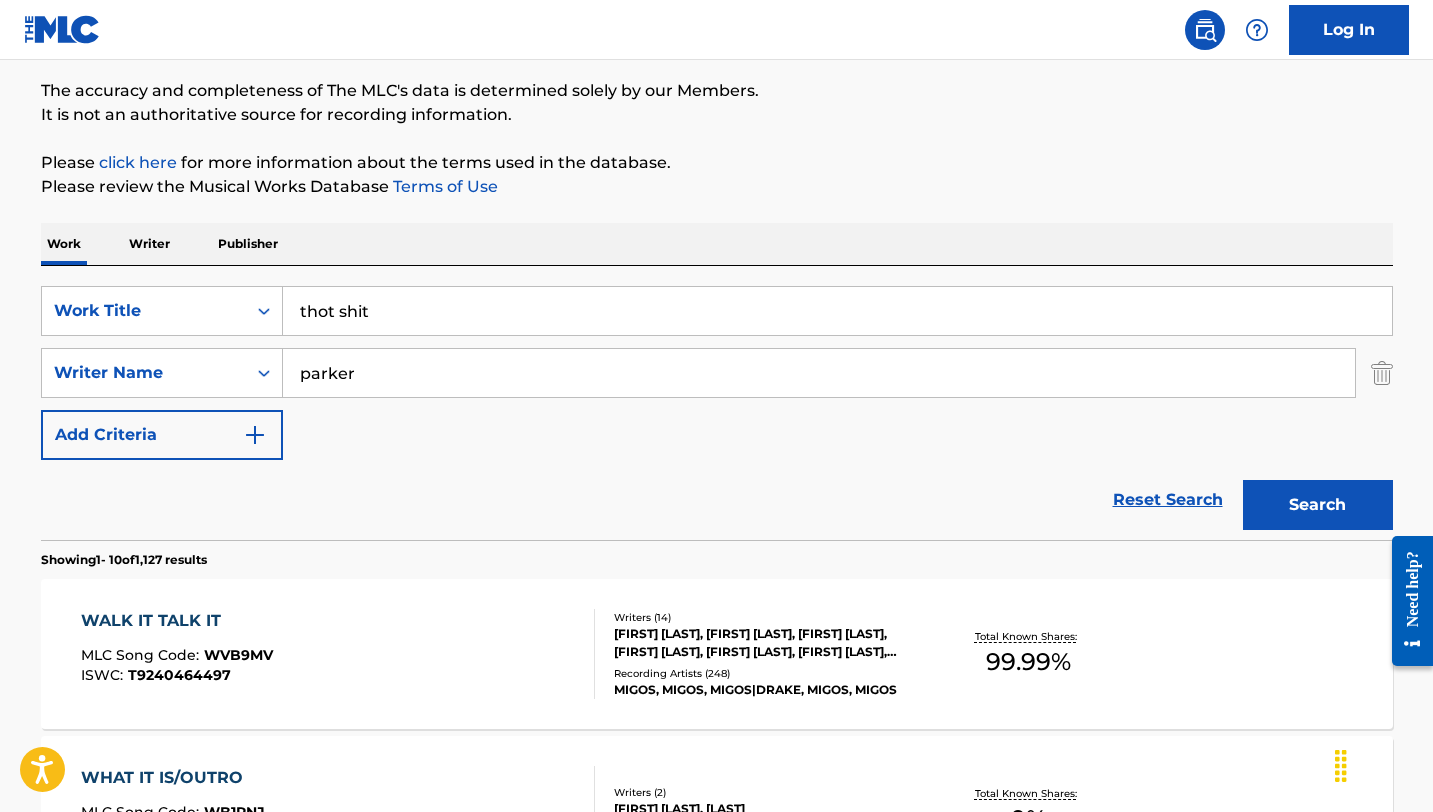 type on "thot shit" 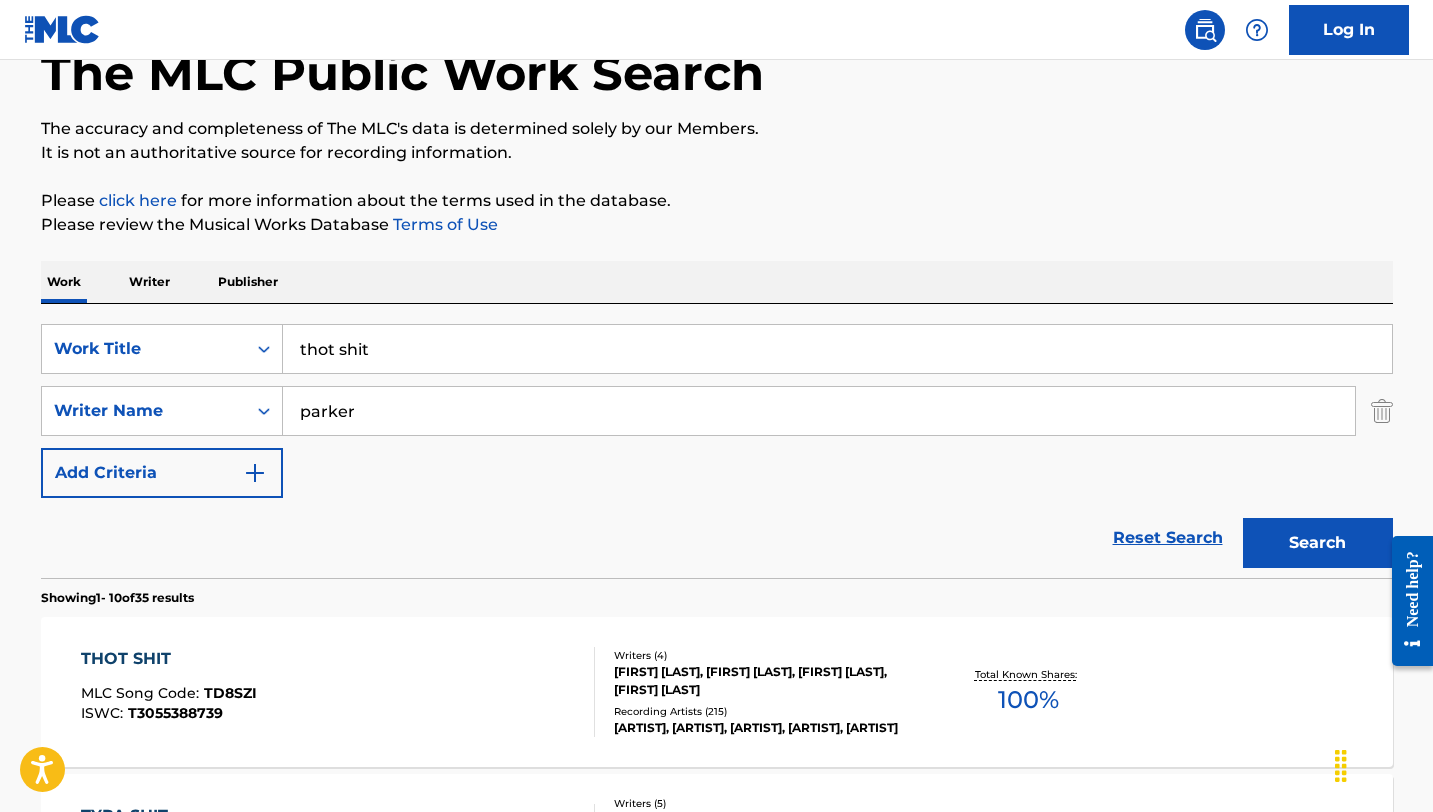 scroll, scrollTop: 159, scrollLeft: 0, axis: vertical 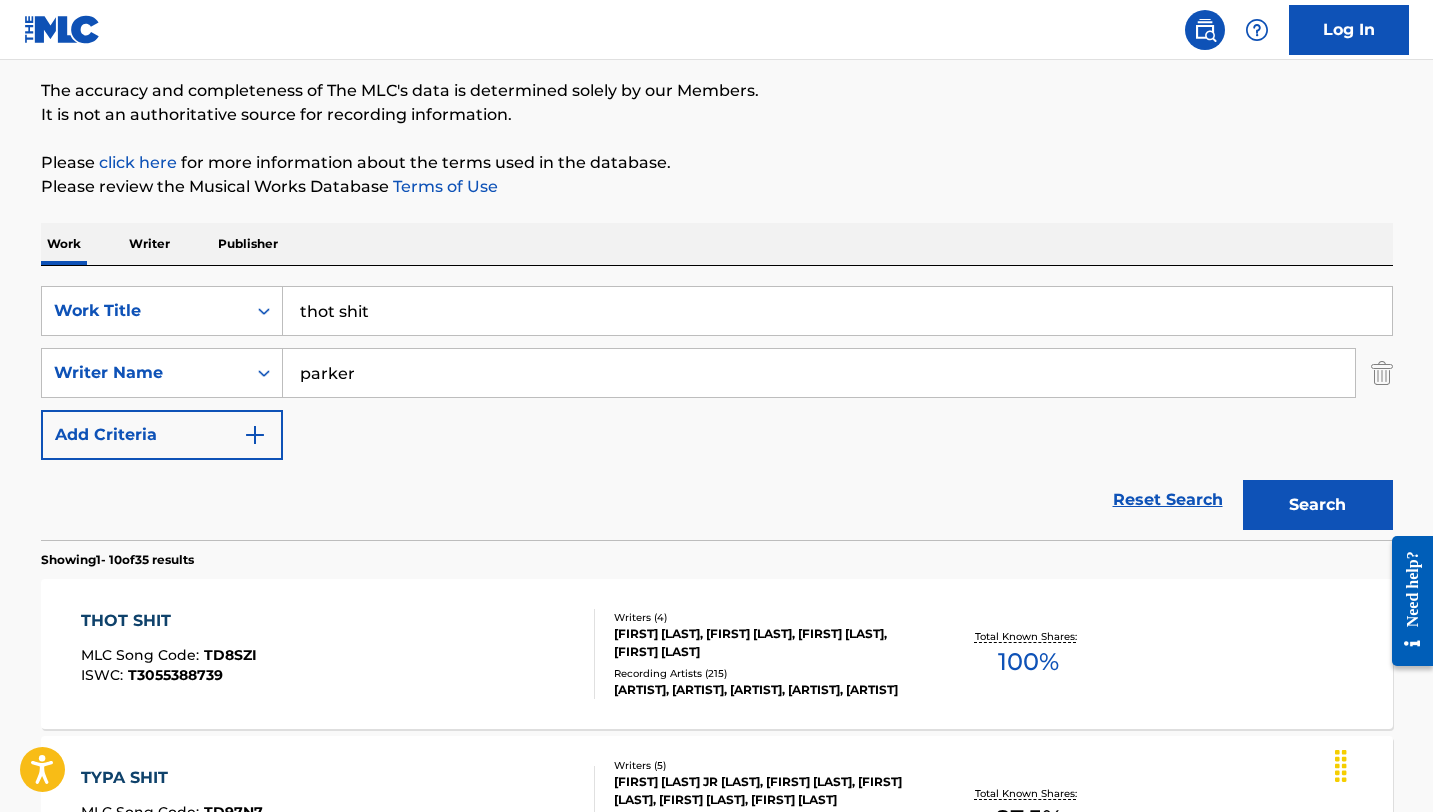 click on "THOT SHIT" at bounding box center (169, 621) 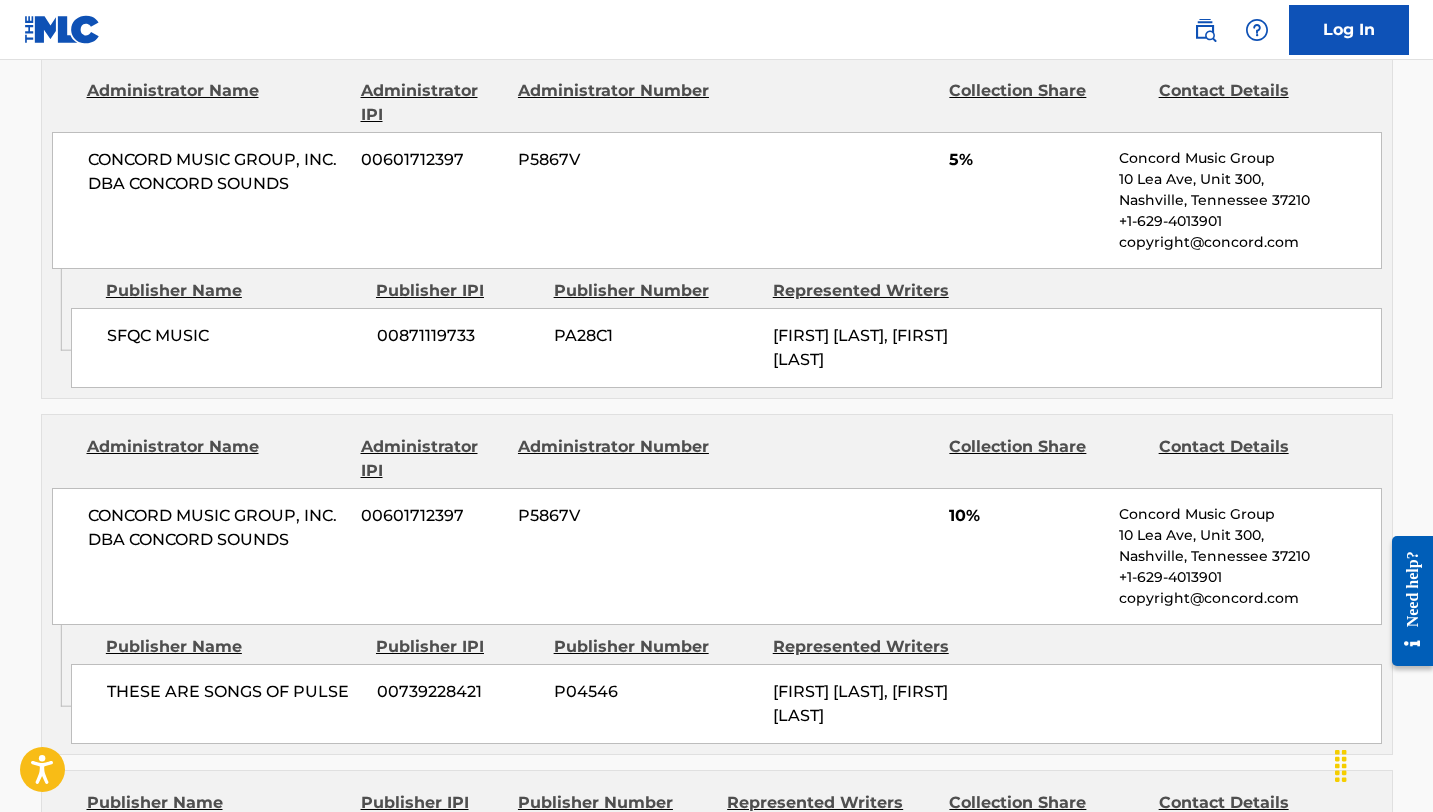 scroll, scrollTop: 2522, scrollLeft: 0, axis: vertical 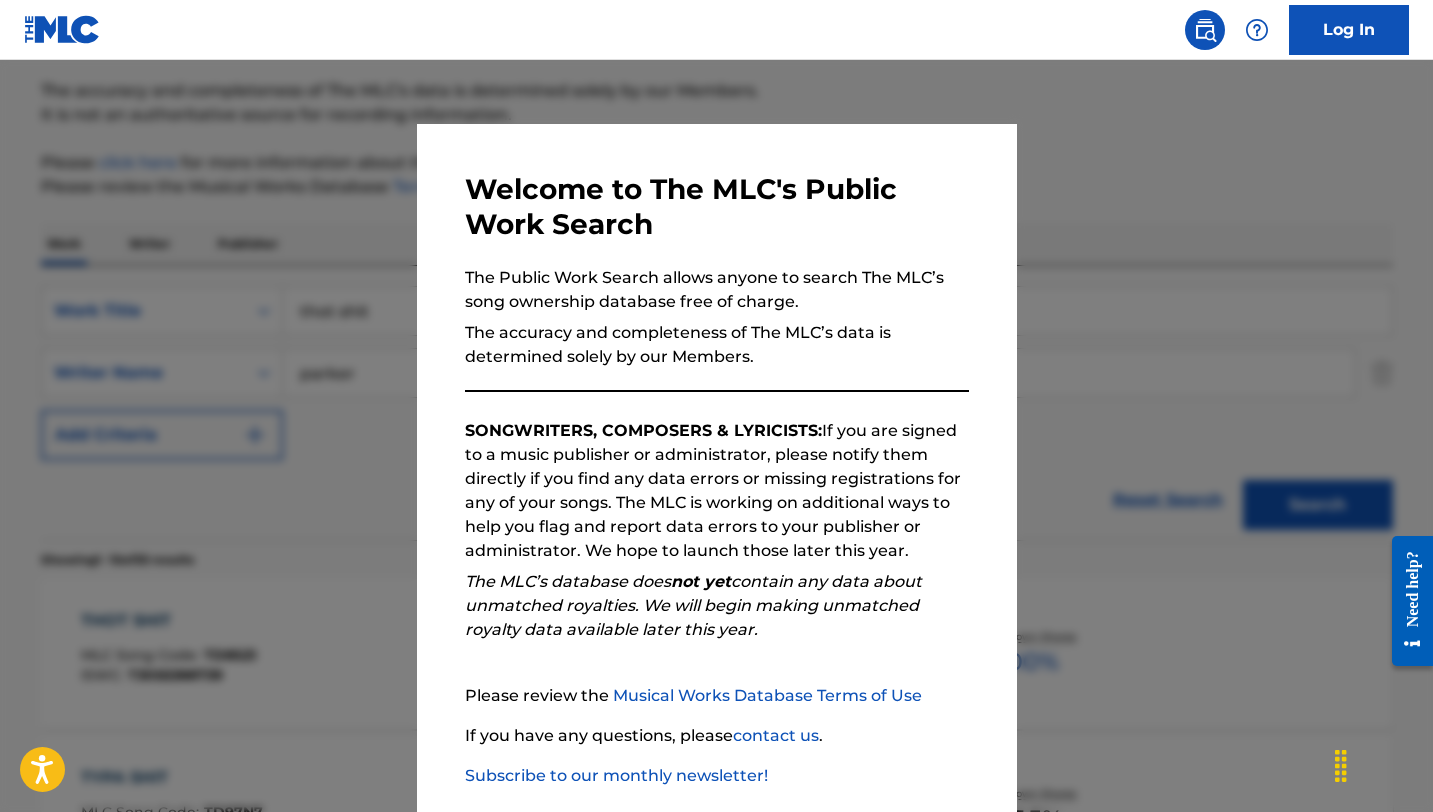 click at bounding box center (716, 466) 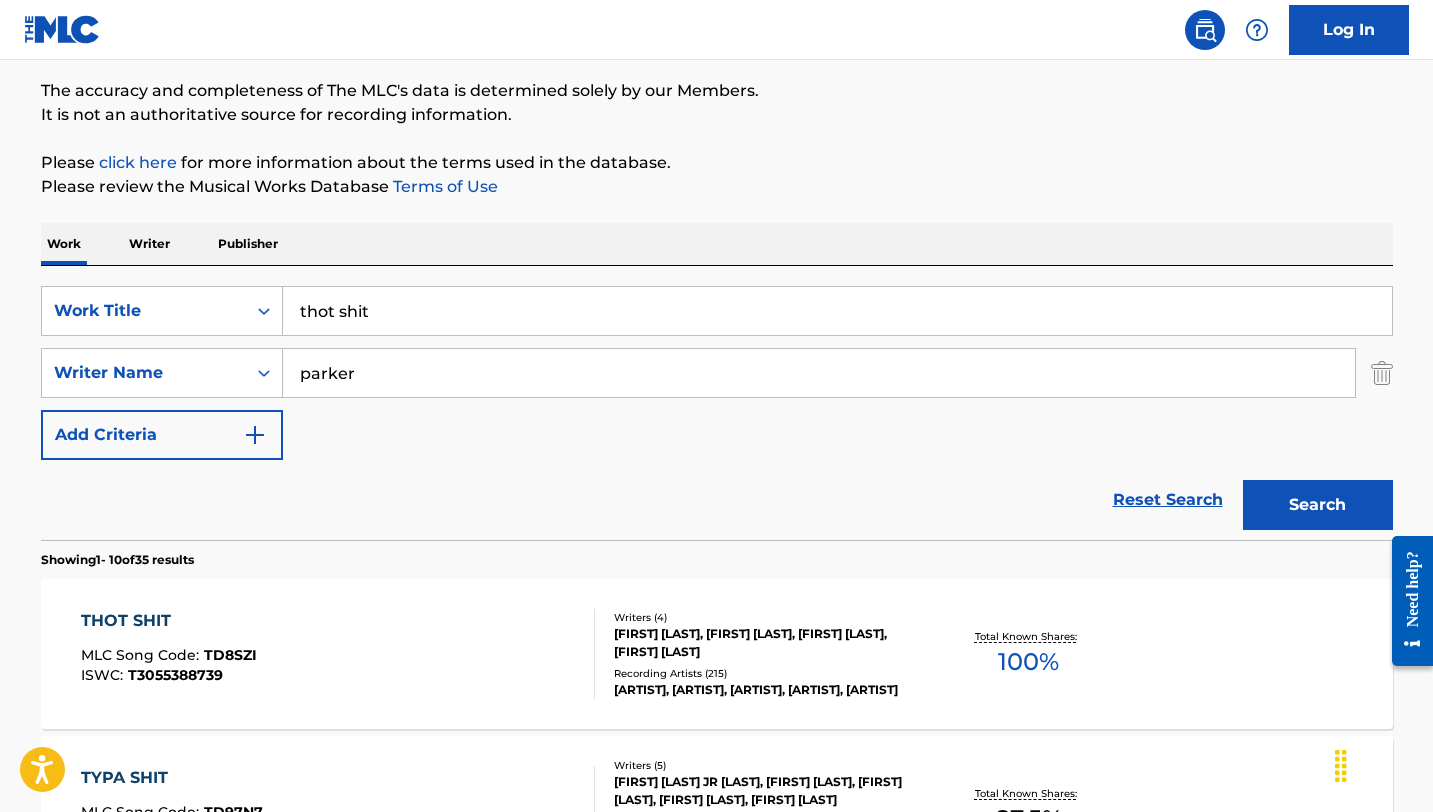 click on "thot shit" at bounding box center (837, 311) 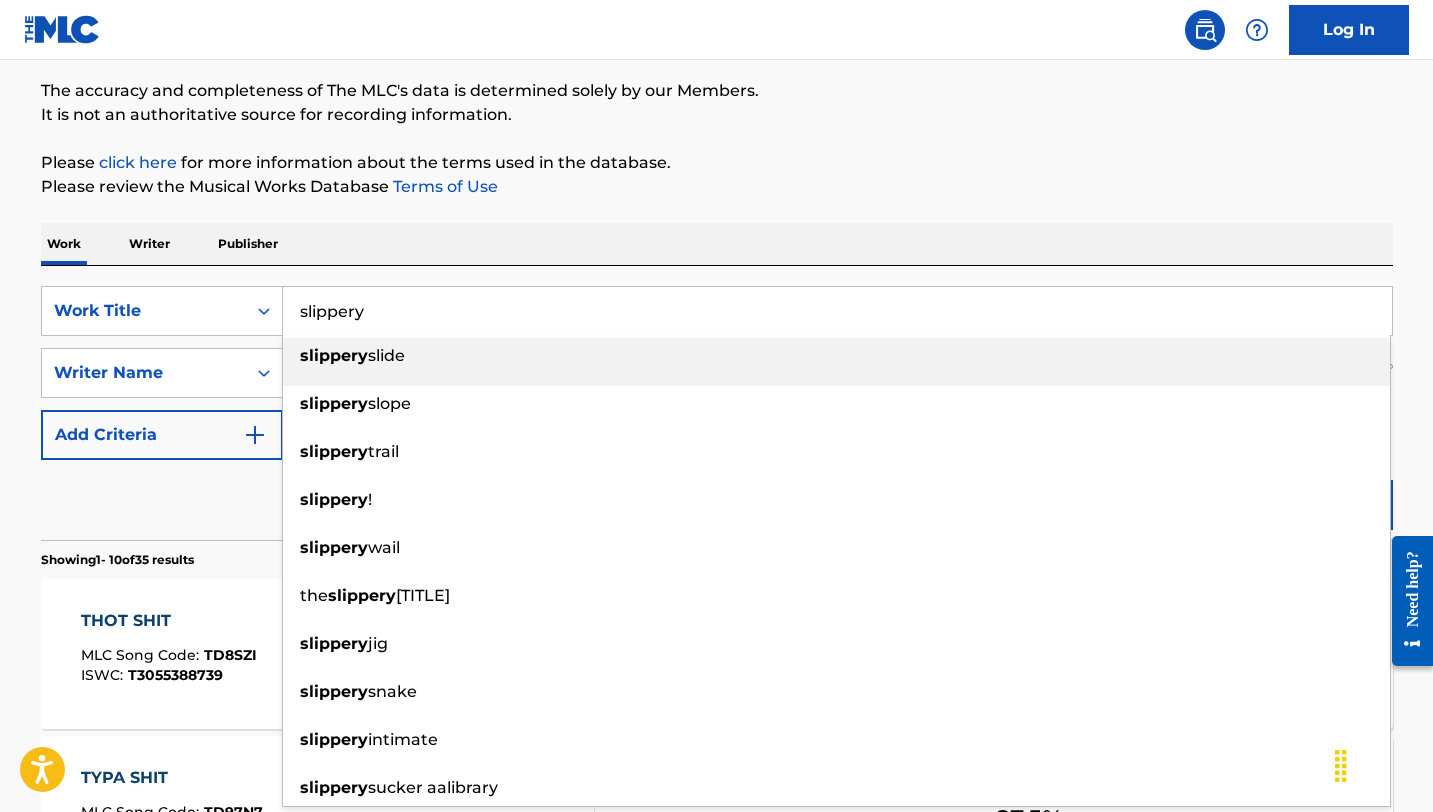 type on "slippery" 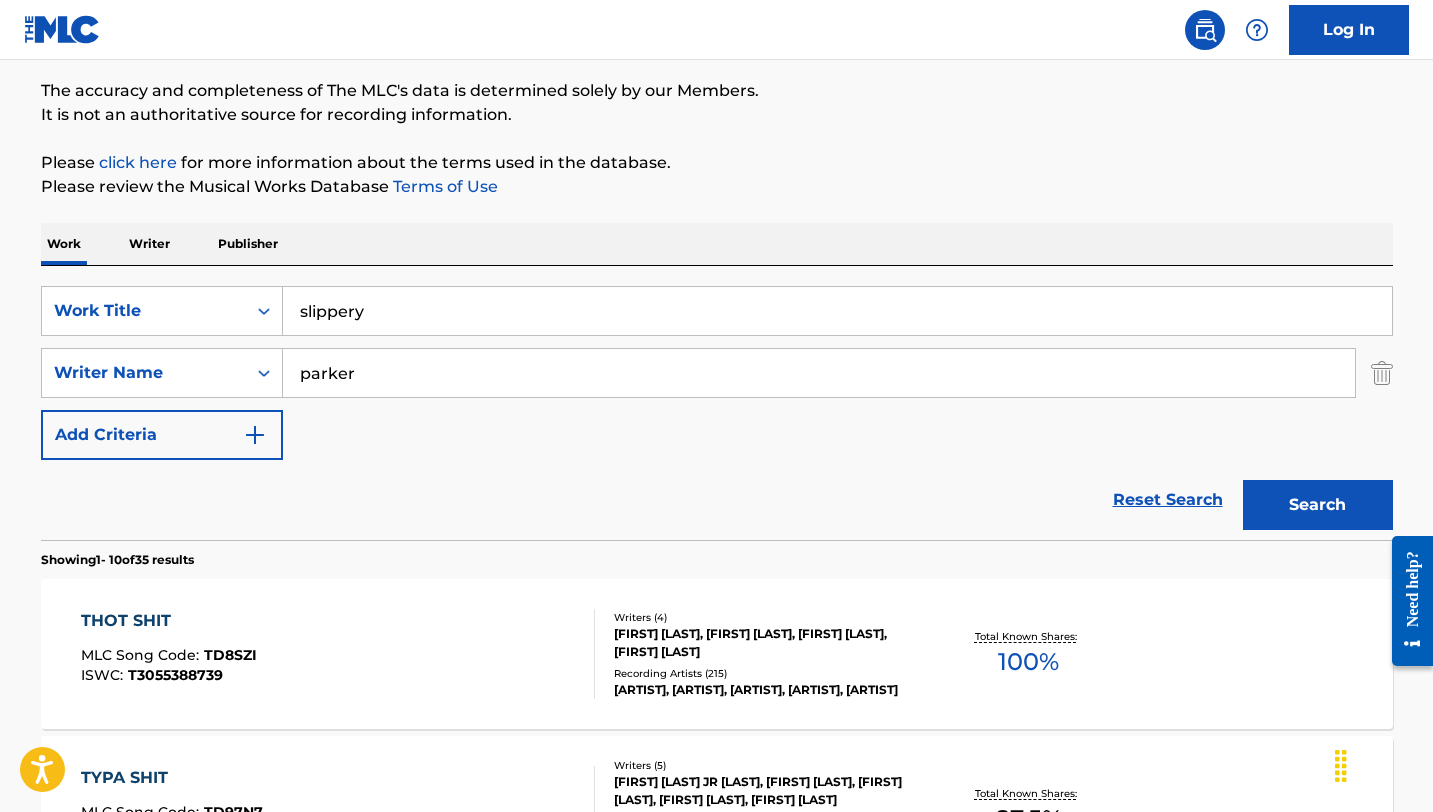 click on "Search" at bounding box center [1318, 505] 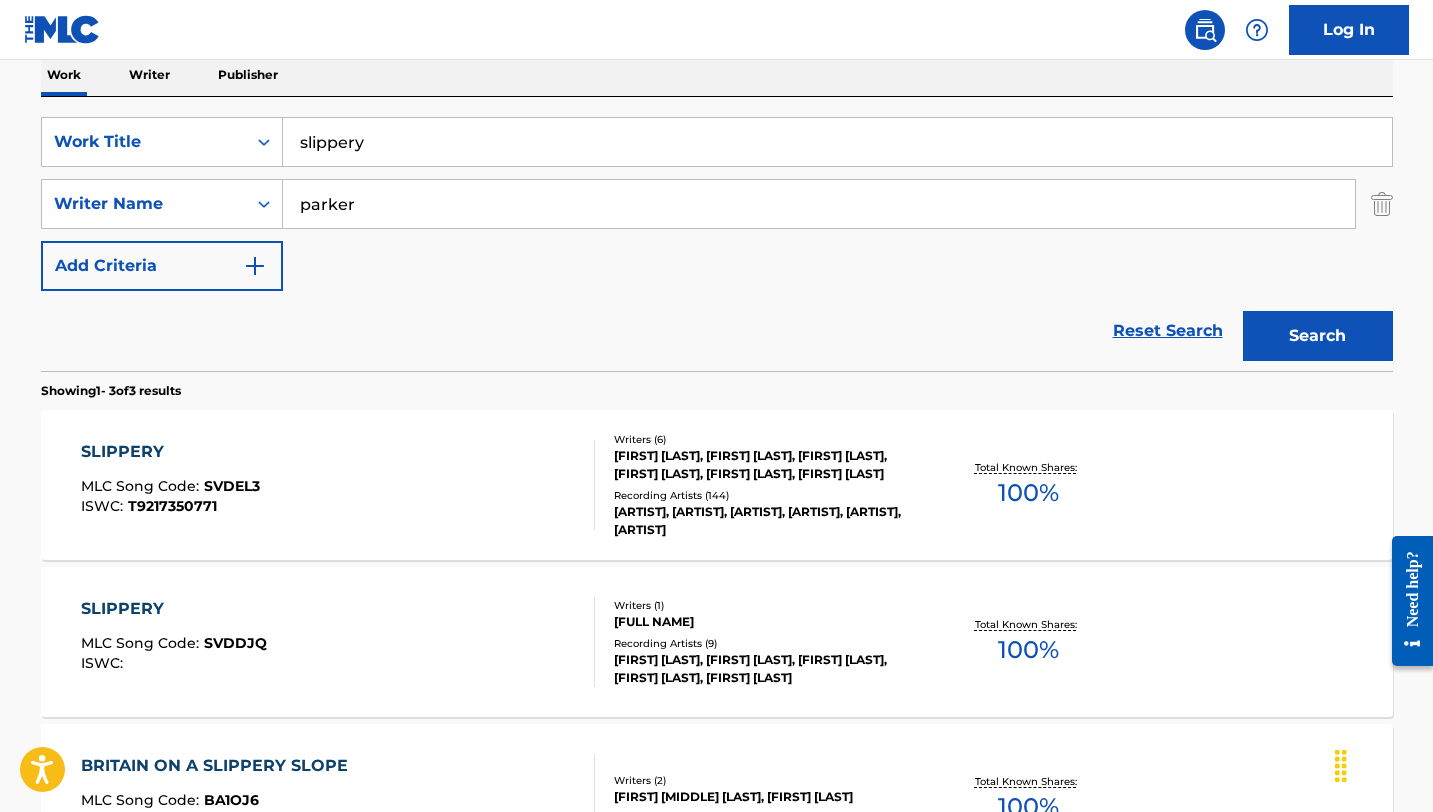 scroll, scrollTop: 367, scrollLeft: 0, axis: vertical 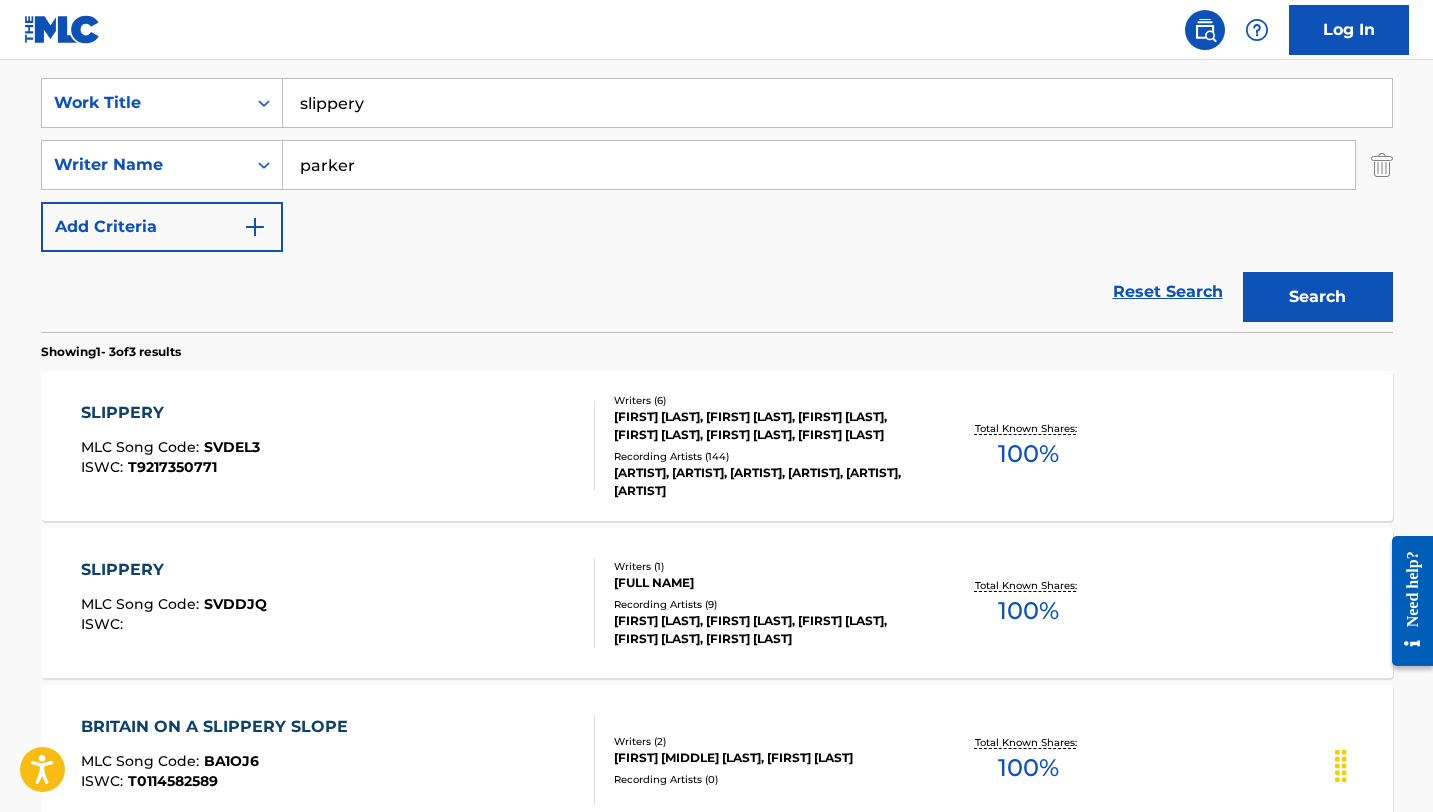 click on "SLIPPERY" at bounding box center [170, 413] 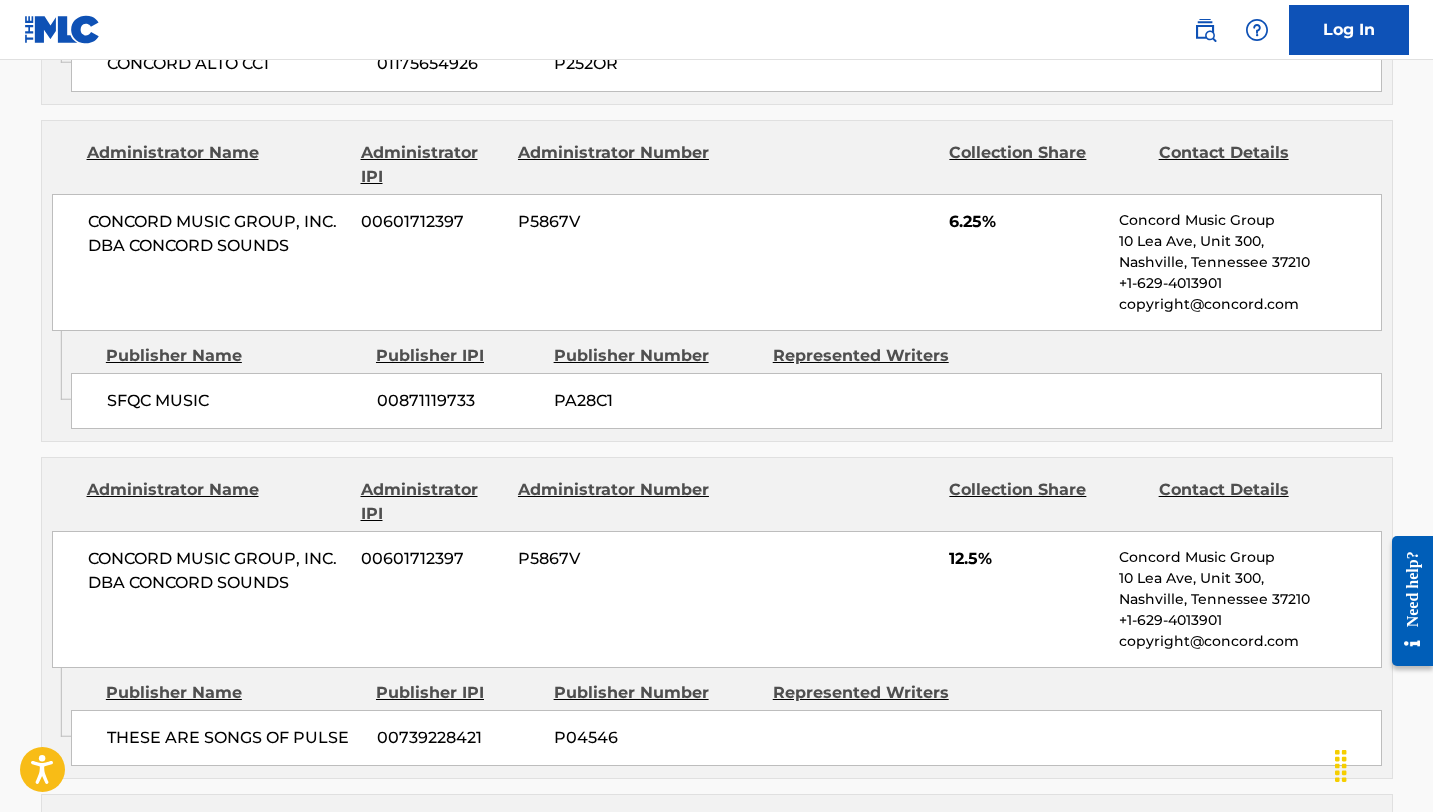 scroll, scrollTop: 1390, scrollLeft: 0, axis: vertical 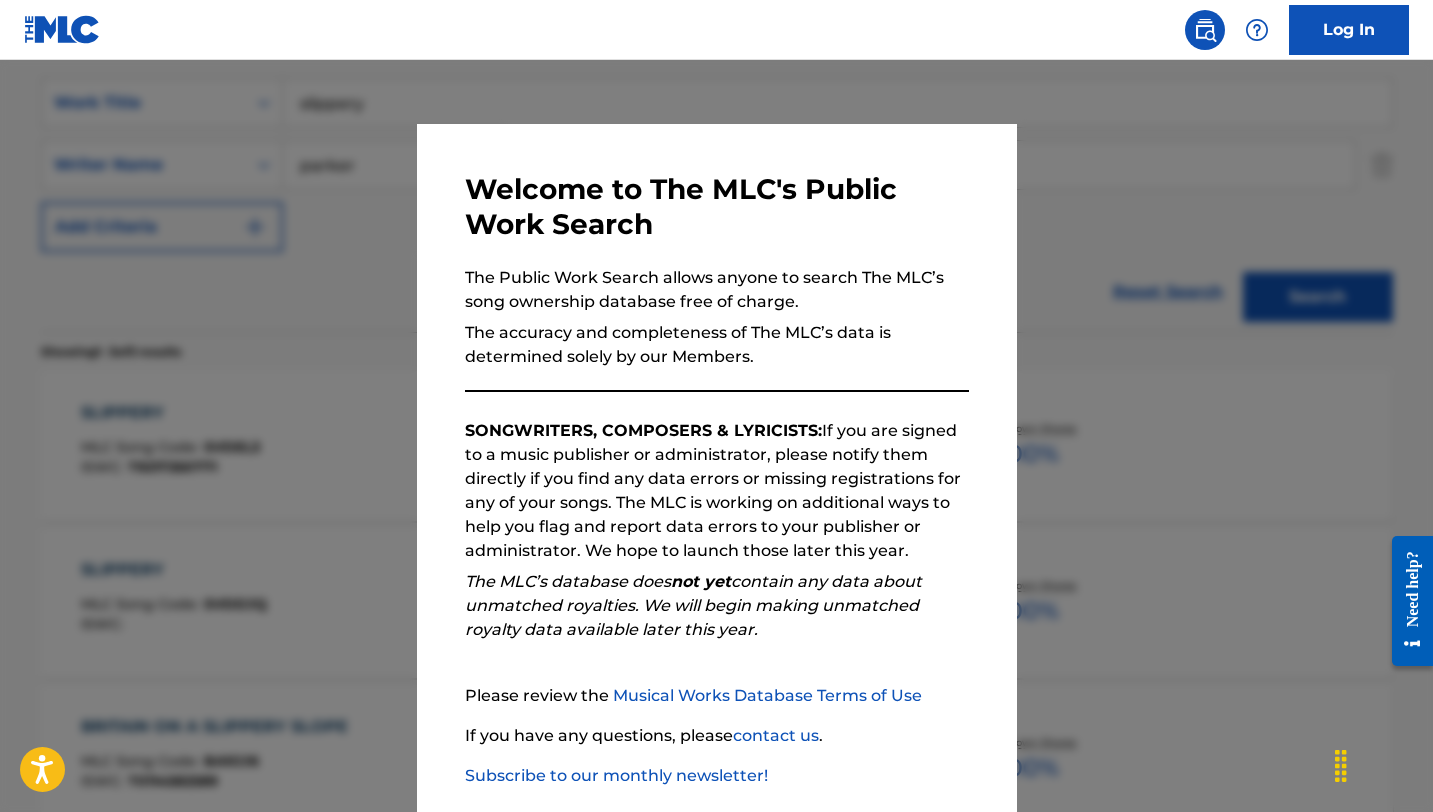 click at bounding box center [716, 466] 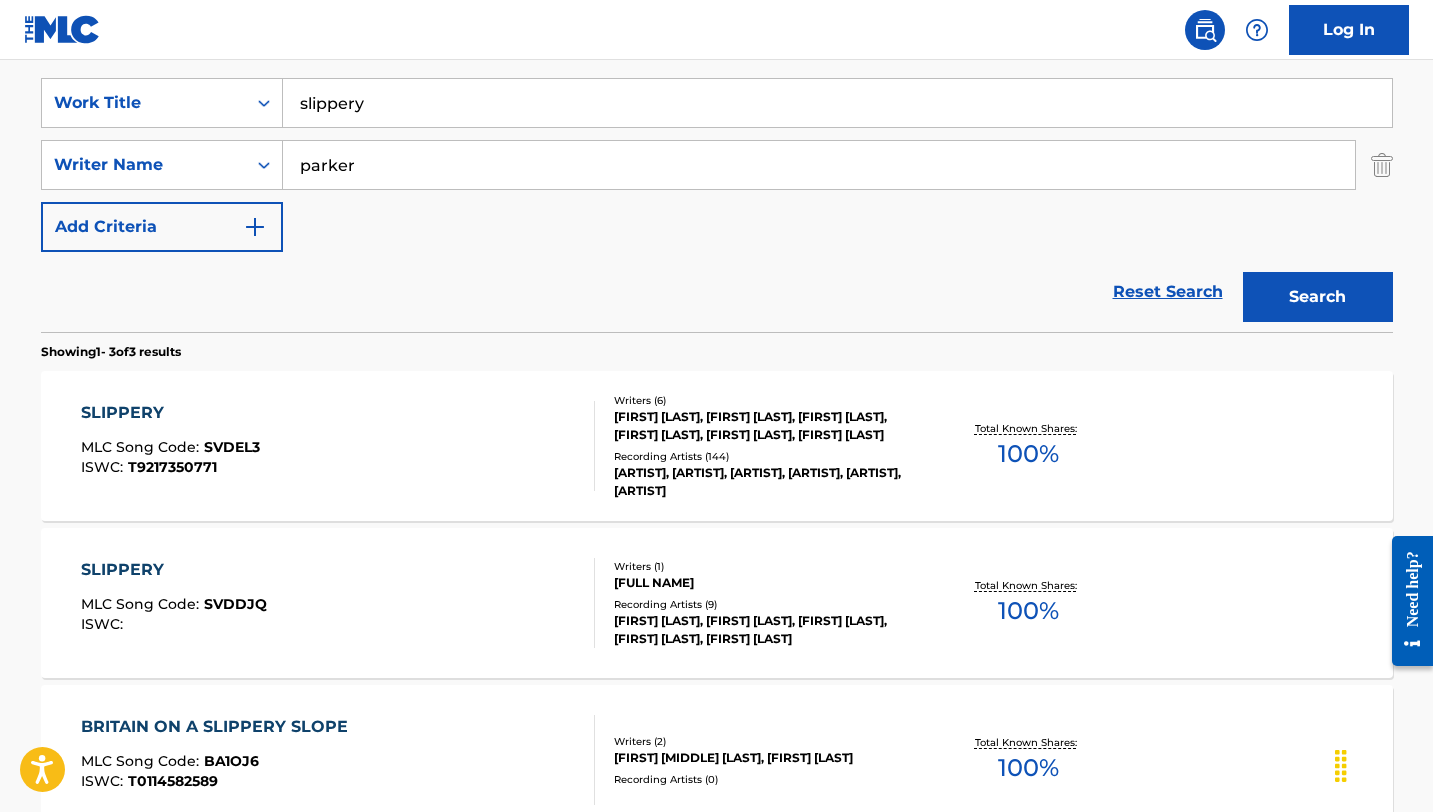 click on "slippery" at bounding box center (837, 103) 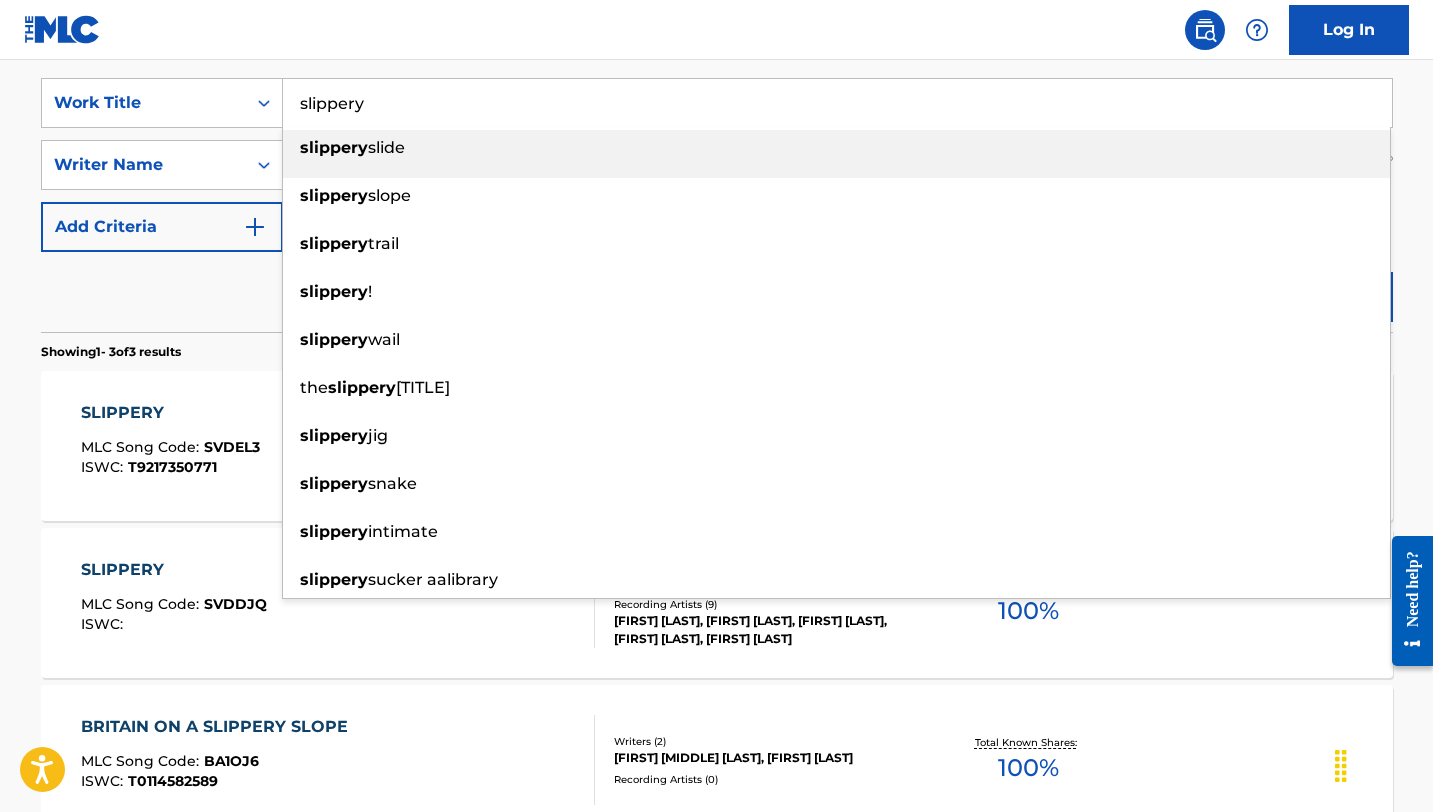 click on "slippery" at bounding box center [837, 103] 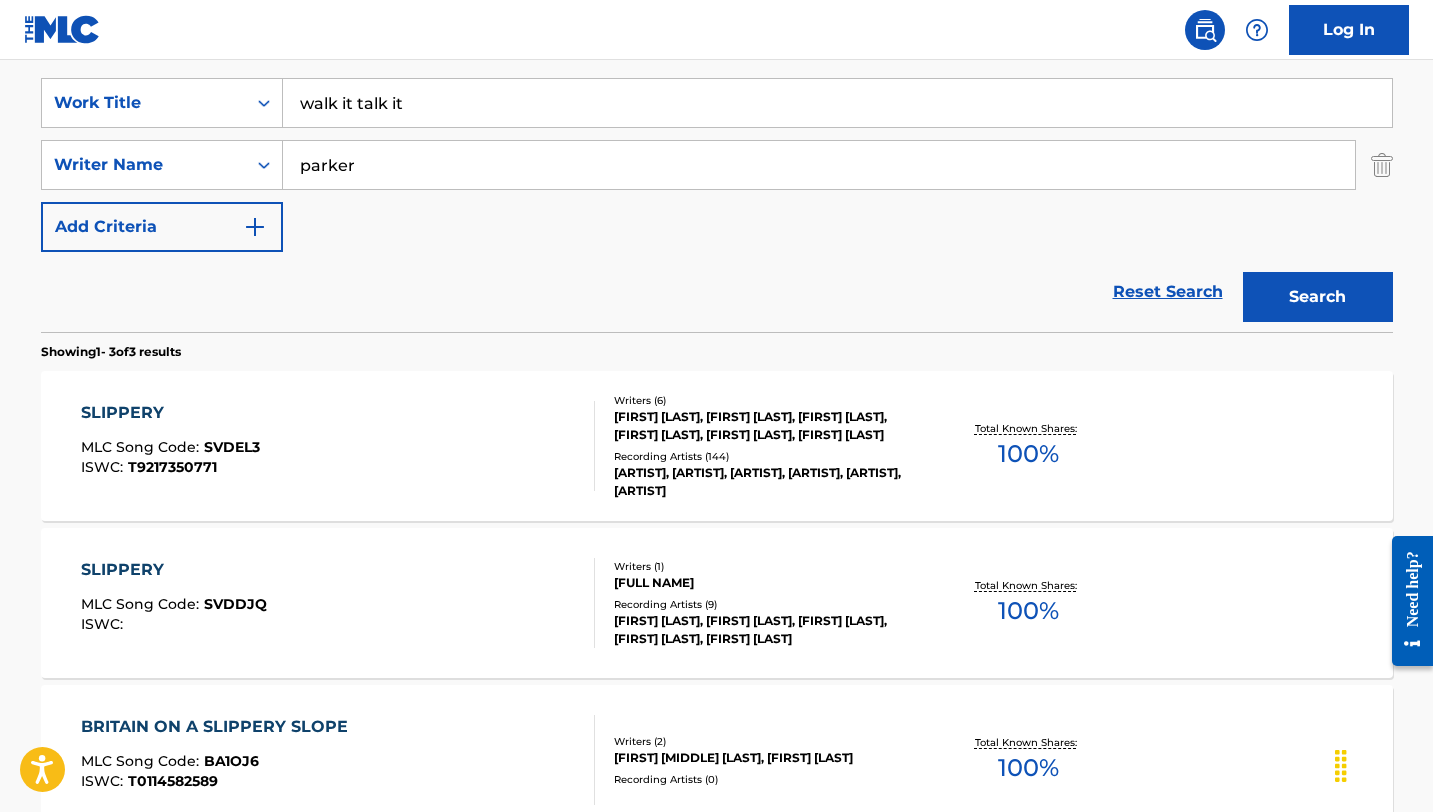 type on "walk it talk it" 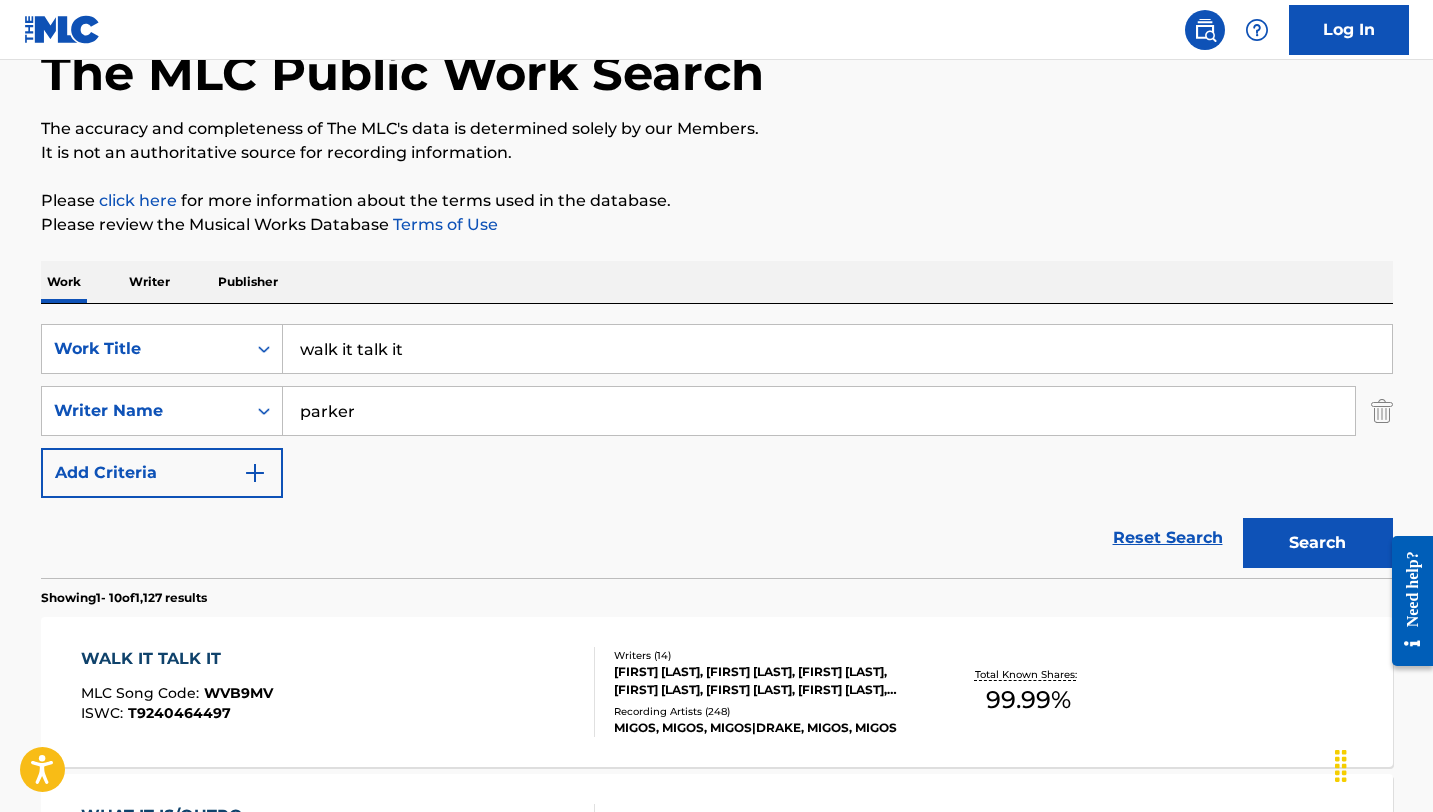 scroll, scrollTop: 367, scrollLeft: 0, axis: vertical 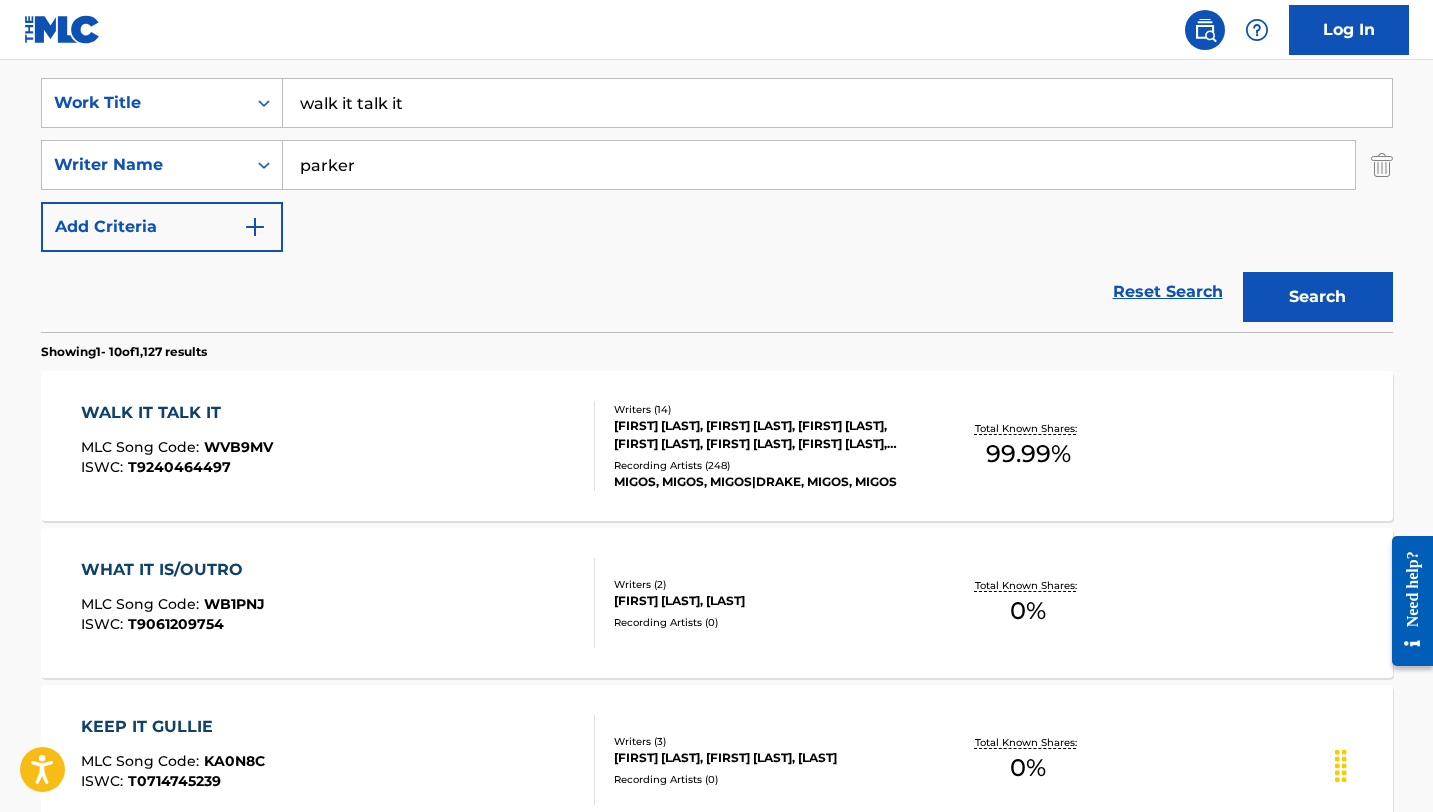 click on "WALK IT TALK IT" at bounding box center (177, 413) 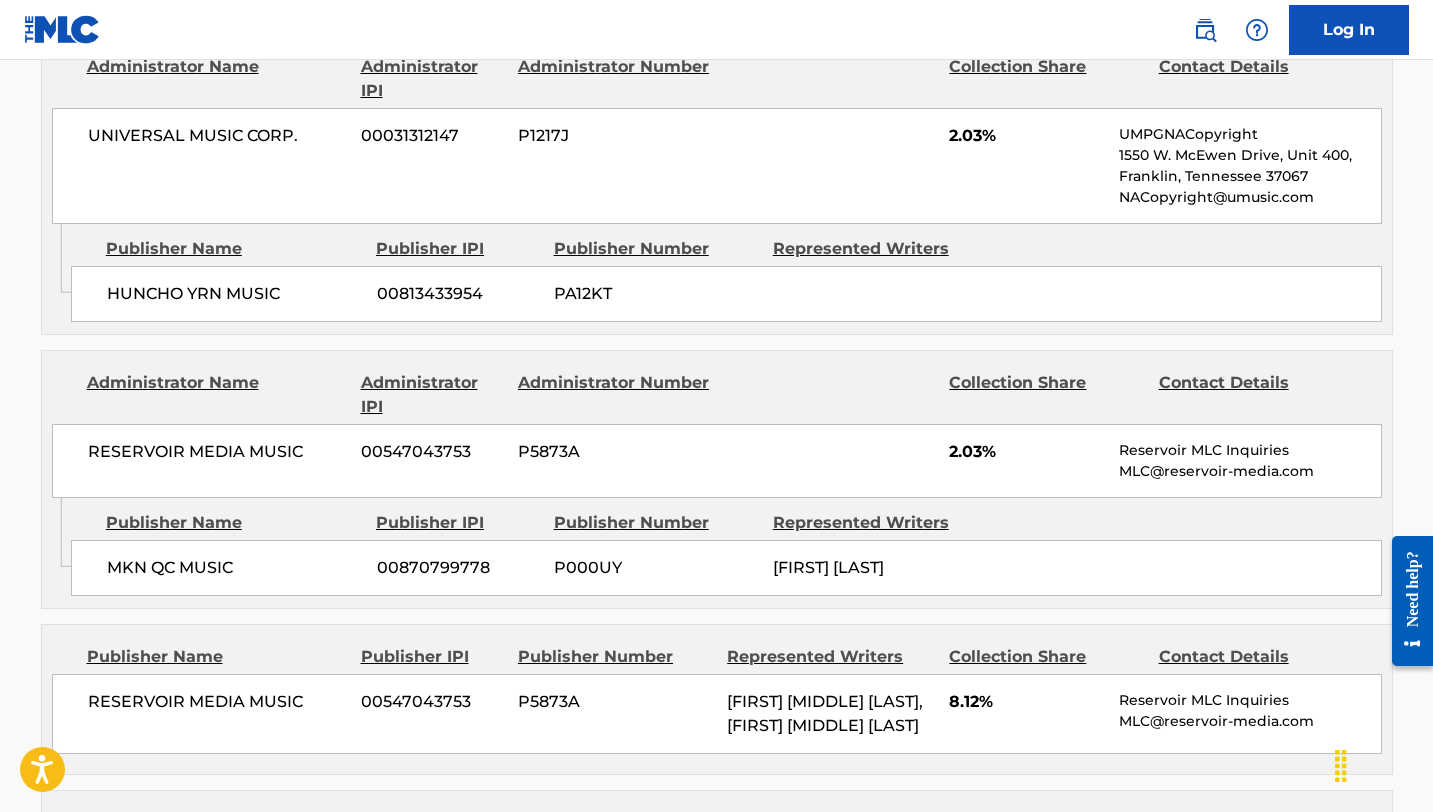 scroll, scrollTop: 3516, scrollLeft: 0, axis: vertical 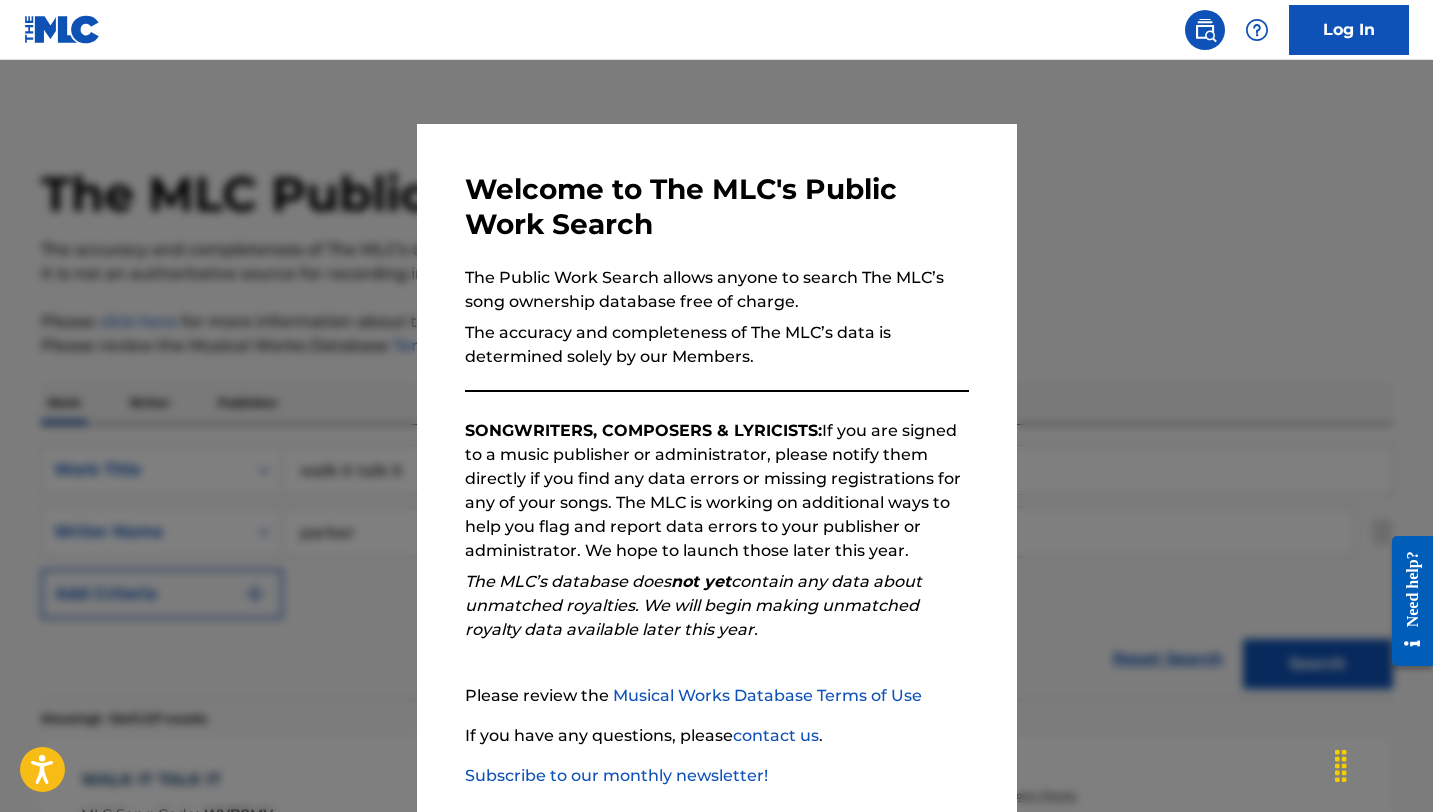 click at bounding box center (716, 466) 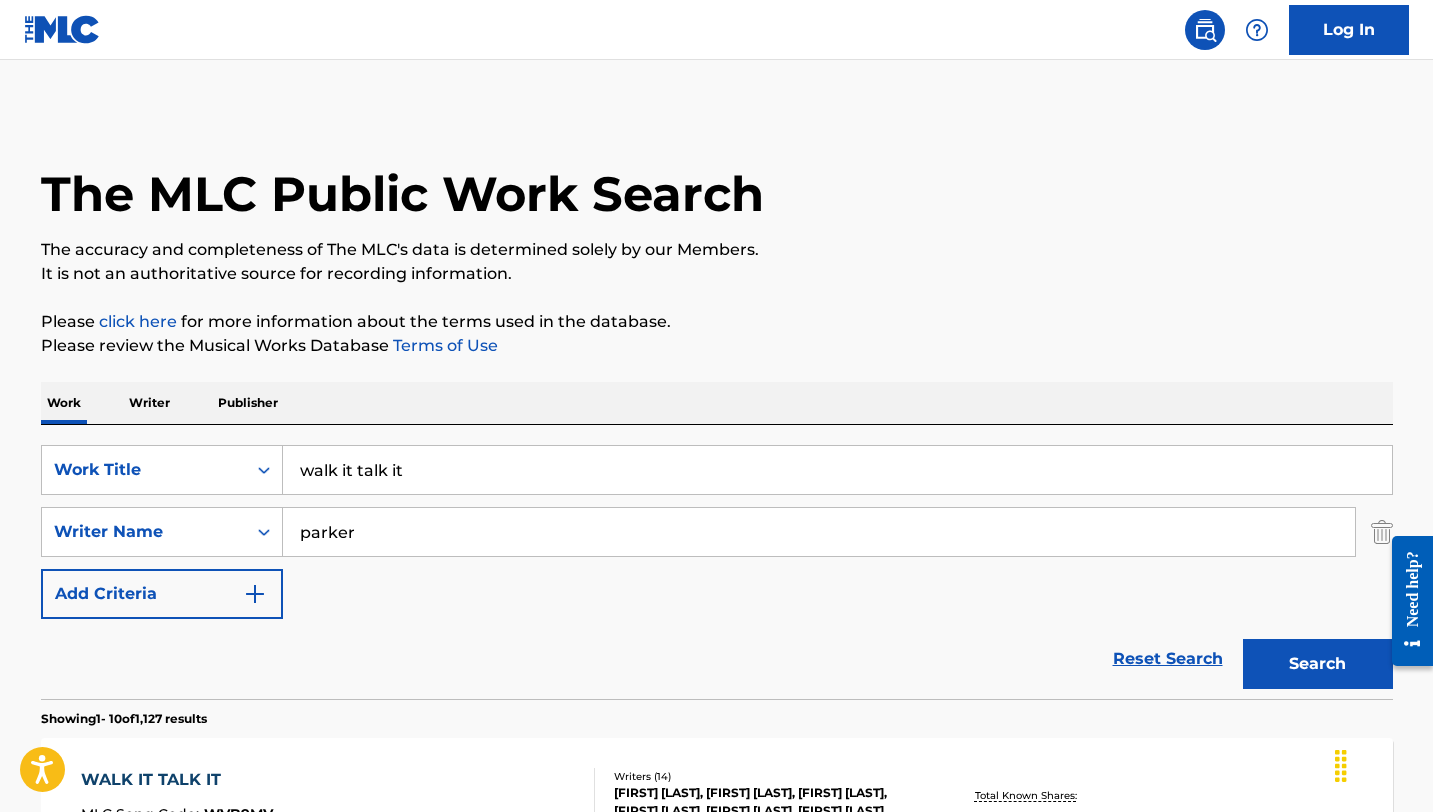click on "walk it talk it" at bounding box center [837, 470] 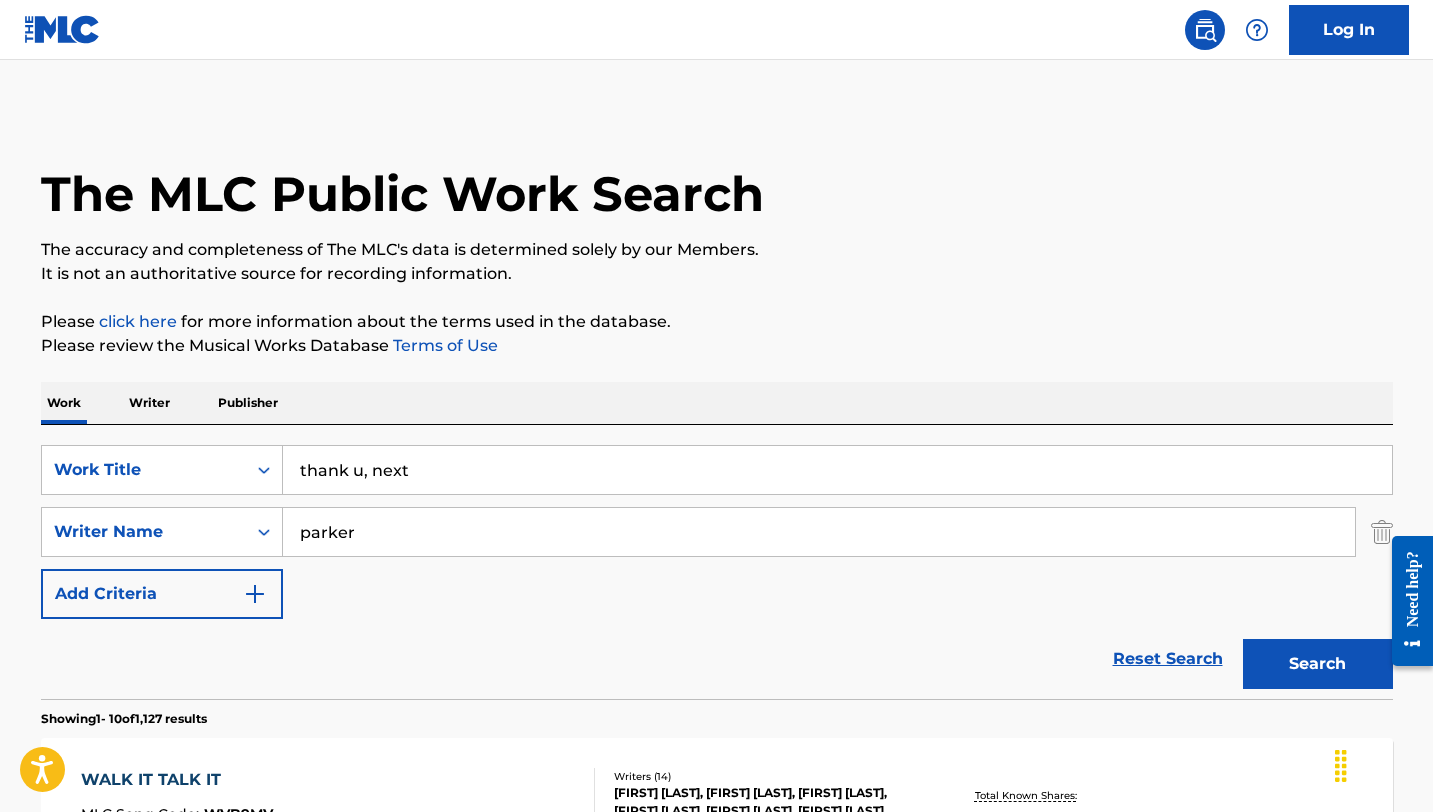 type on "thank u, next" 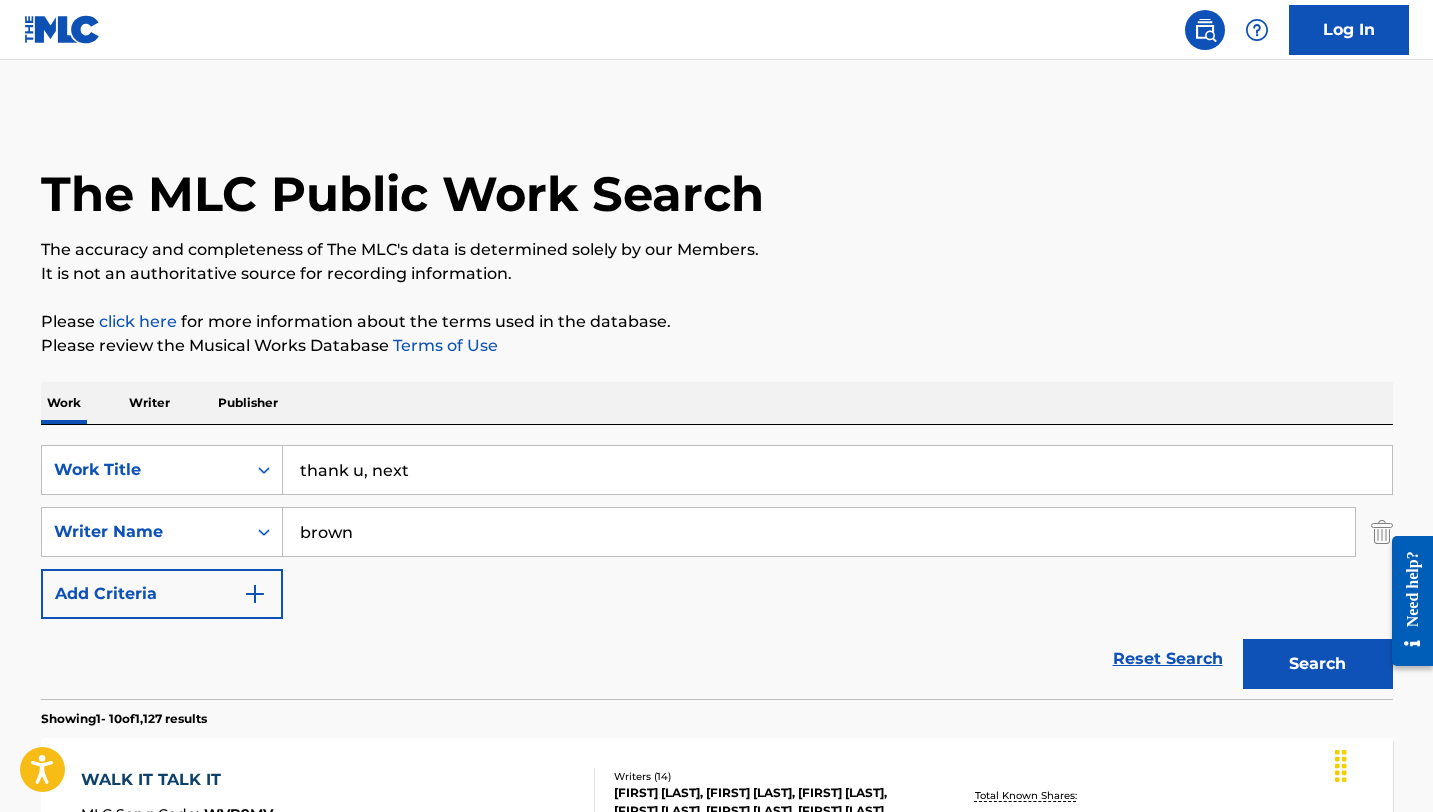 type on "brown" 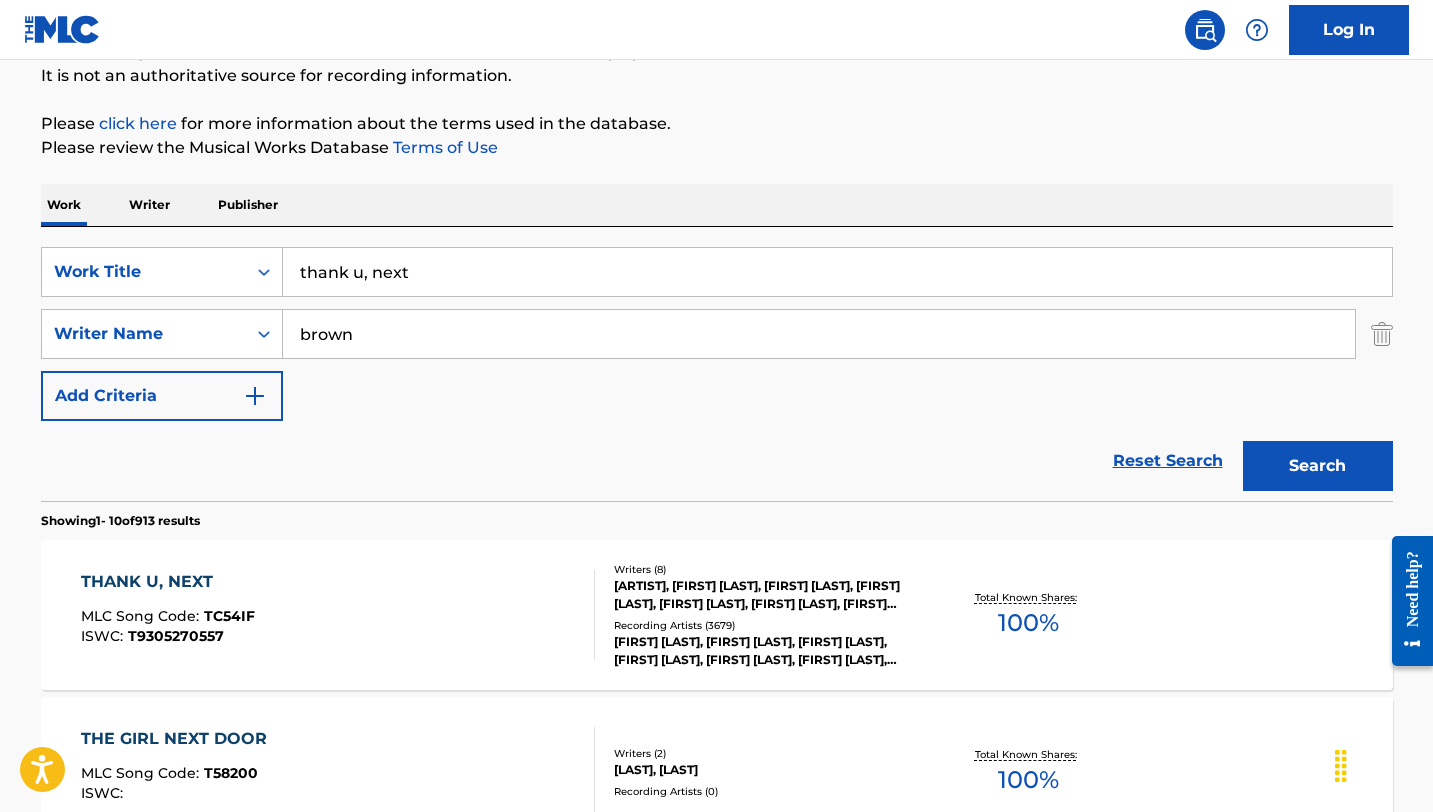 scroll, scrollTop: 343, scrollLeft: 0, axis: vertical 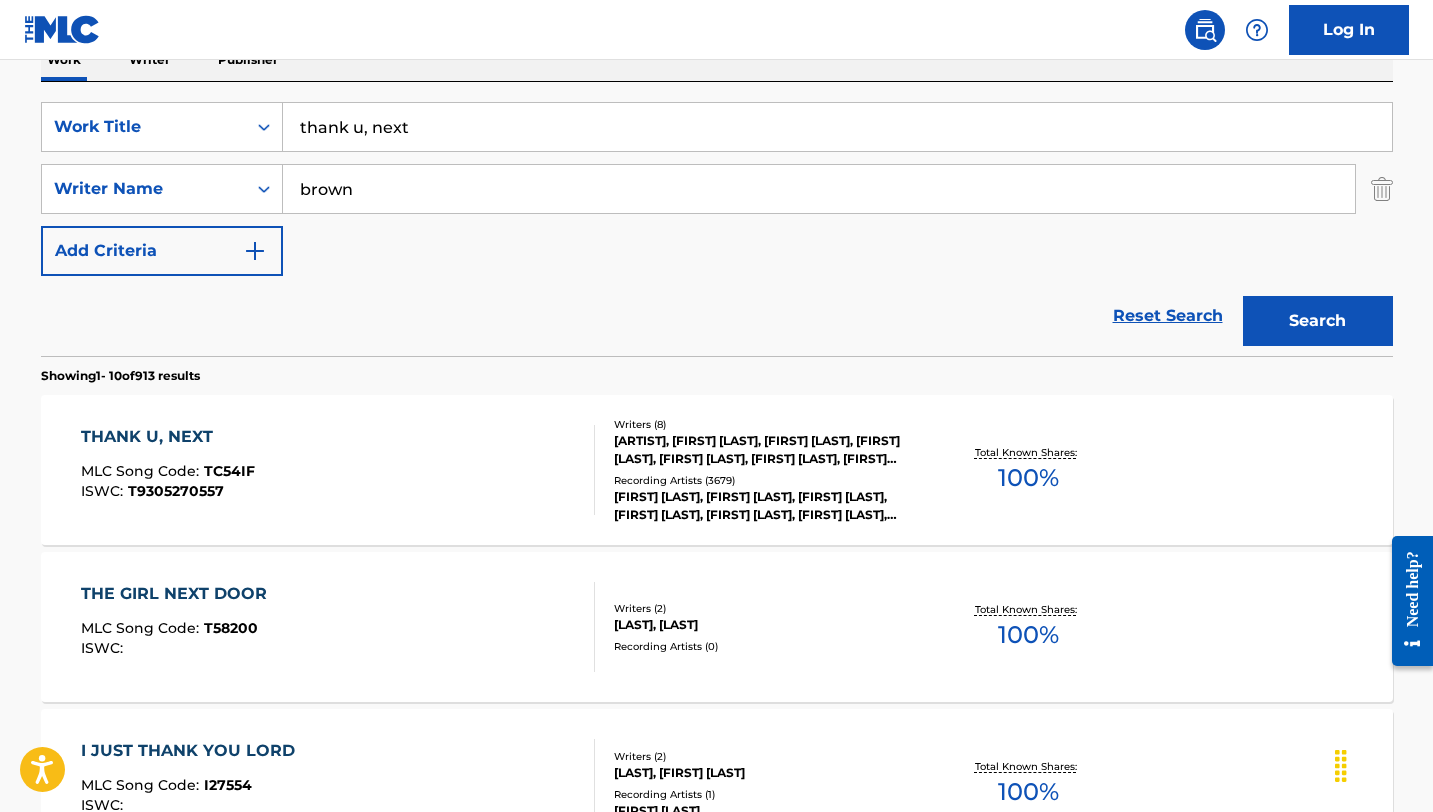 click on "THANK U, NEXT" at bounding box center [168, 437] 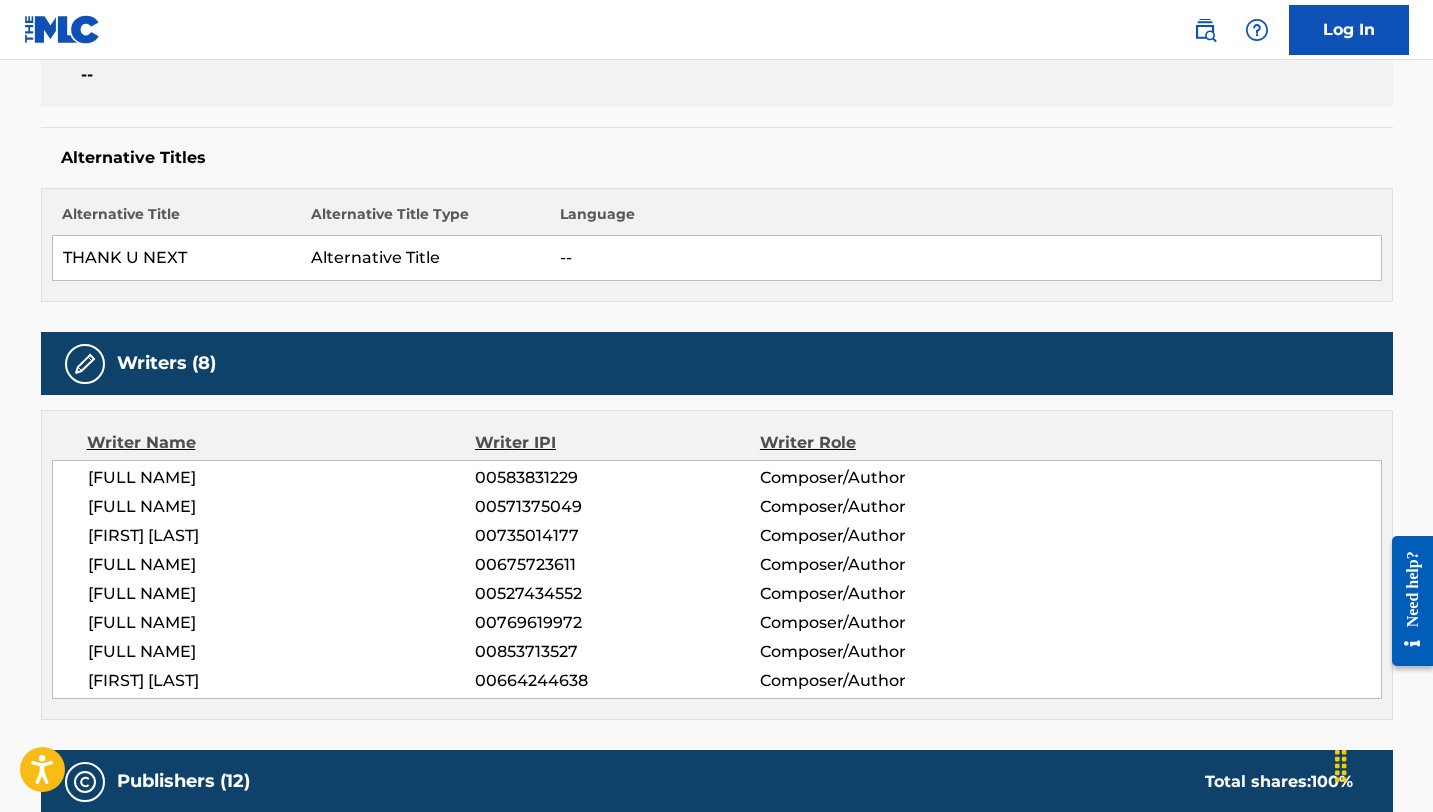 scroll, scrollTop: 345, scrollLeft: 0, axis: vertical 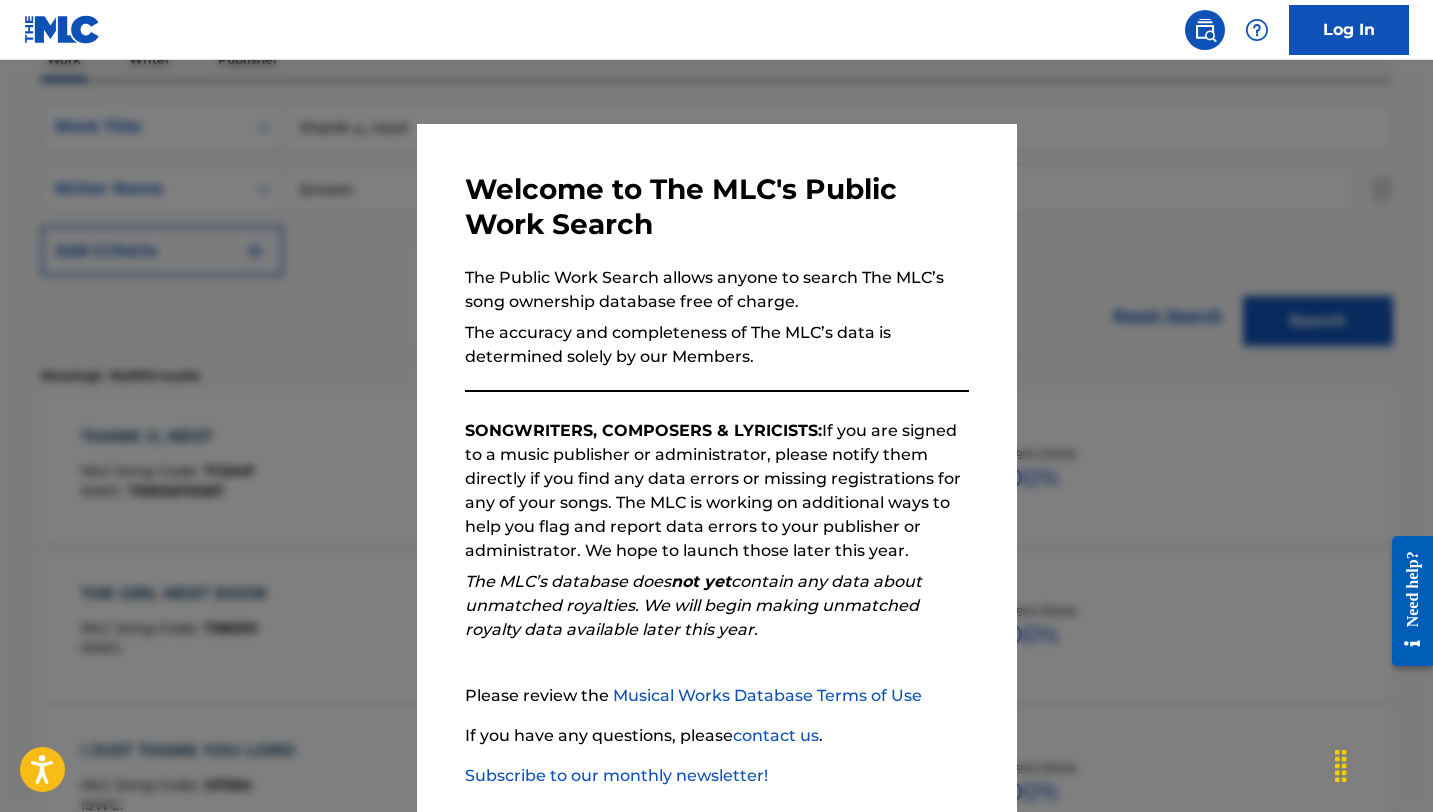 click at bounding box center (716, 466) 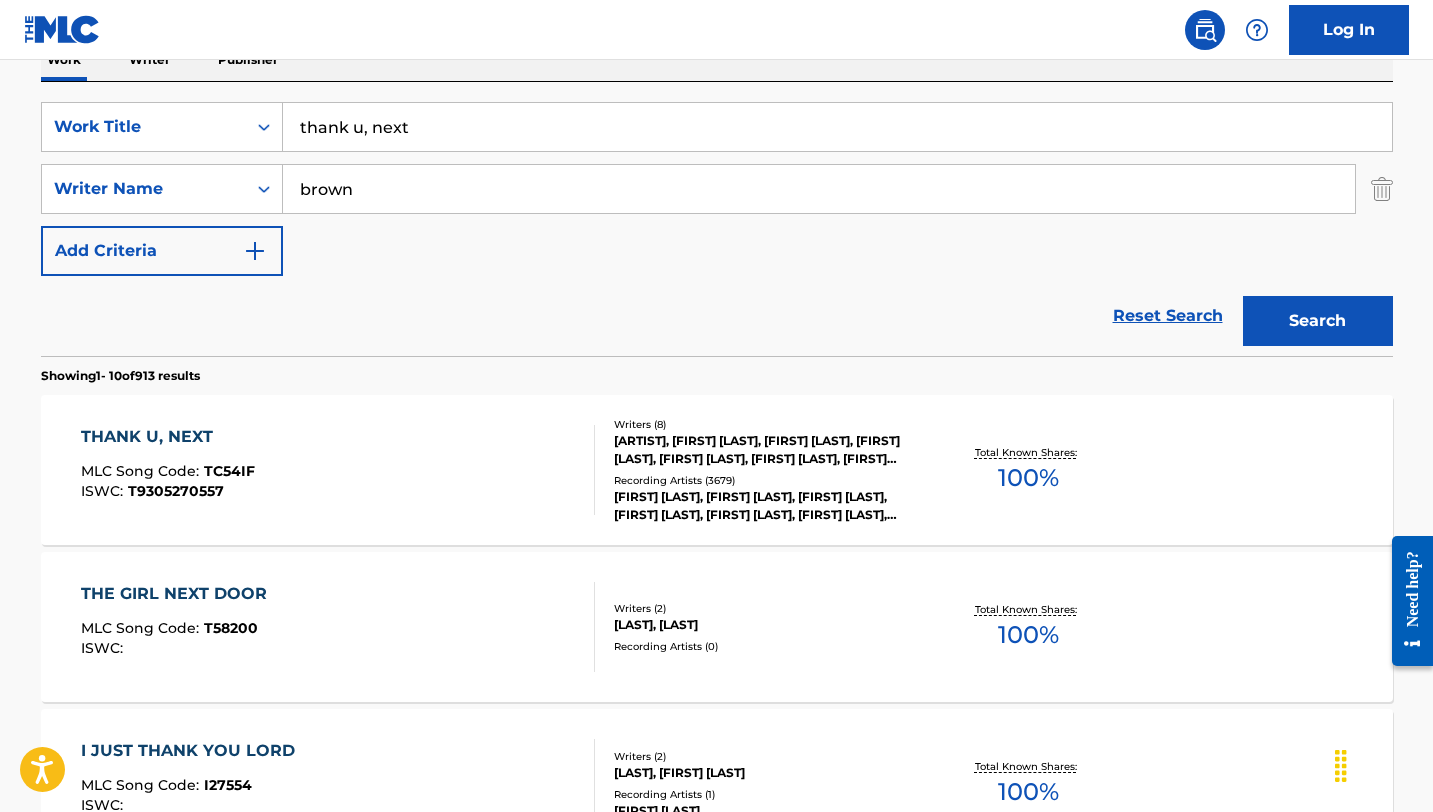 click on "SearchWithCriteria8b33ad34-4a18-4853-95bb-bd6c4e536515 Work Title thank u, next SearchWithCriteria9d4fe3ea-41d8-474b-b931-fdf02e6b80de Writer Name [LAST] Add Criteria Reset Search Search" at bounding box center [717, 219] 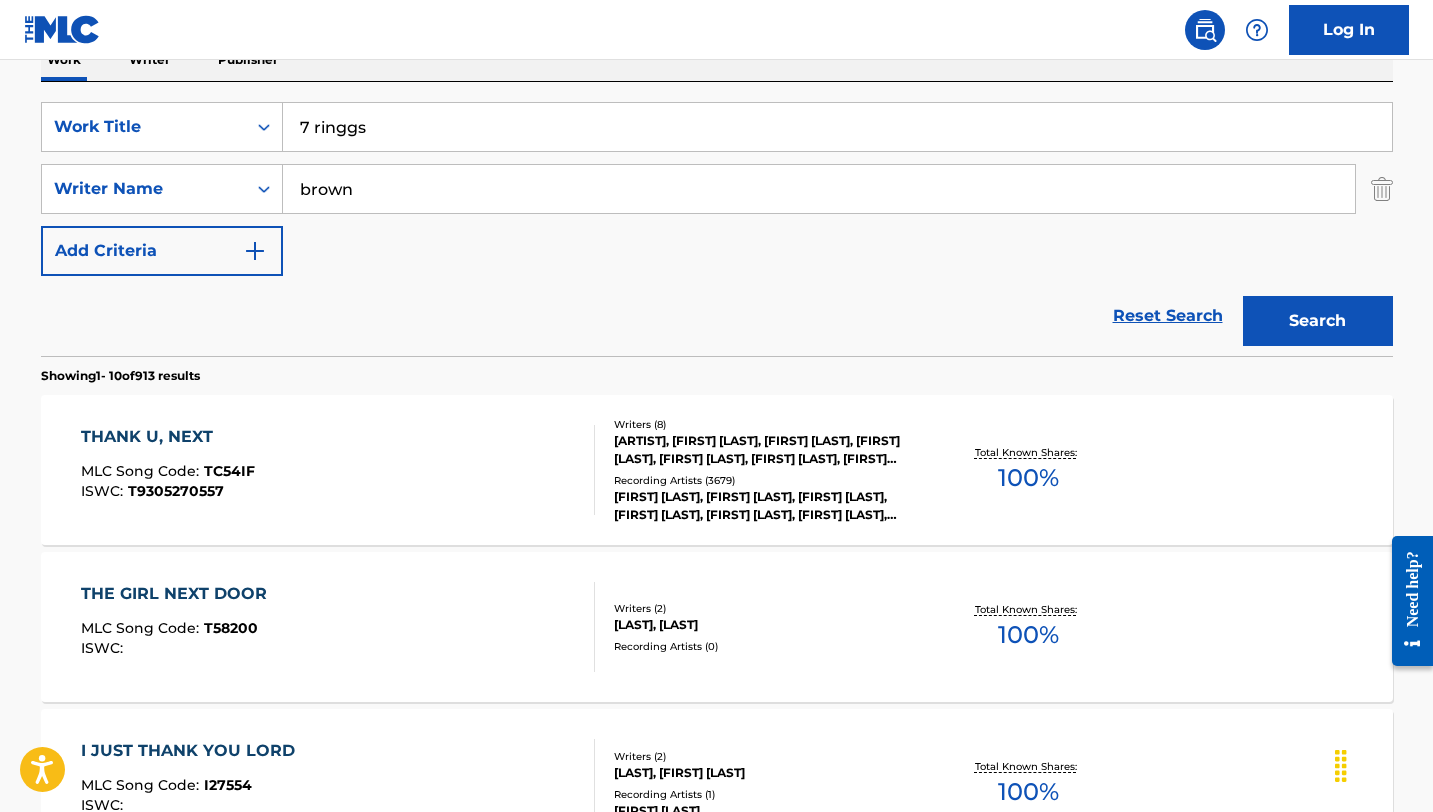 click on "Search" at bounding box center [1318, 321] 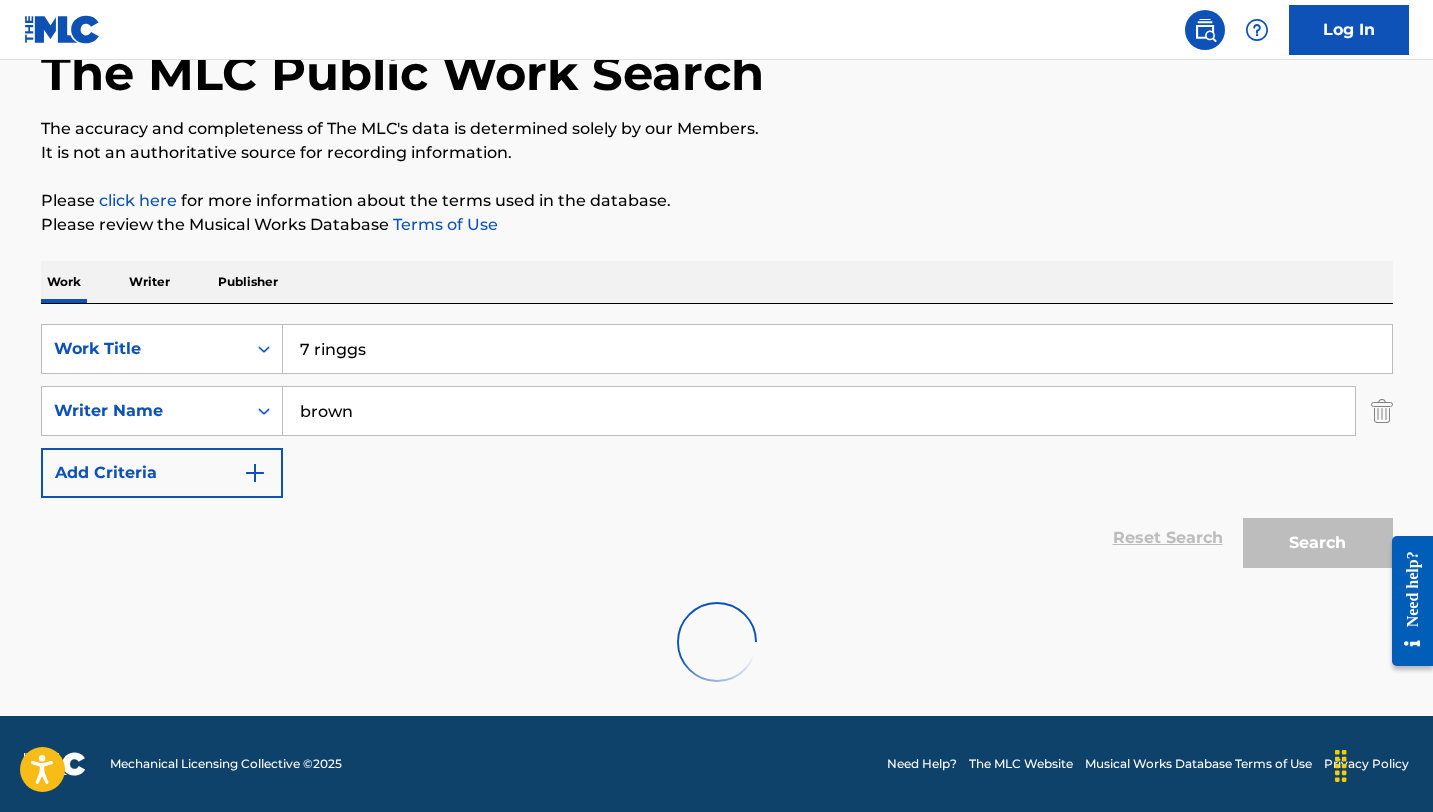 scroll, scrollTop: 343, scrollLeft: 0, axis: vertical 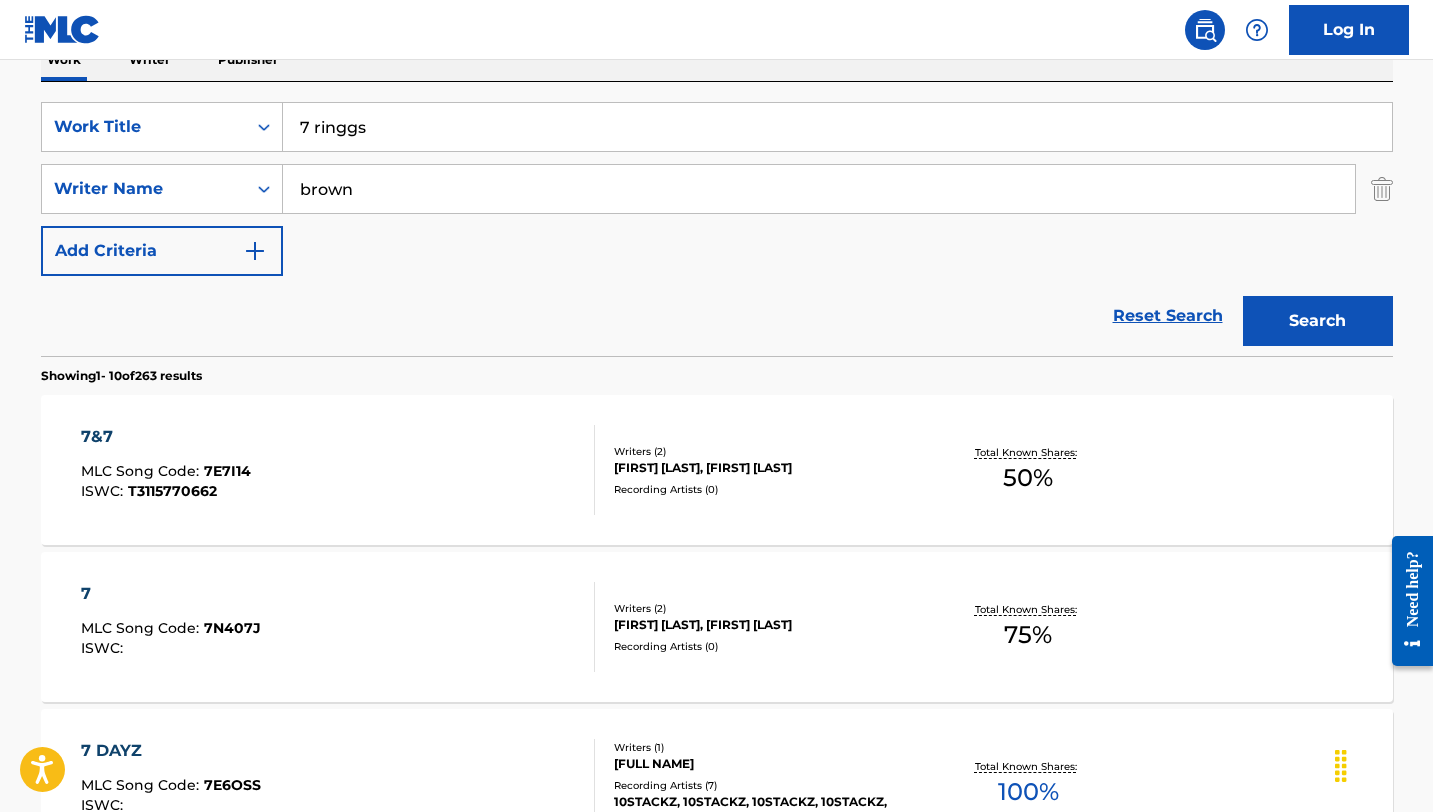 click on "7 ringgs" at bounding box center (837, 127) 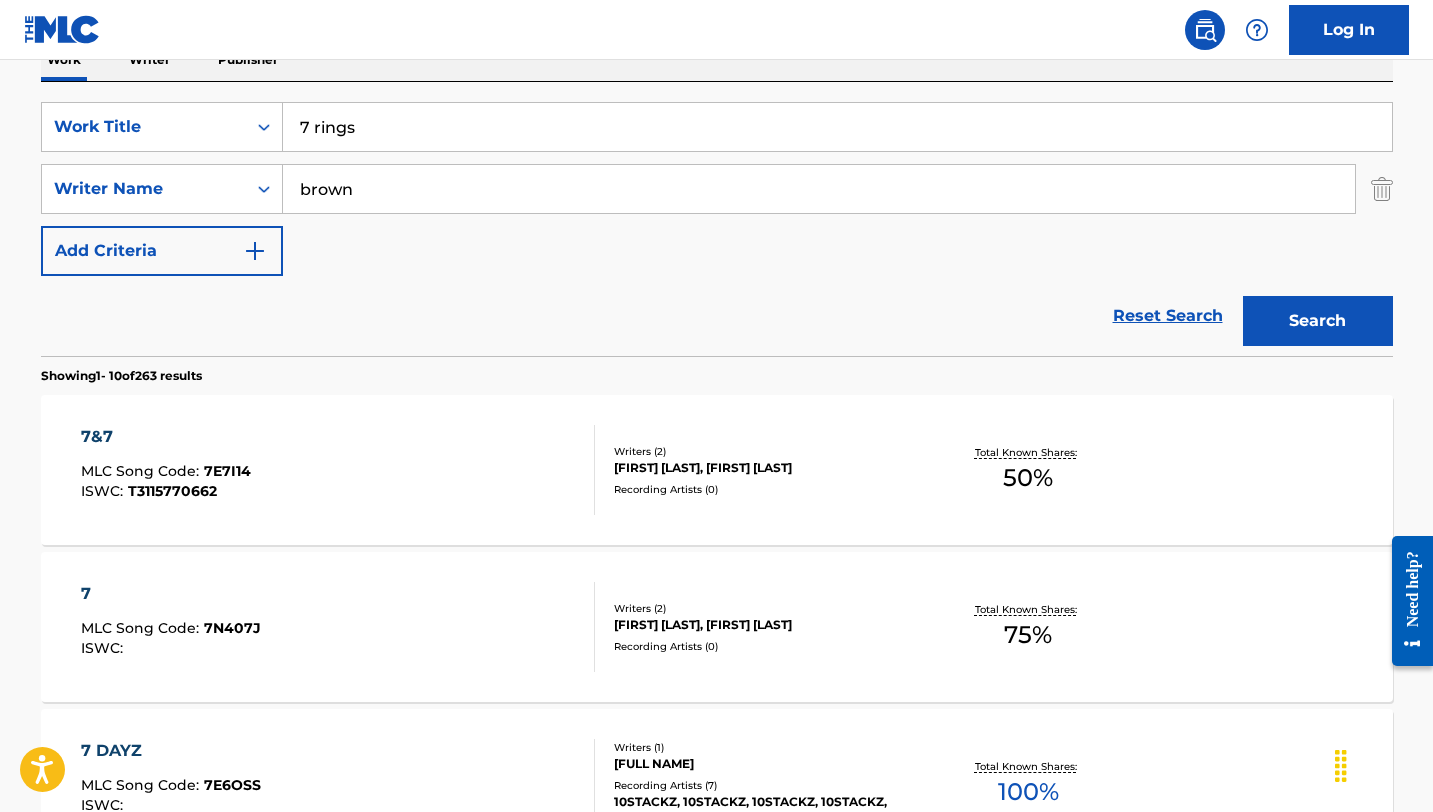 type on "7 rings" 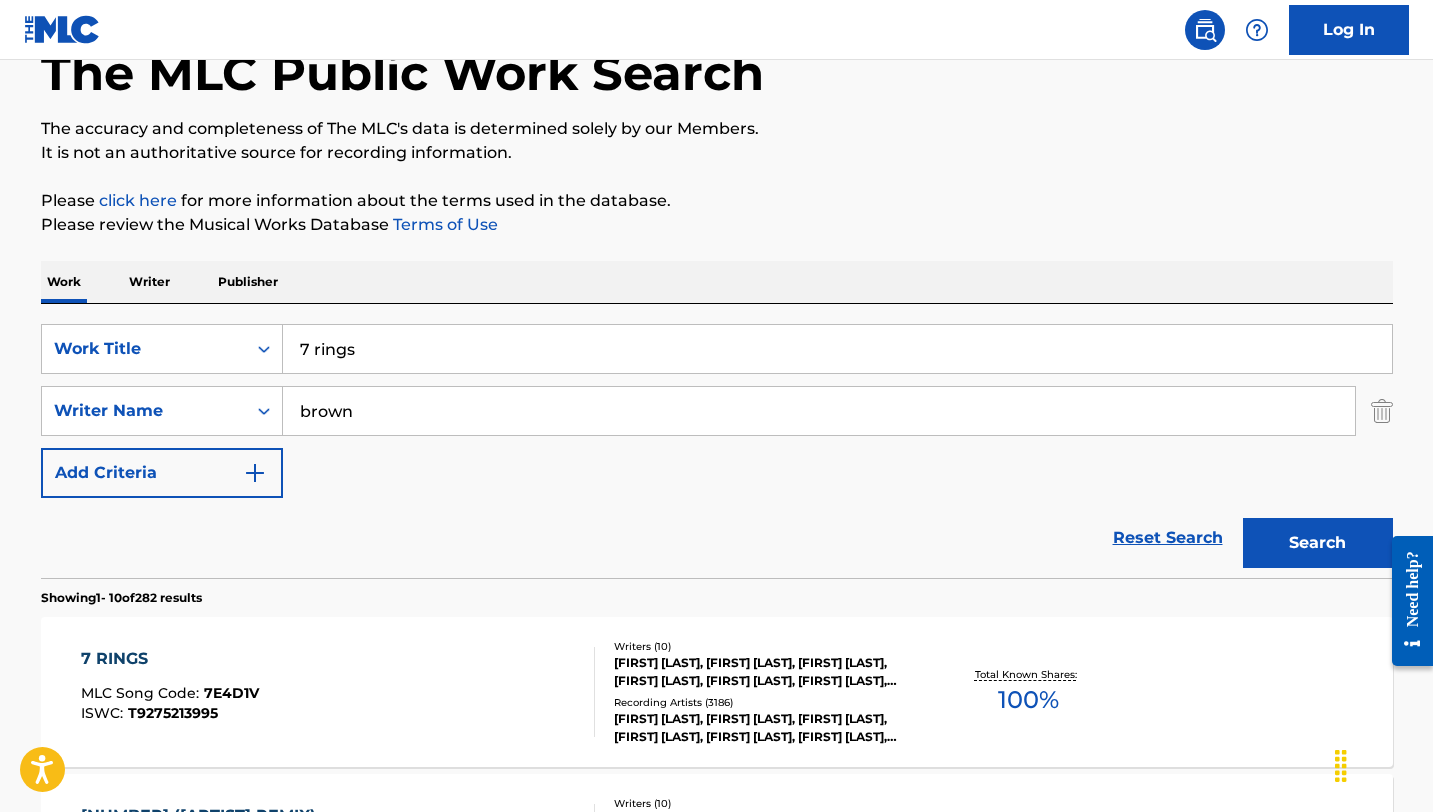 scroll, scrollTop: 343, scrollLeft: 0, axis: vertical 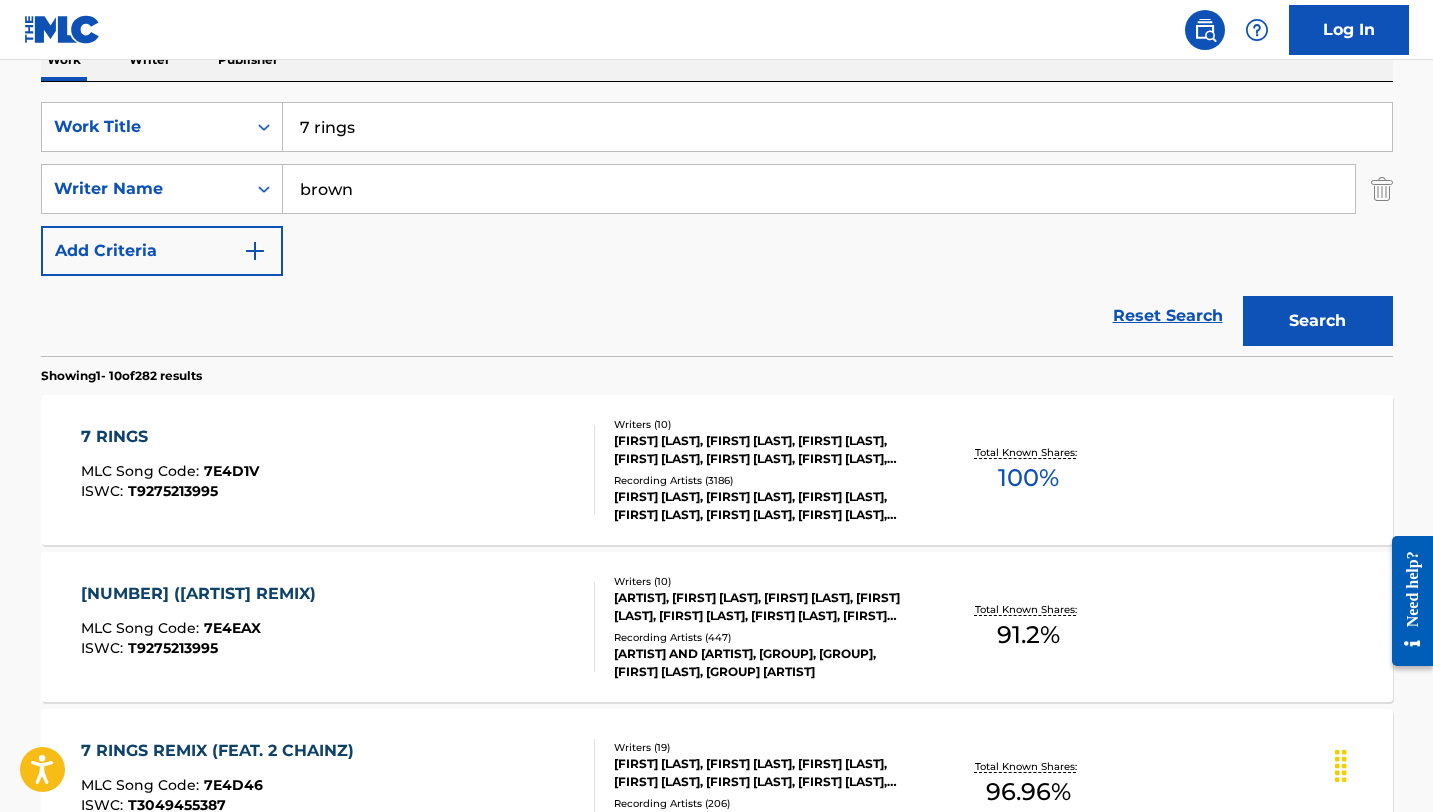 click on "7 RINGS" at bounding box center [170, 437] 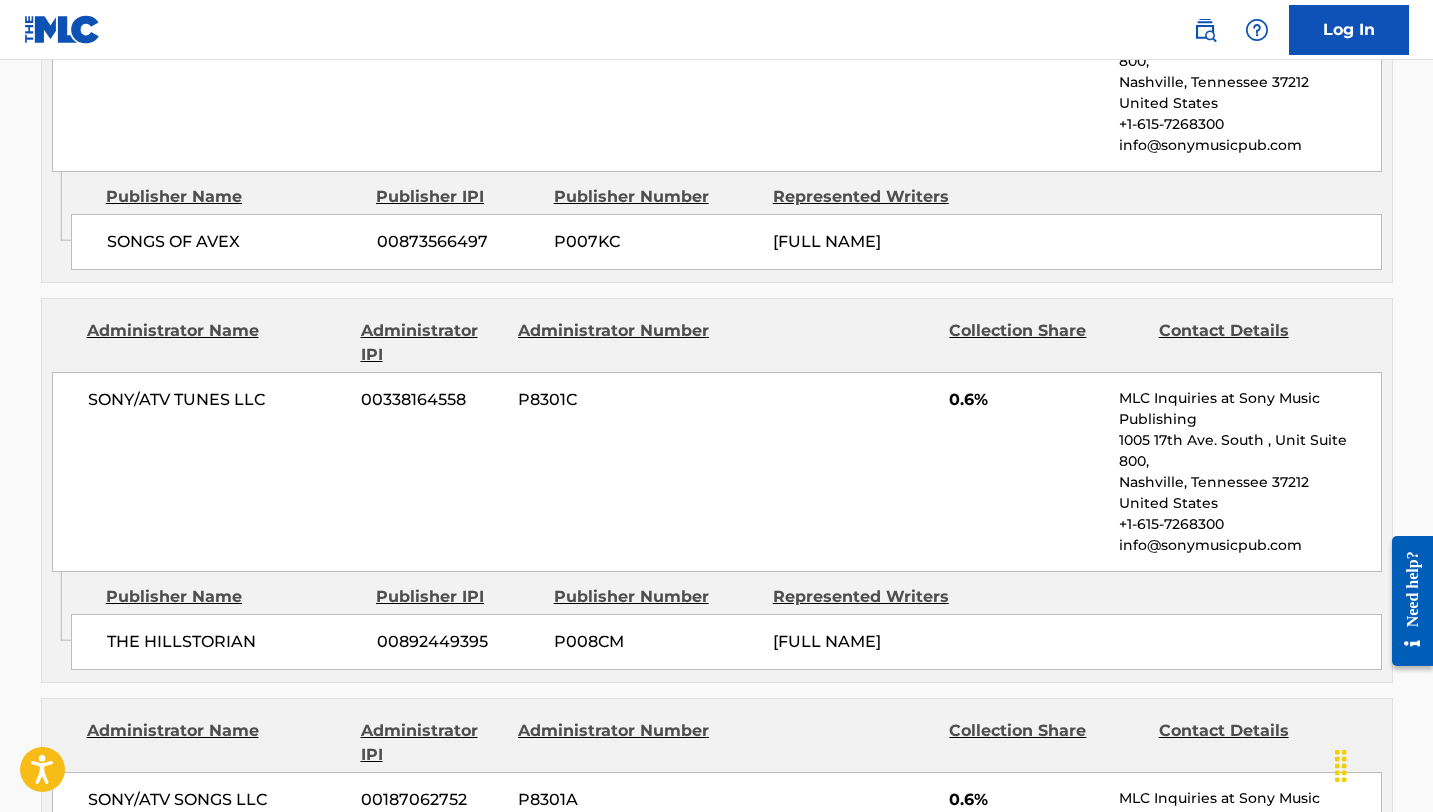 scroll, scrollTop: 3387, scrollLeft: 0, axis: vertical 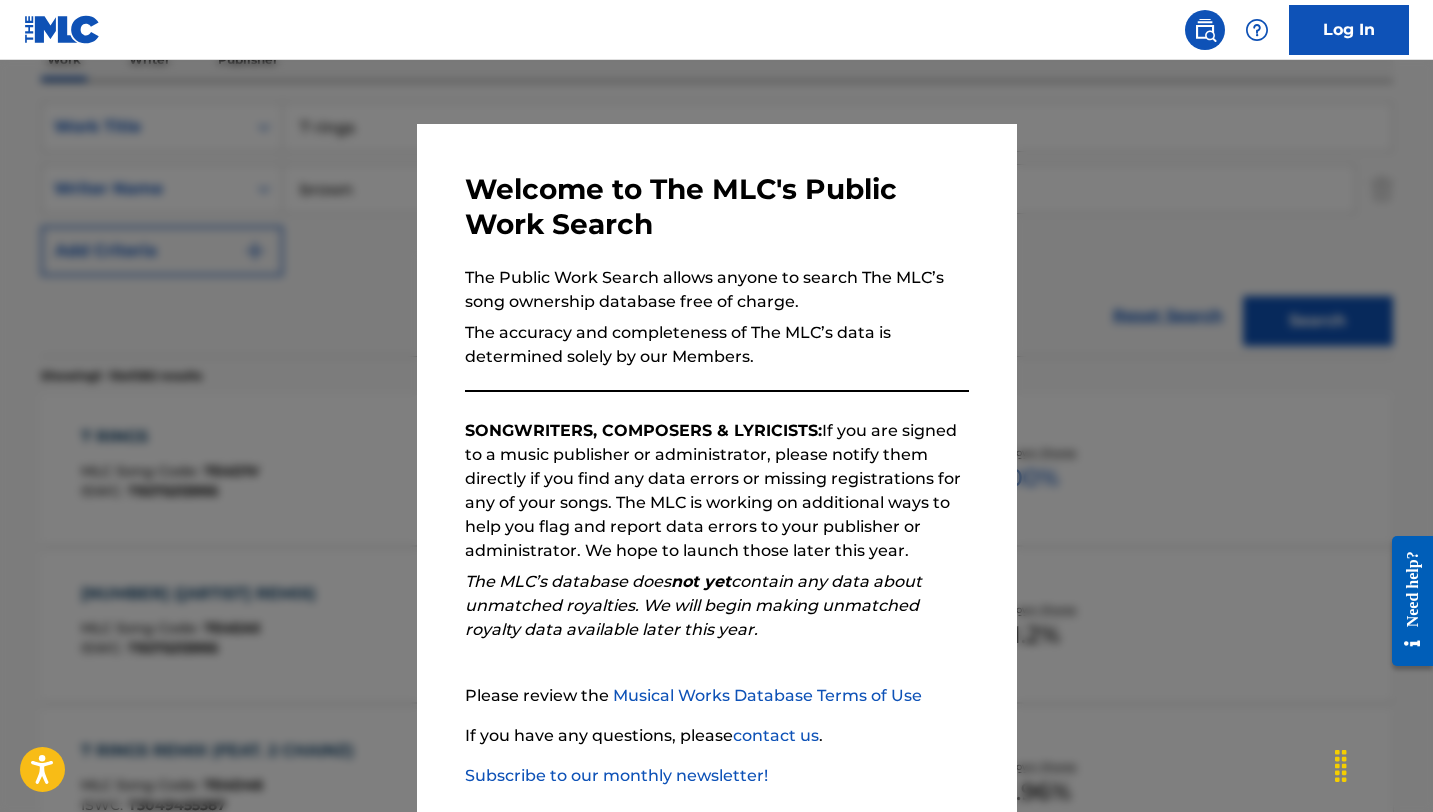 click at bounding box center [716, 466] 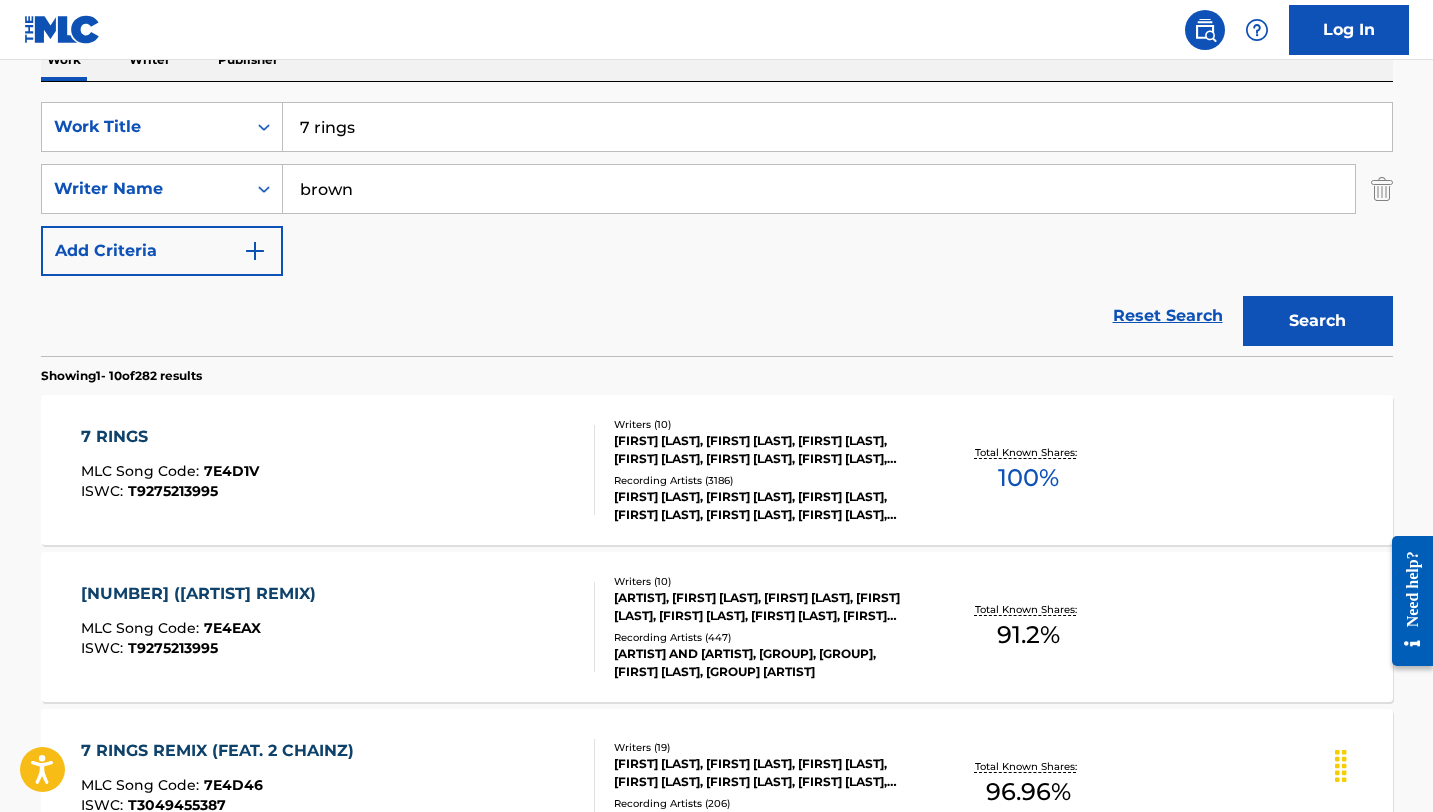 click on "SearchWithCriteria8b33ad34-4a18-4853-95bb-bd6c4e536515 Work Title 7 rings SearchWithCriteria9d4fe3ea-41d8-474b-b931-fdf02e6b80de Writer Name [LAST] Add Criteria Reset Search Search" at bounding box center (717, 219) 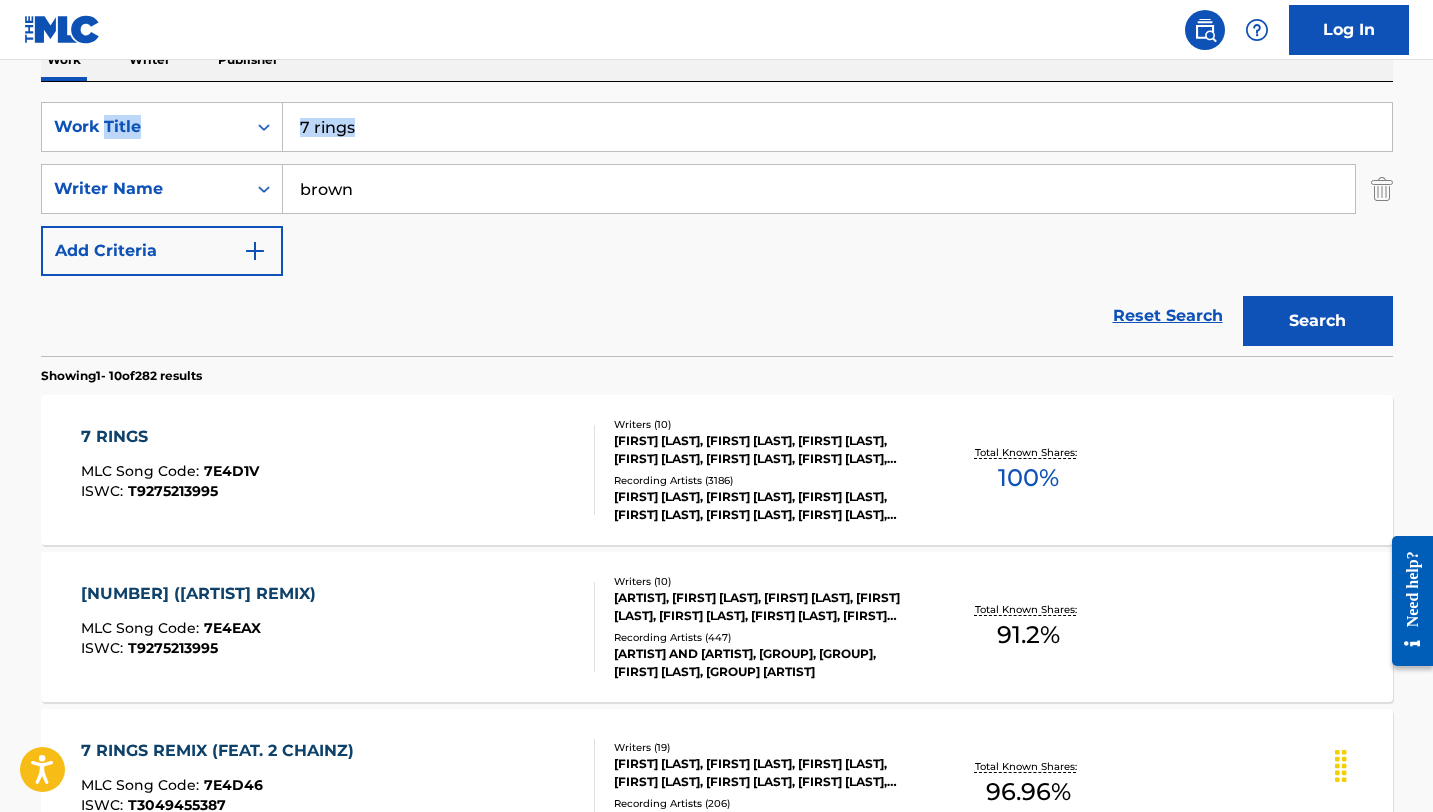 click on "SearchWithCriteria8b33ad34-4a18-4853-95bb-bd6c4e536515 Work Title 7 rings SearchWithCriteria9d4fe3ea-41d8-474b-b931-fdf02e6b80de Writer Name [LAST] Add Criteria Reset Search Search" at bounding box center (717, 219) 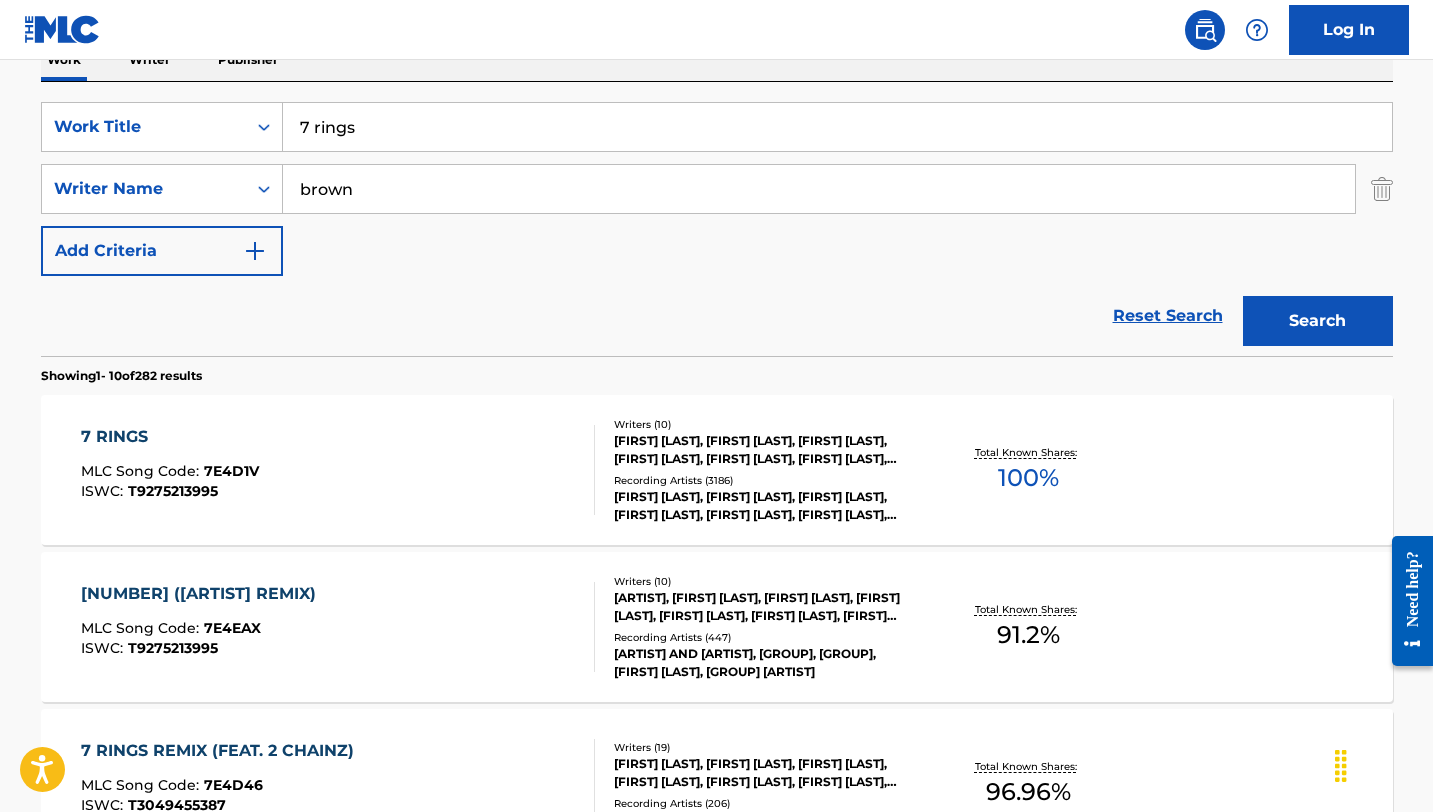 click on "7 rings" at bounding box center (837, 127) 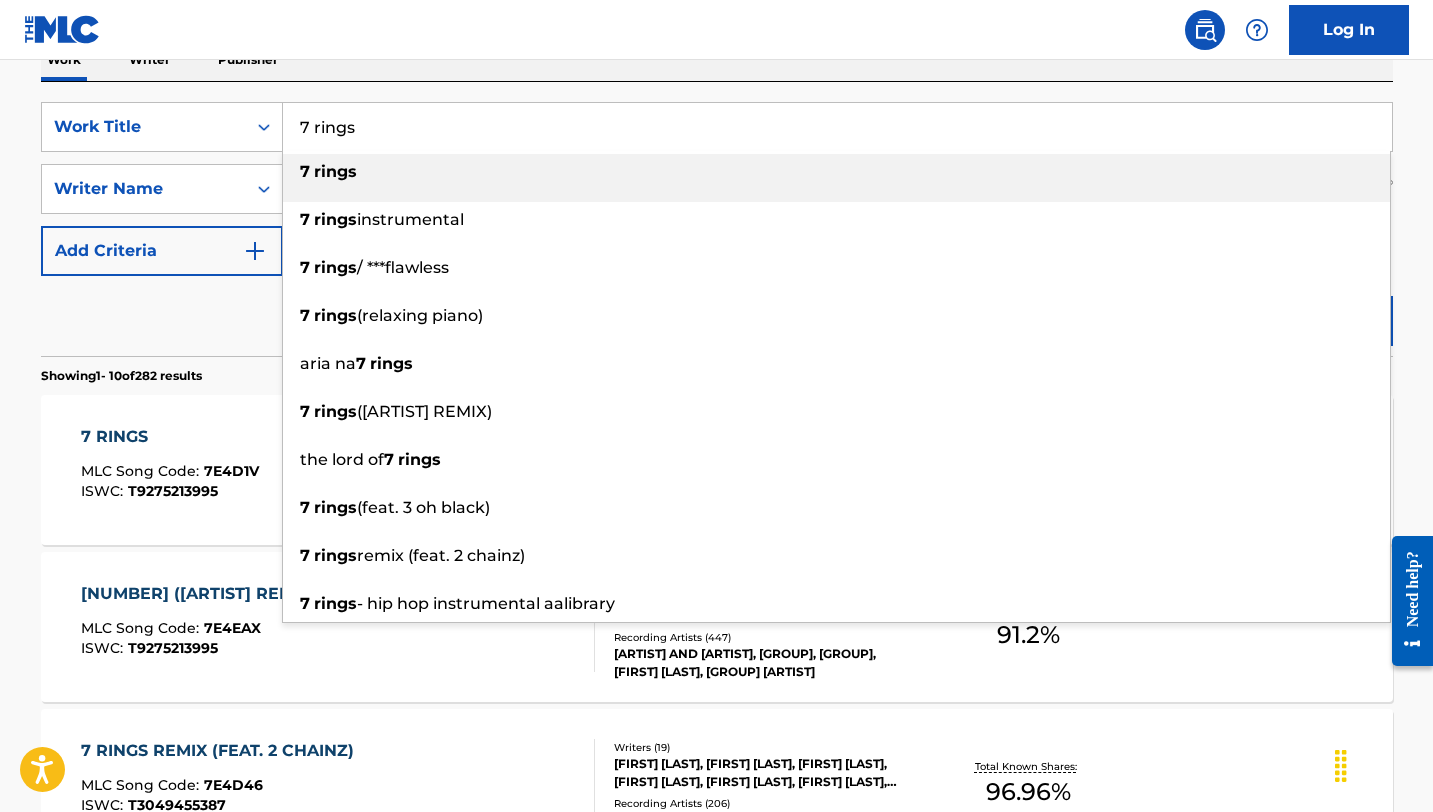 click on "7 rings" at bounding box center (837, 127) 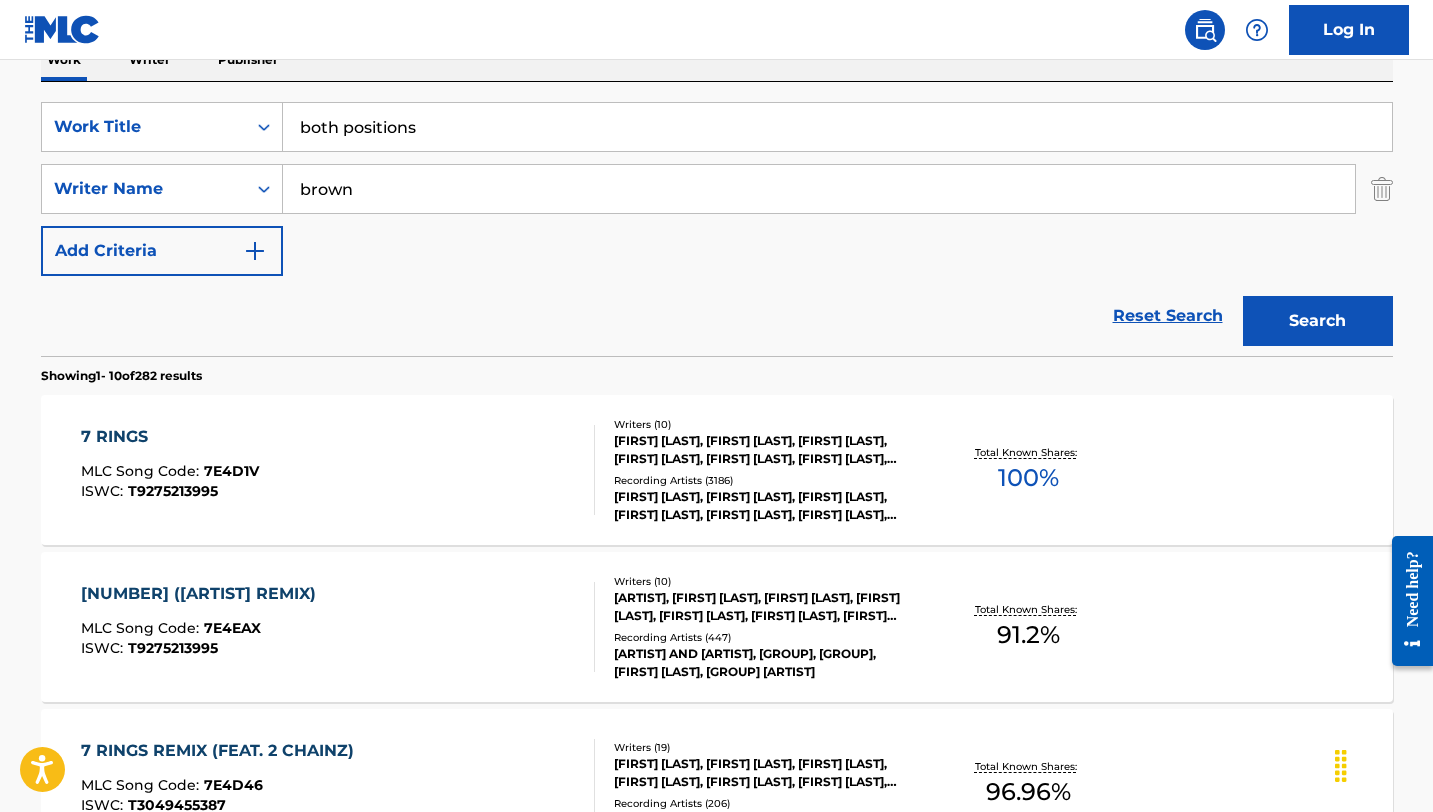 drag, startPoint x: 343, startPoint y: 128, endPoint x: 285, endPoint y: 129, distance: 58.00862 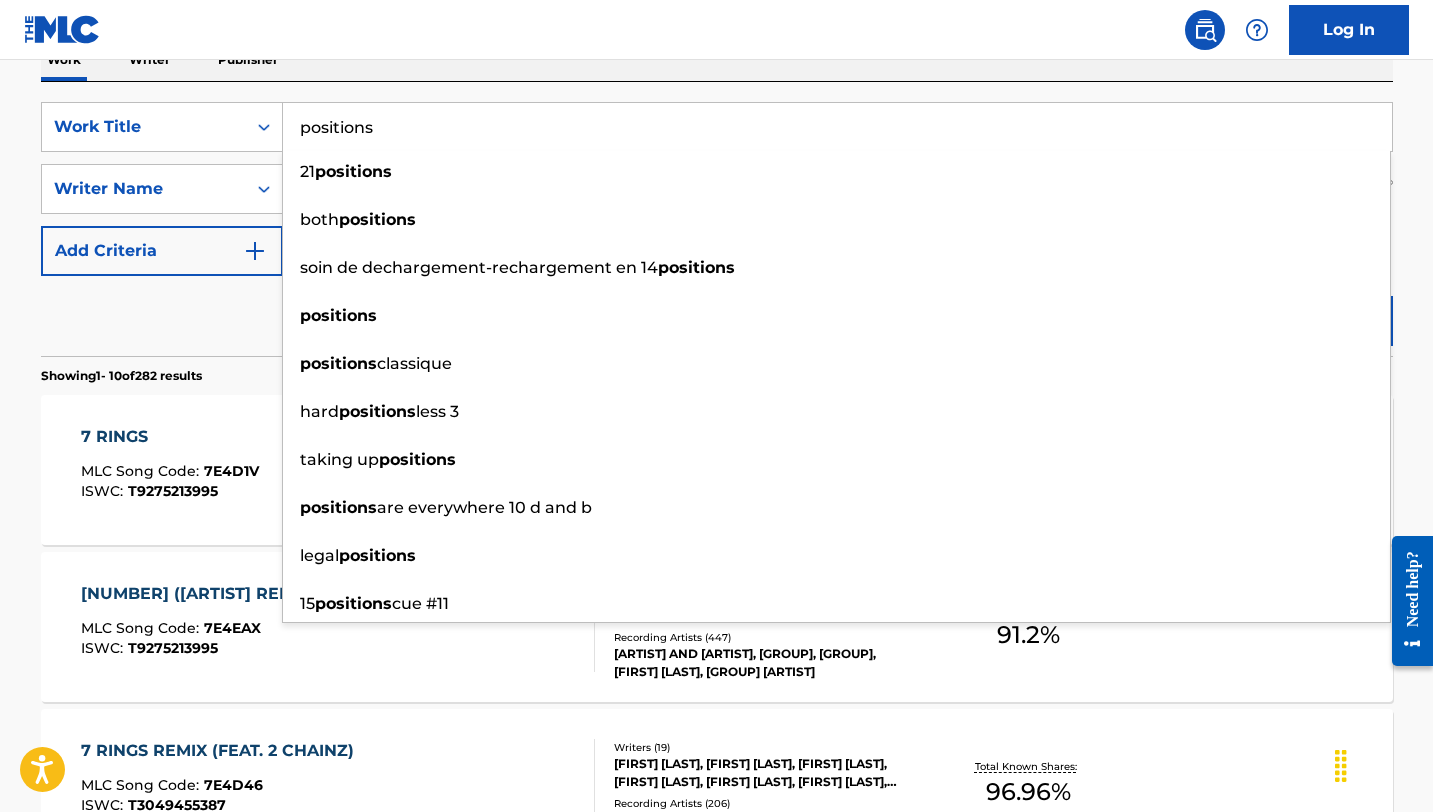 type on "positions" 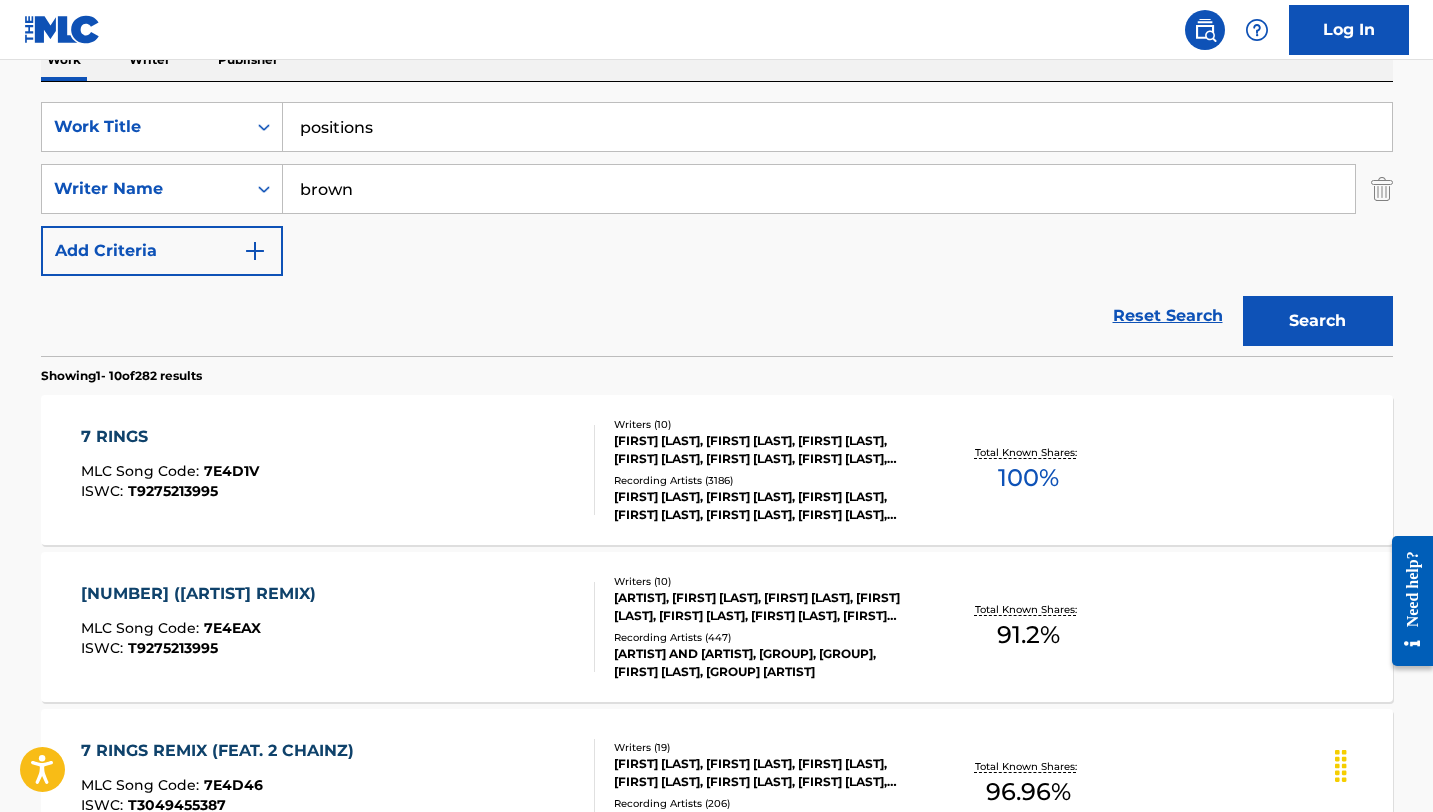 click on "Search" at bounding box center (1318, 321) 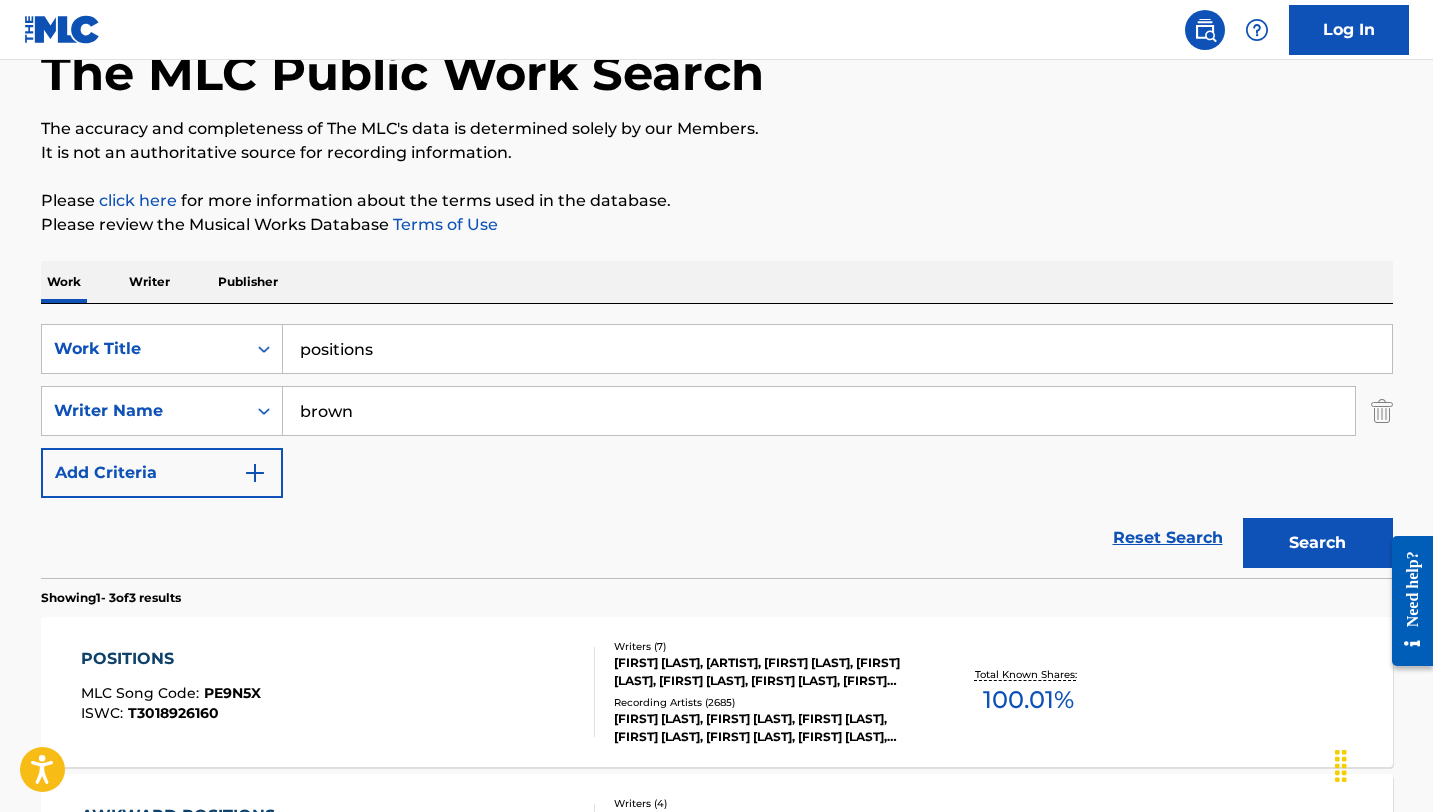 scroll, scrollTop: 343, scrollLeft: 0, axis: vertical 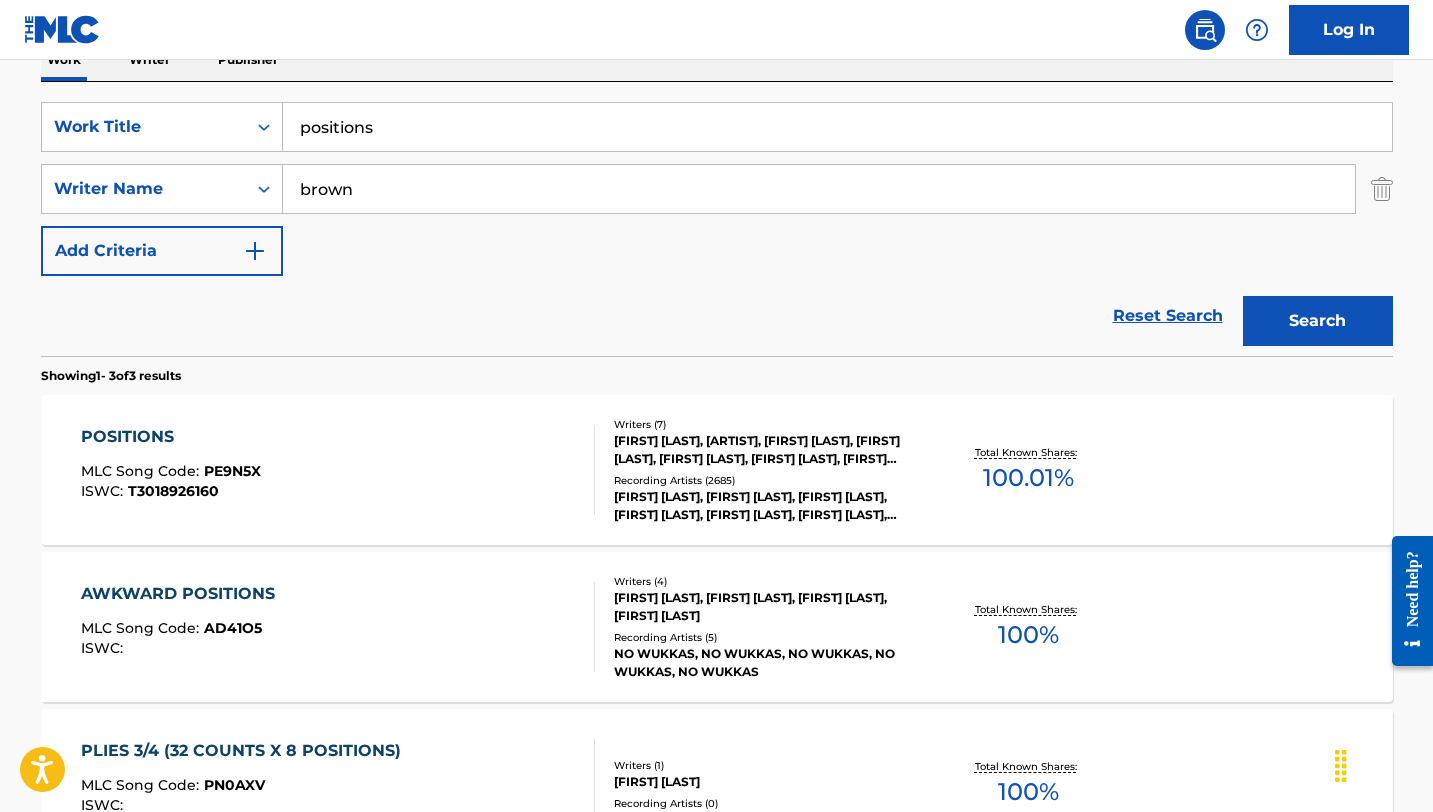 click on "POSITIONS" at bounding box center (171, 437) 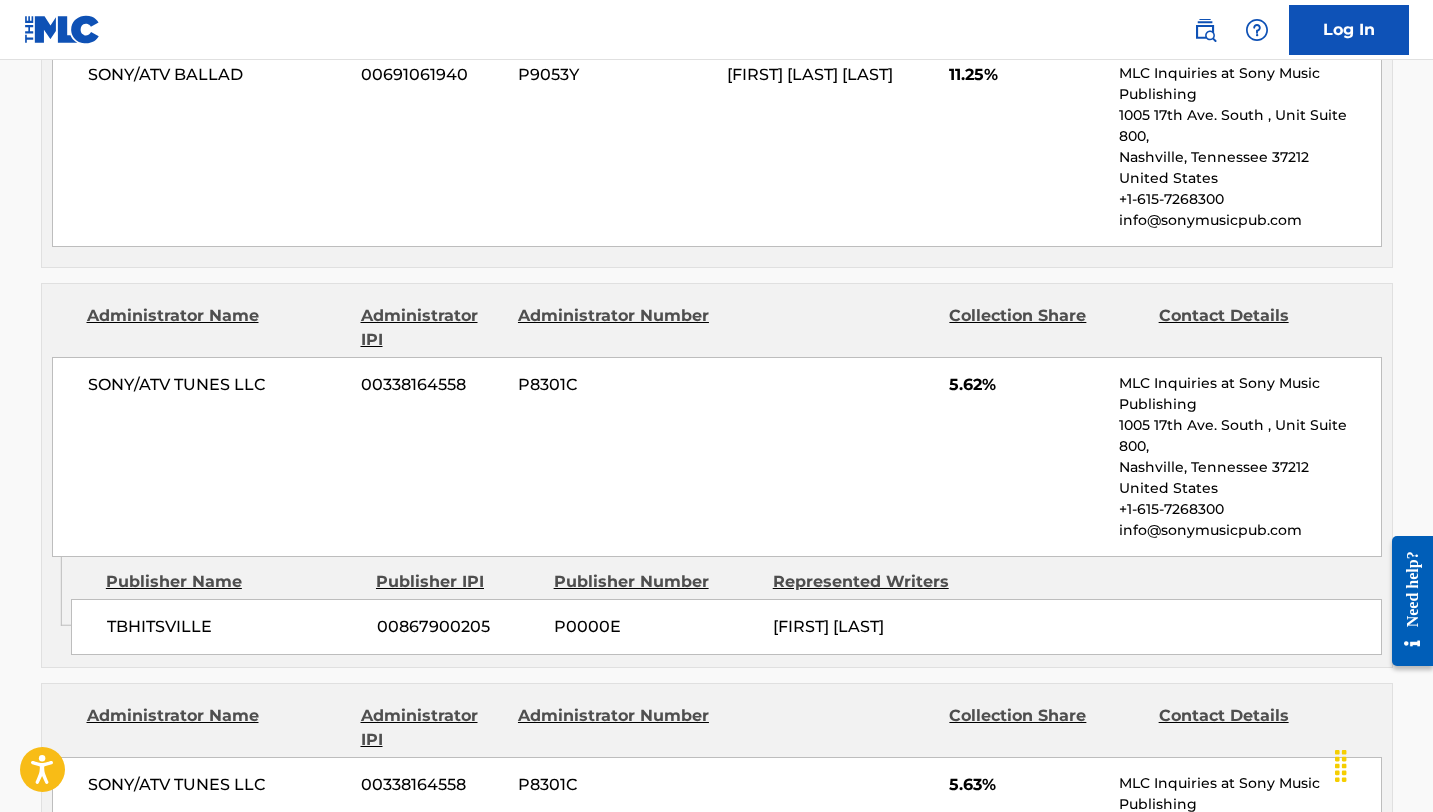 scroll, scrollTop: 2569, scrollLeft: 0, axis: vertical 